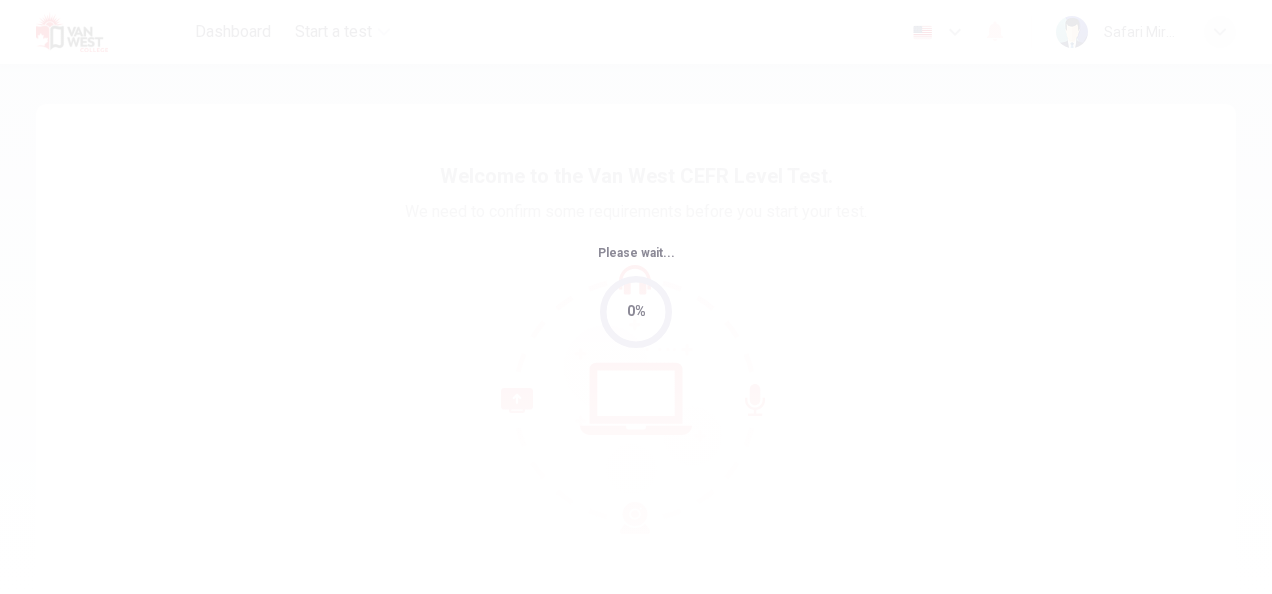scroll, scrollTop: 0, scrollLeft: 0, axis: both 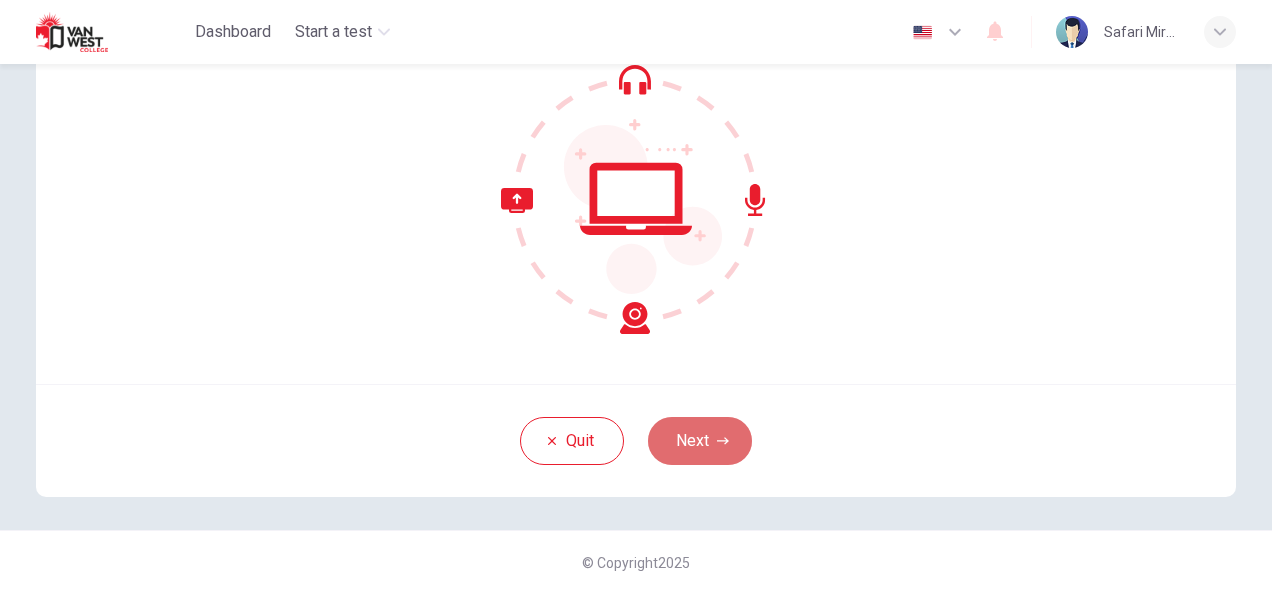 click on "Next" at bounding box center [700, 441] 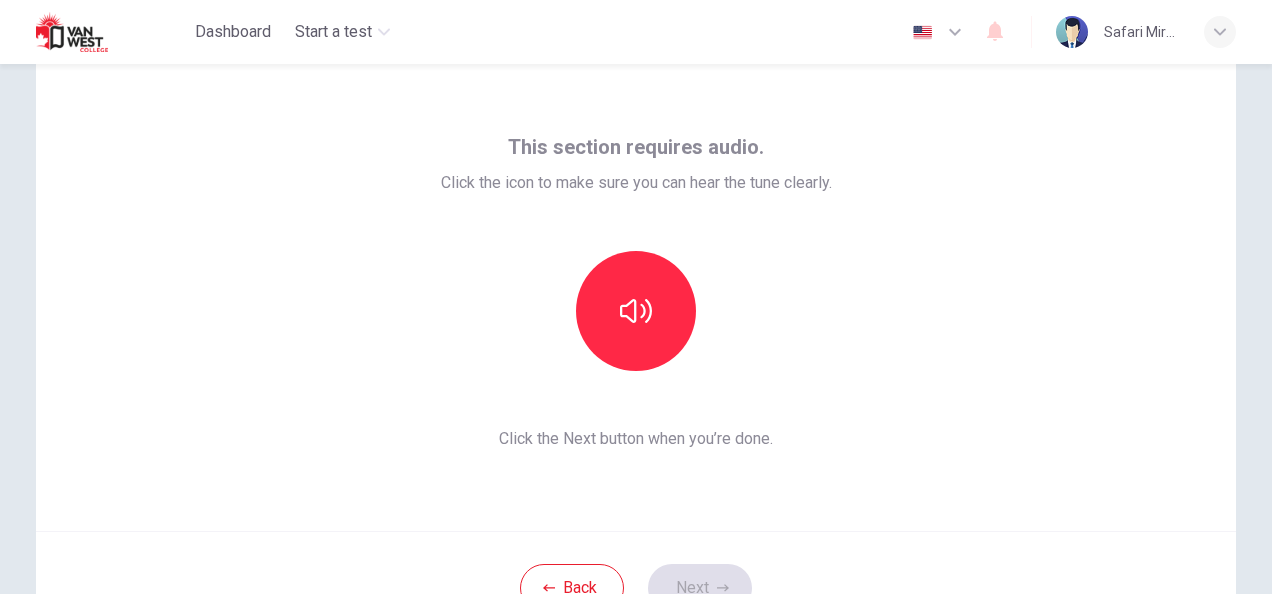 scroll, scrollTop: 52, scrollLeft: 0, axis: vertical 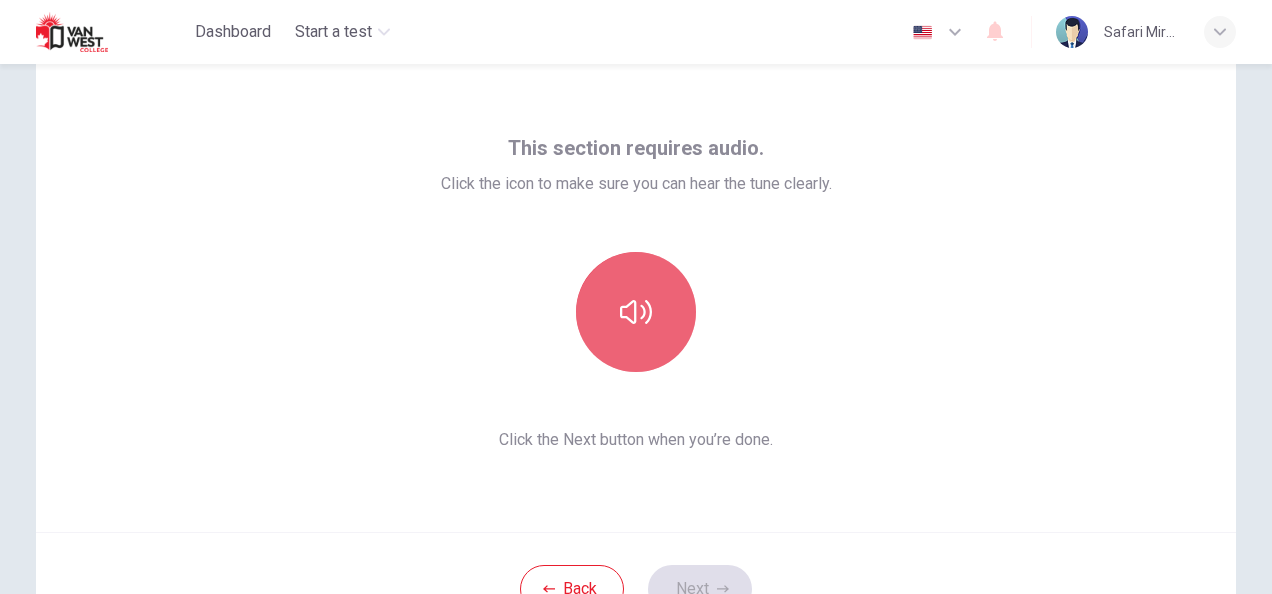 click 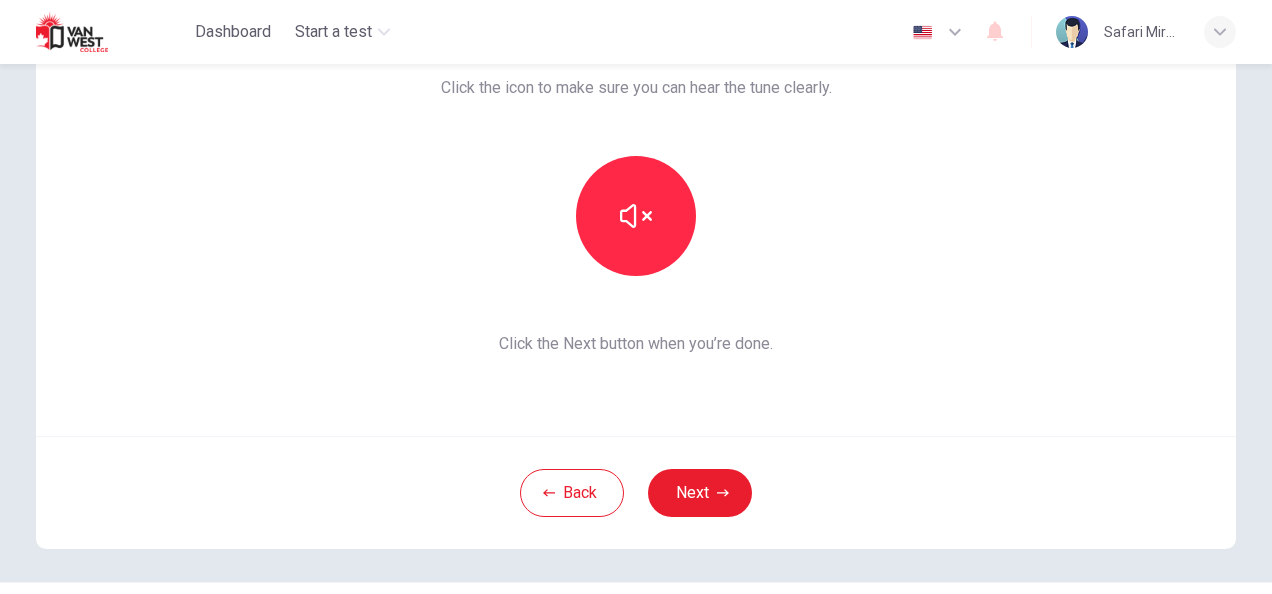 scroll, scrollTop: 200, scrollLeft: 0, axis: vertical 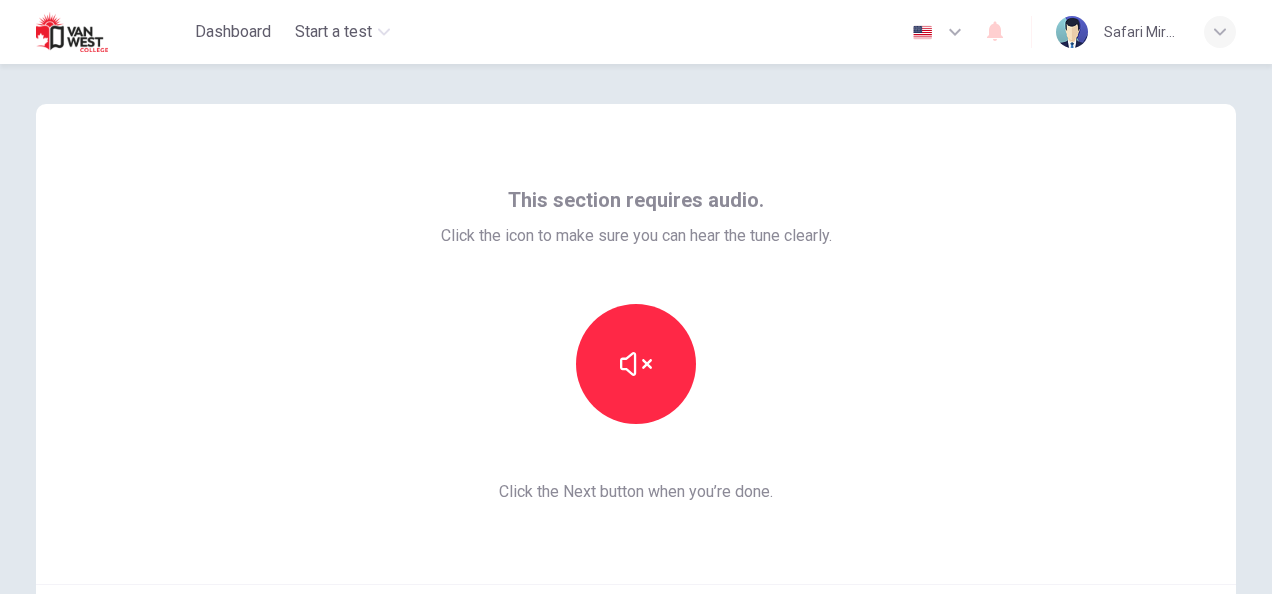 drag, startPoint x: 1261, startPoint y: 219, endPoint x: 1272, endPoint y: 329, distance: 110.54863 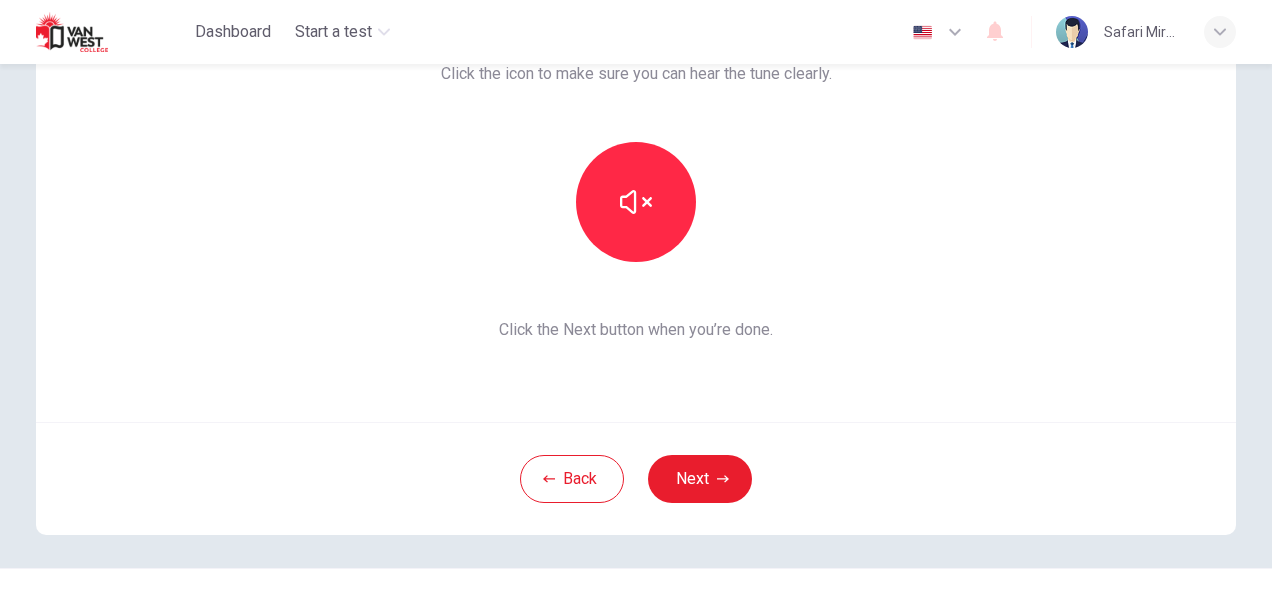 scroll, scrollTop: 196, scrollLeft: 0, axis: vertical 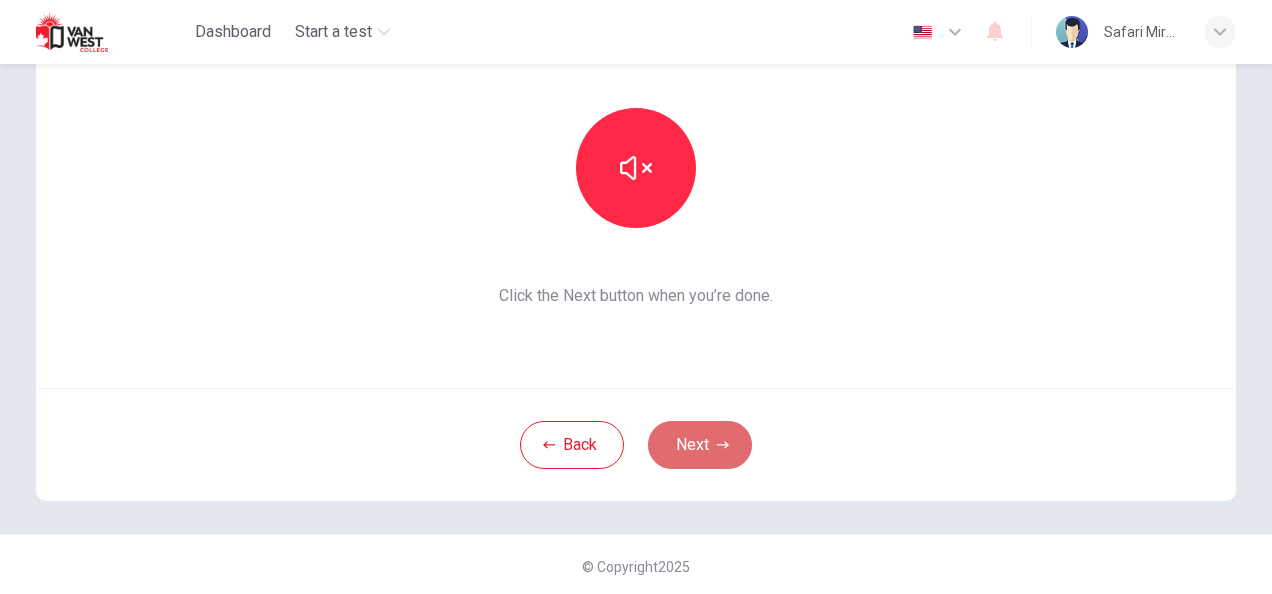 click on "Next" at bounding box center (700, 445) 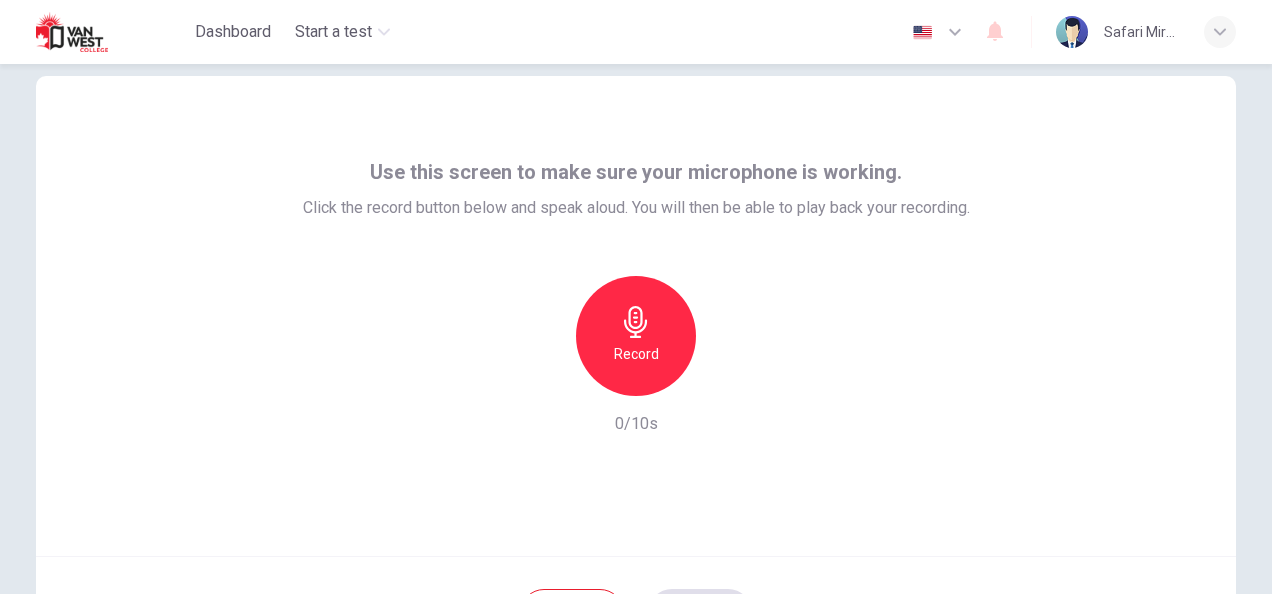 scroll, scrollTop: 27, scrollLeft: 0, axis: vertical 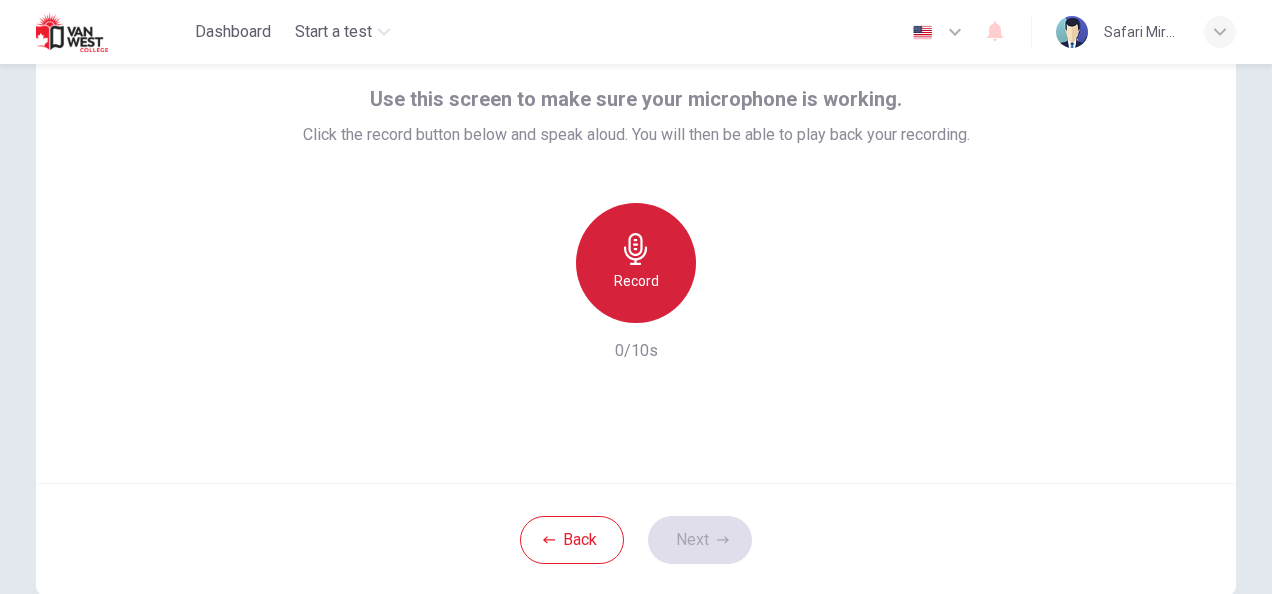 click 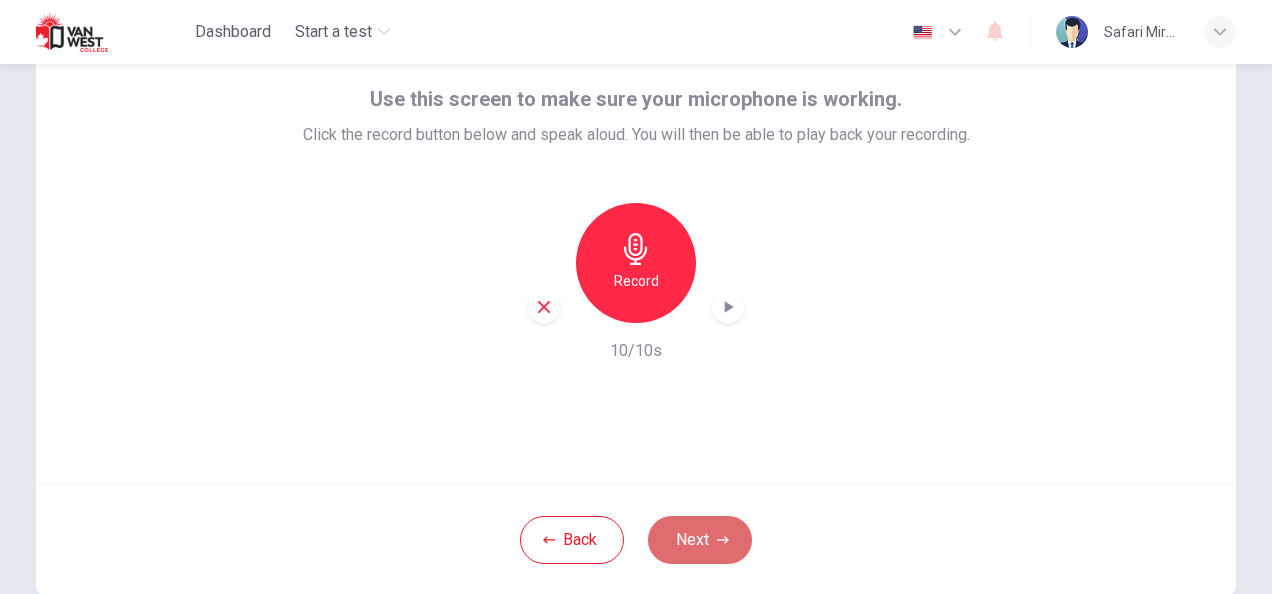 click on "Next" at bounding box center (700, 540) 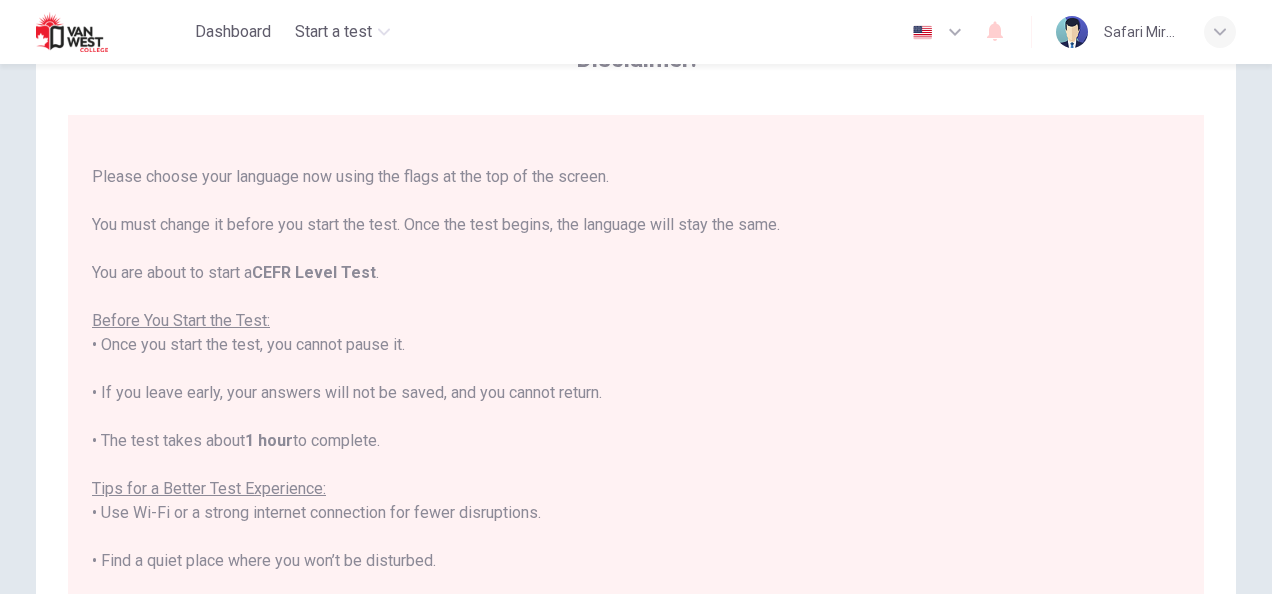 scroll, scrollTop: 0, scrollLeft: 0, axis: both 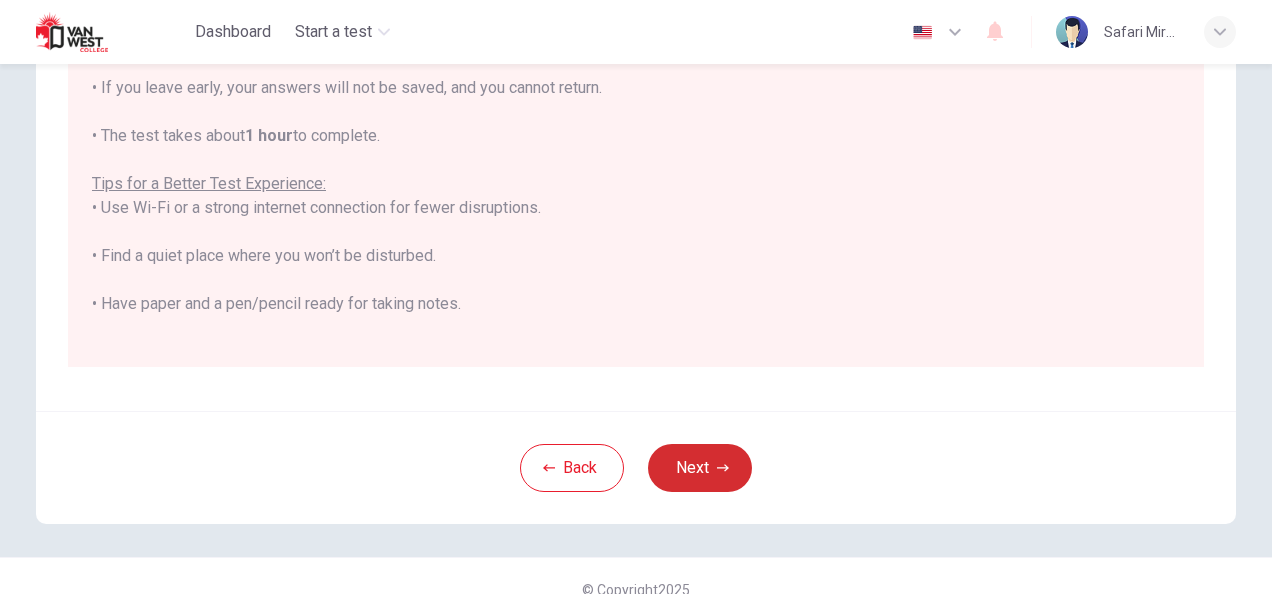 click on "Next" at bounding box center [700, 468] 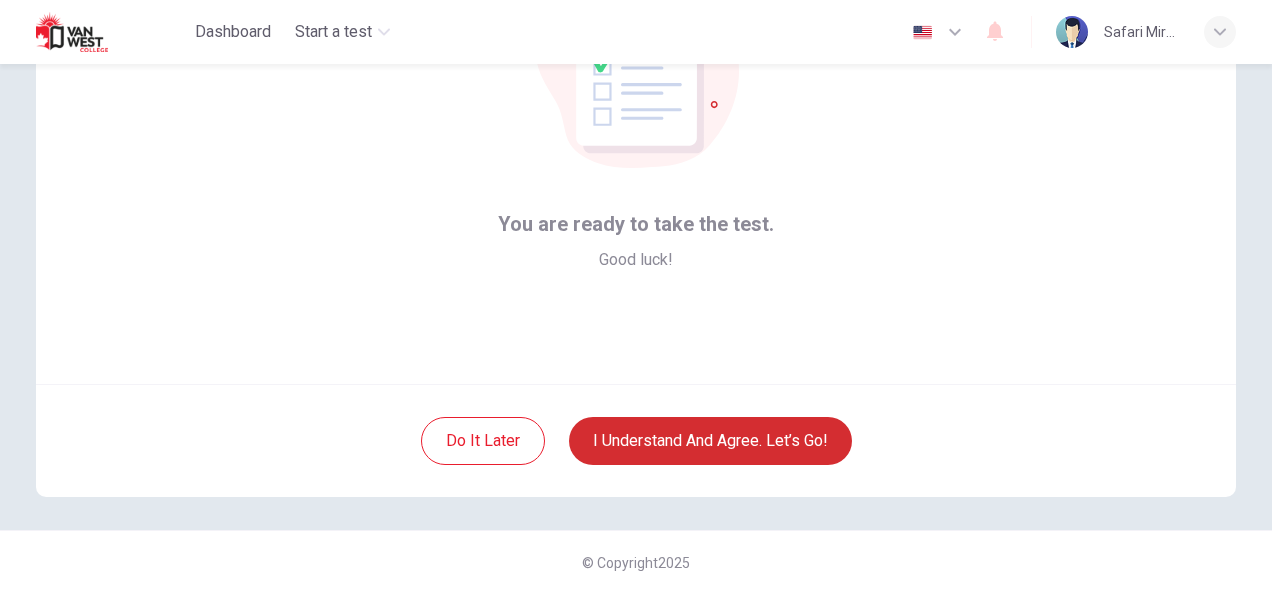 scroll, scrollTop: 200, scrollLeft: 0, axis: vertical 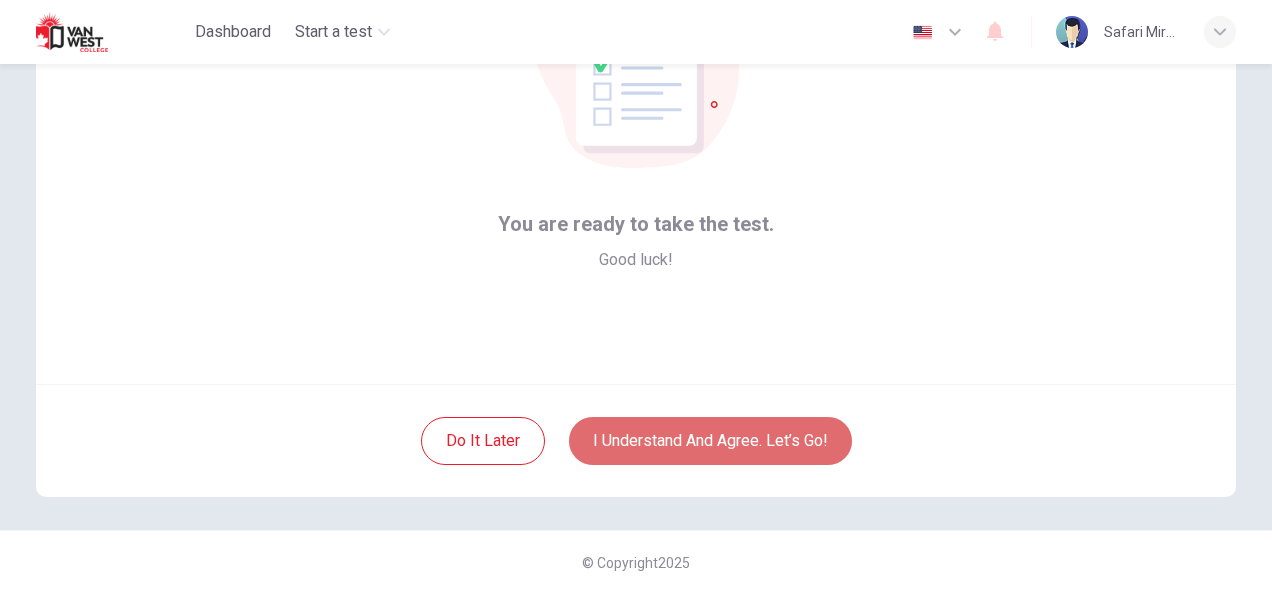 click on "I understand and agree. Let’s go!" at bounding box center [710, 441] 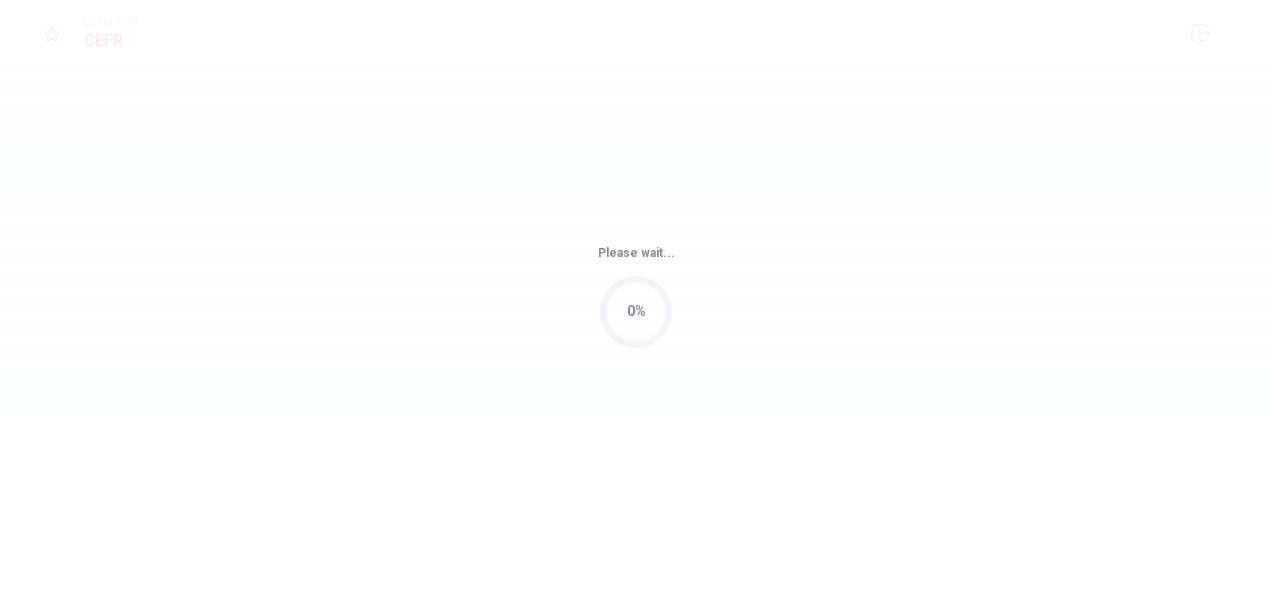 click on "Please wait... 0%" at bounding box center (636, 297) 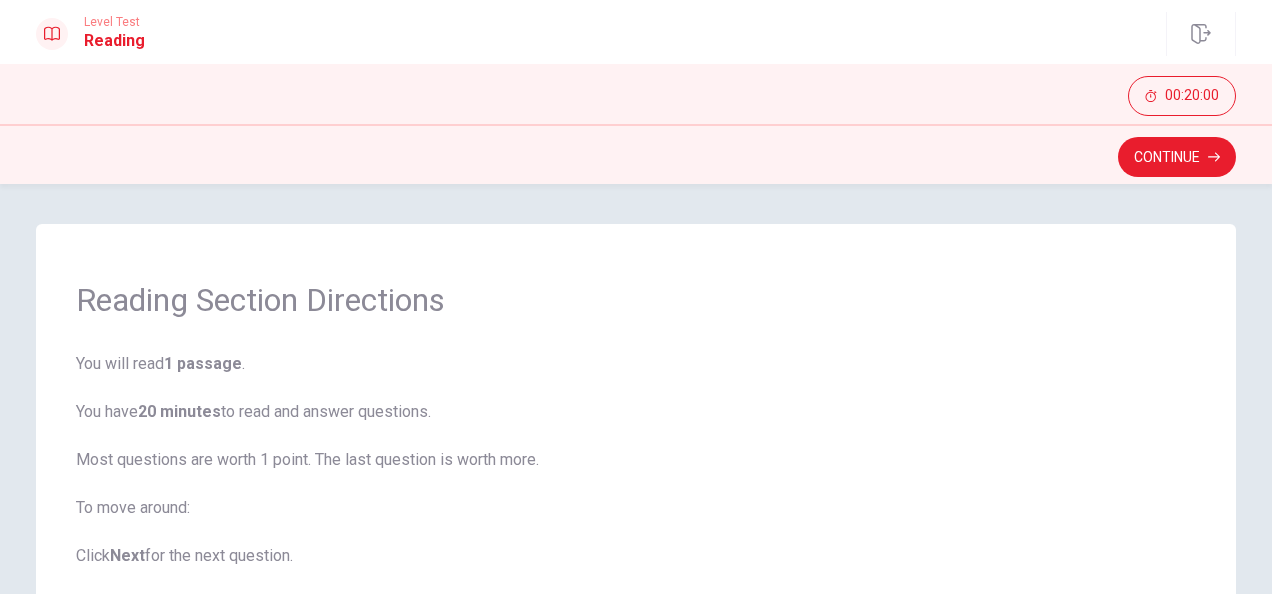 click on "Reading Section Directions You will read  1 passage .
You have  20 minutes  to read and answer questions.
Most questions are worth 1 point. The last question is worth more.
To move around:
Click  Next  for the next question.
Click  Back  for earlier questions.
Click  Review  to see all questions.
Remember: You can skip questions and come back later.
You have  20 minutes  total.
Click  Continue  to start." at bounding box center [636, 544] 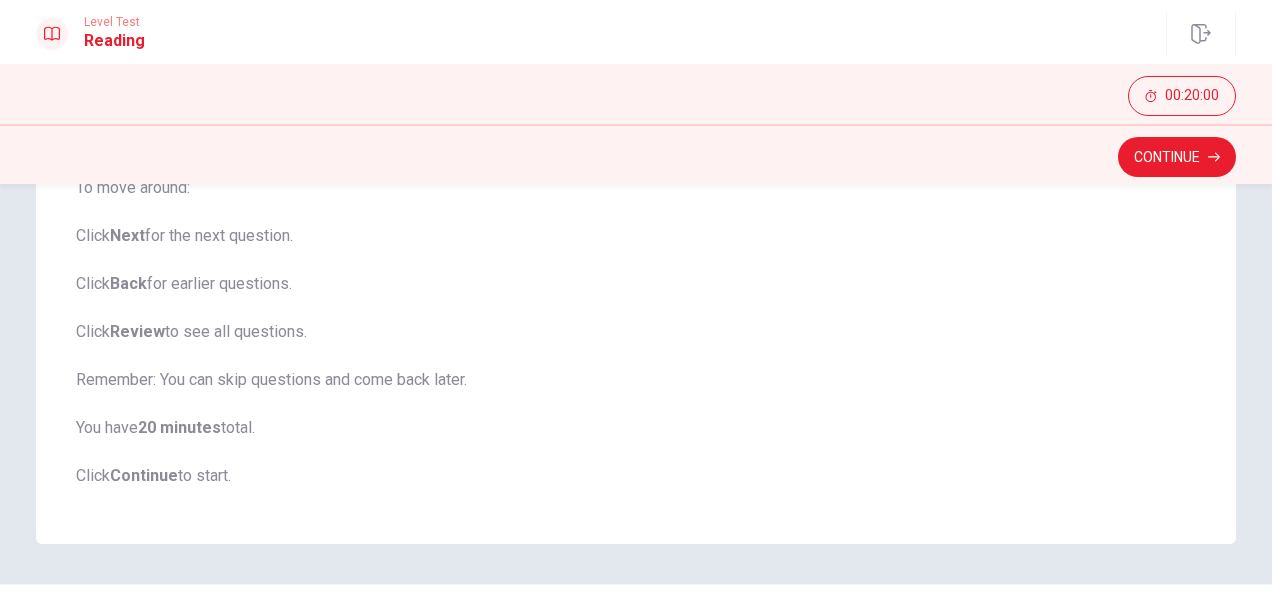 scroll, scrollTop: 360, scrollLeft: 0, axis: vertical 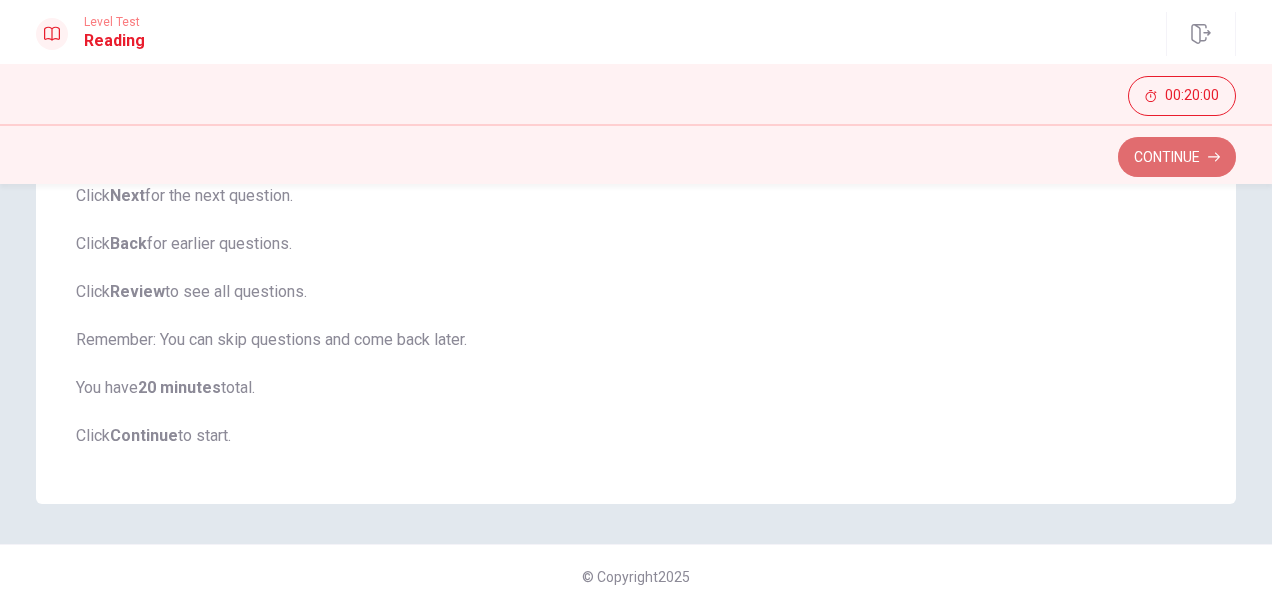 click on "Continue" at bounding box center [1177, 157] 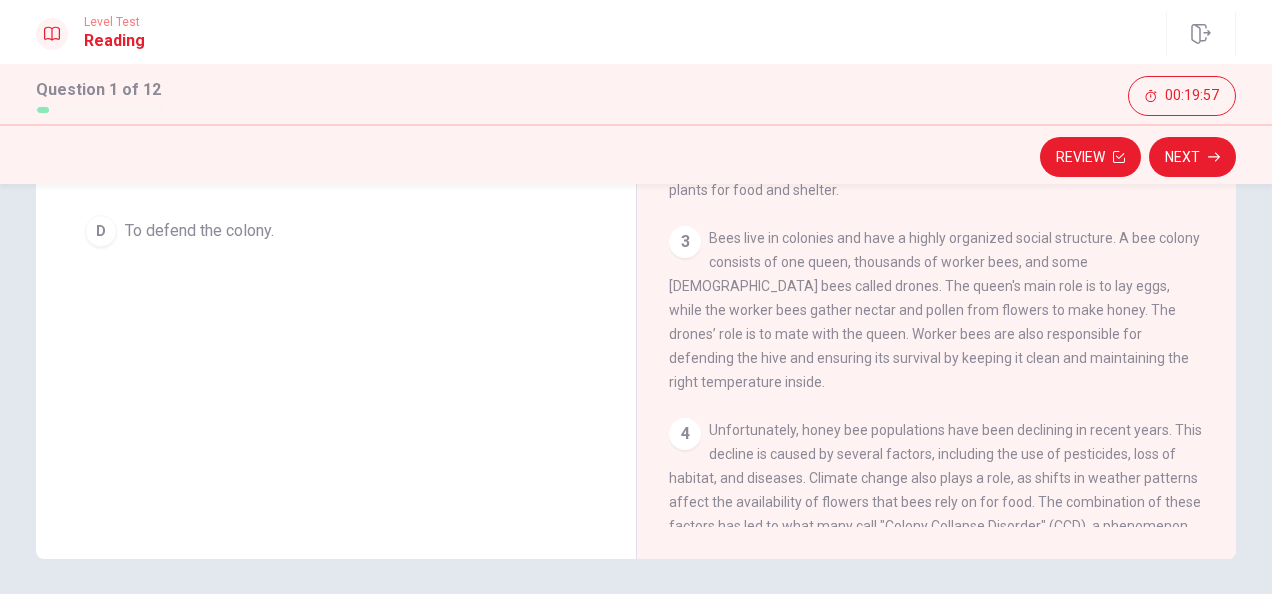 scroll, scrollTop: 0, scrollLeft: 0, axis: both 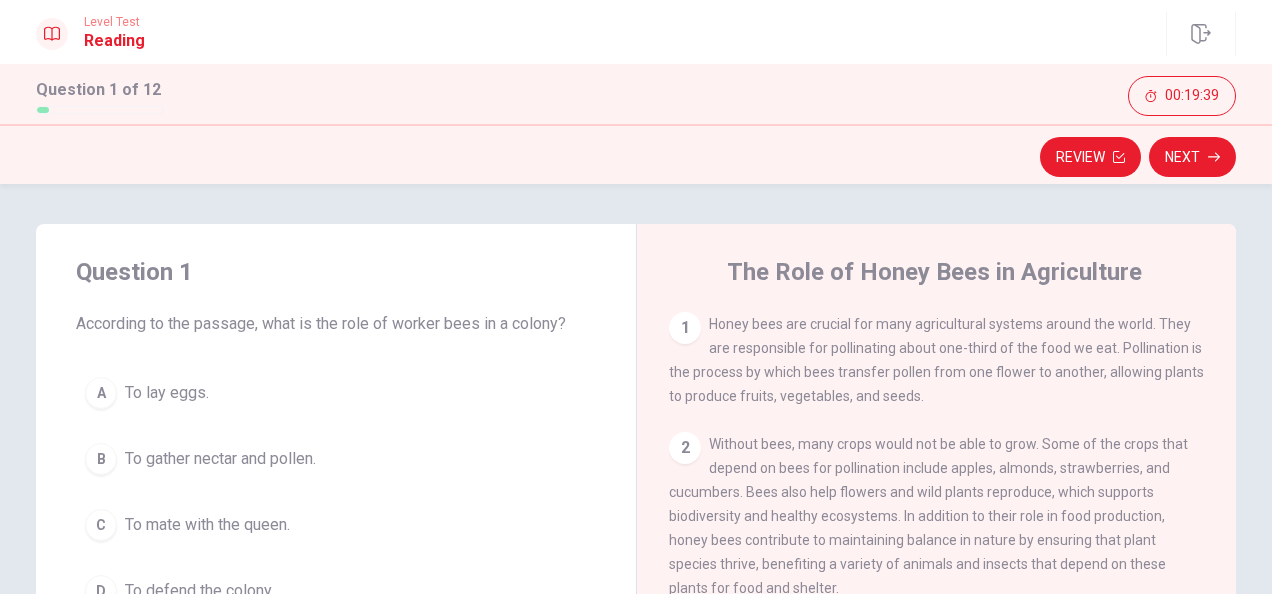 drag, startPoint x: 718, startPoint y: 273, endPoint x: 782, endPoint y: 398, distance: 140.43147 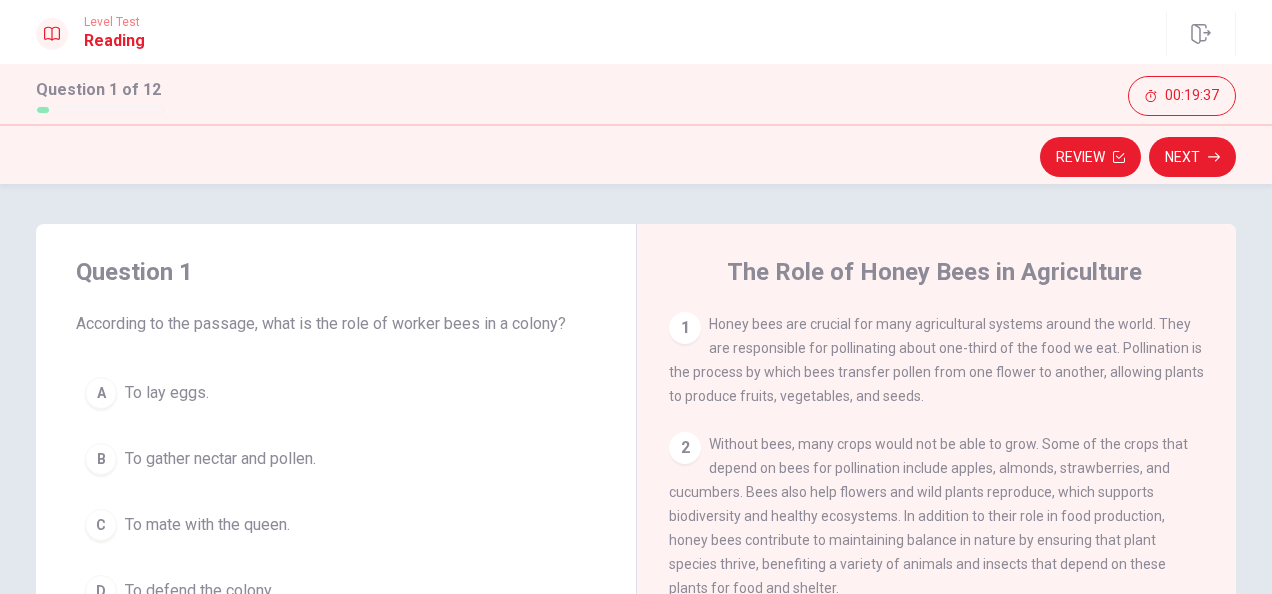 drag, startPoint x: 730, startPoint y: 270, endPoint x: 909, endPoint y: 434, distance: 242.76944 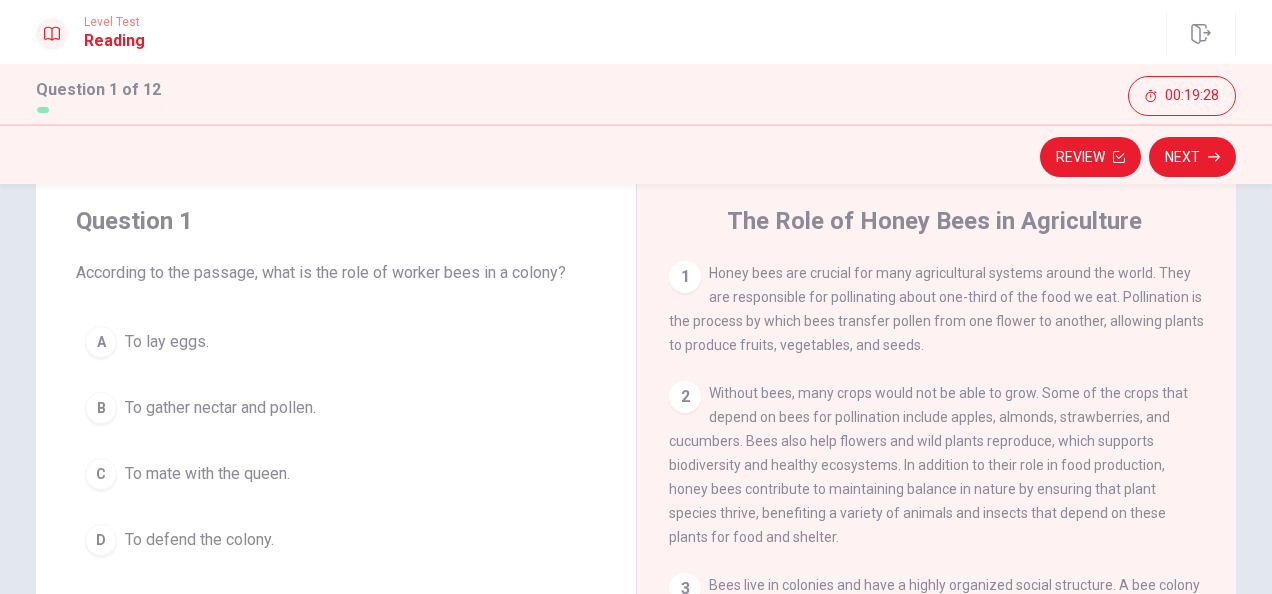 scroll, scrollTop: 28, scrollLeft: 0, axis: vertical 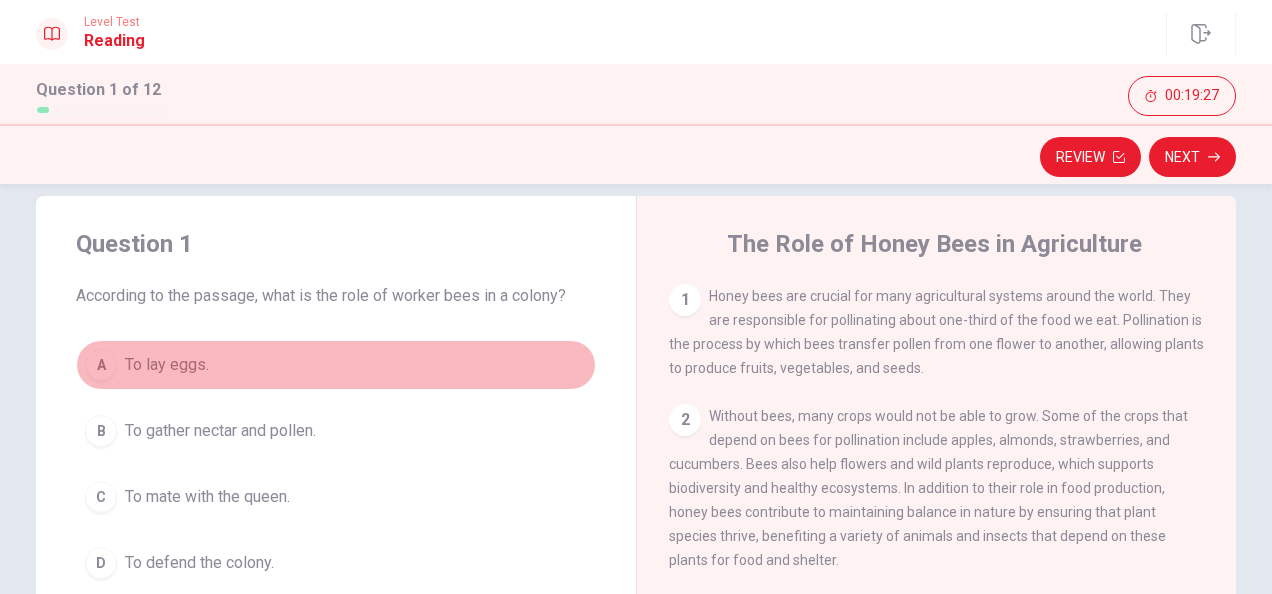click on "A" at bounding box center (101, 365) 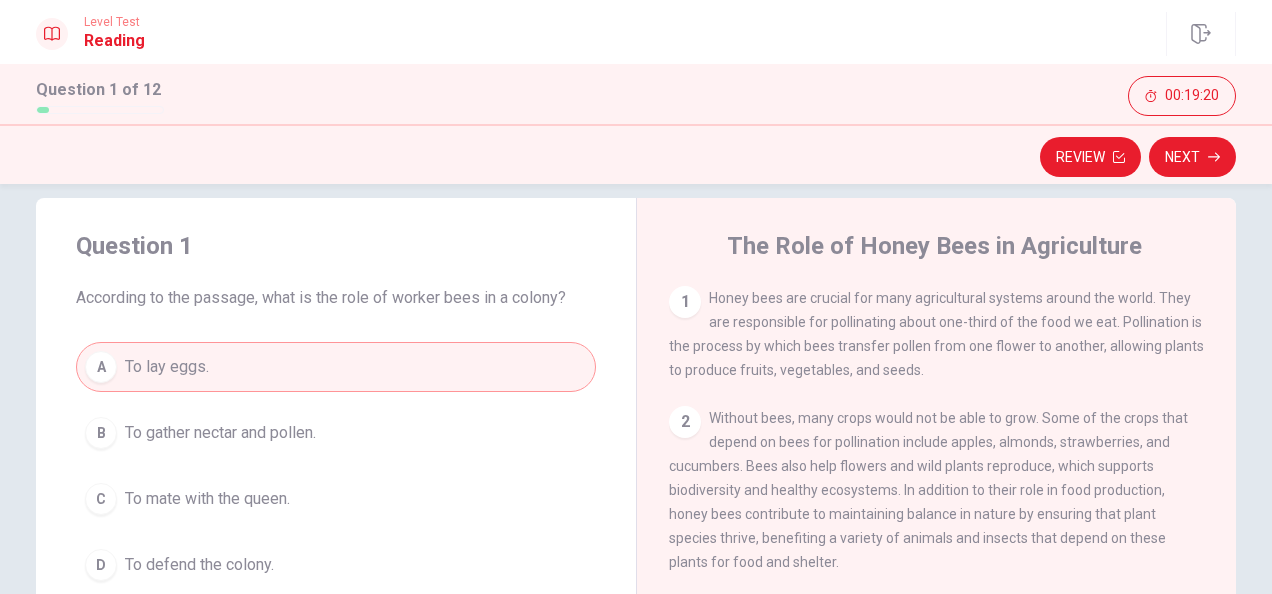 scroll, scrollTop: 19, scrollLeft: 0, axis: vertical 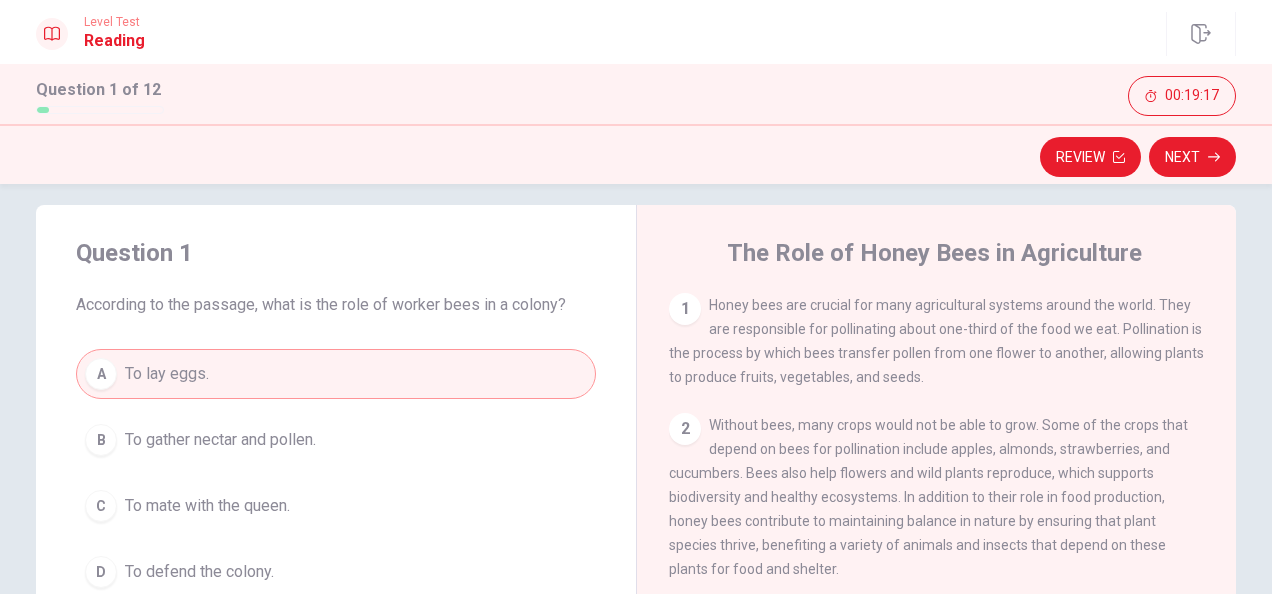 drag, startPoint x: 74, startPoint y: 254, endPoint x: 130, endPoint y: 330, distance: 94.40339 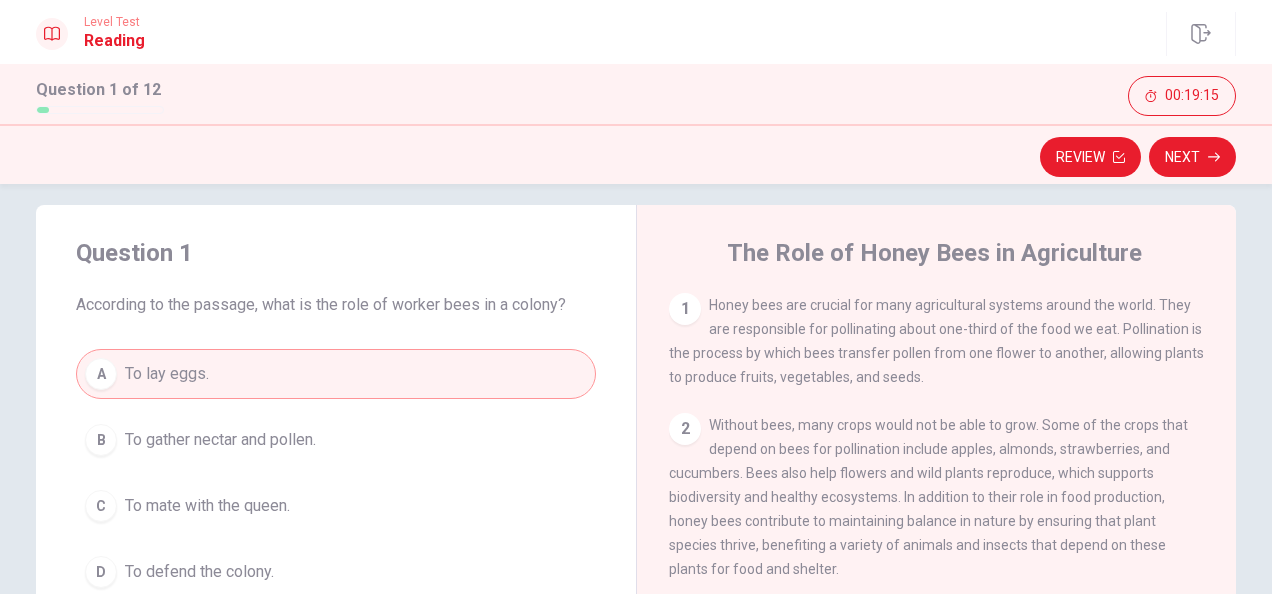 drag, startPoint x: 76, startPoint y: 252, endPoint x: 228, endPoint y: 446, distance: 246.45486 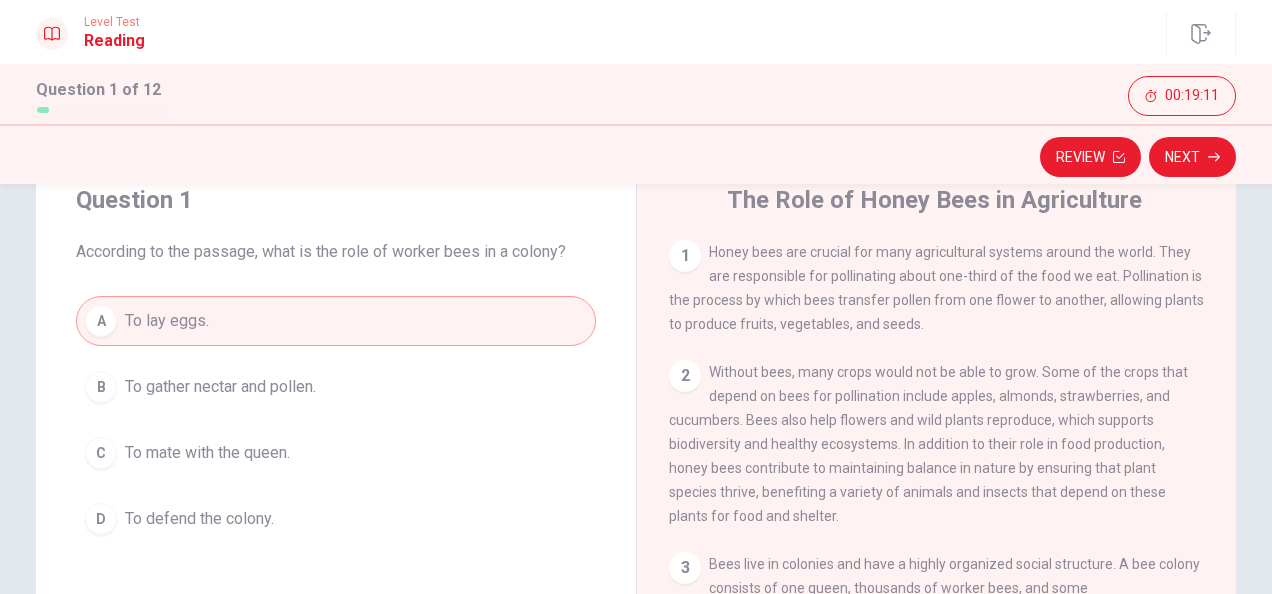 scroll, scrollTop: 70, scrollLeft: 0, axis: vertical 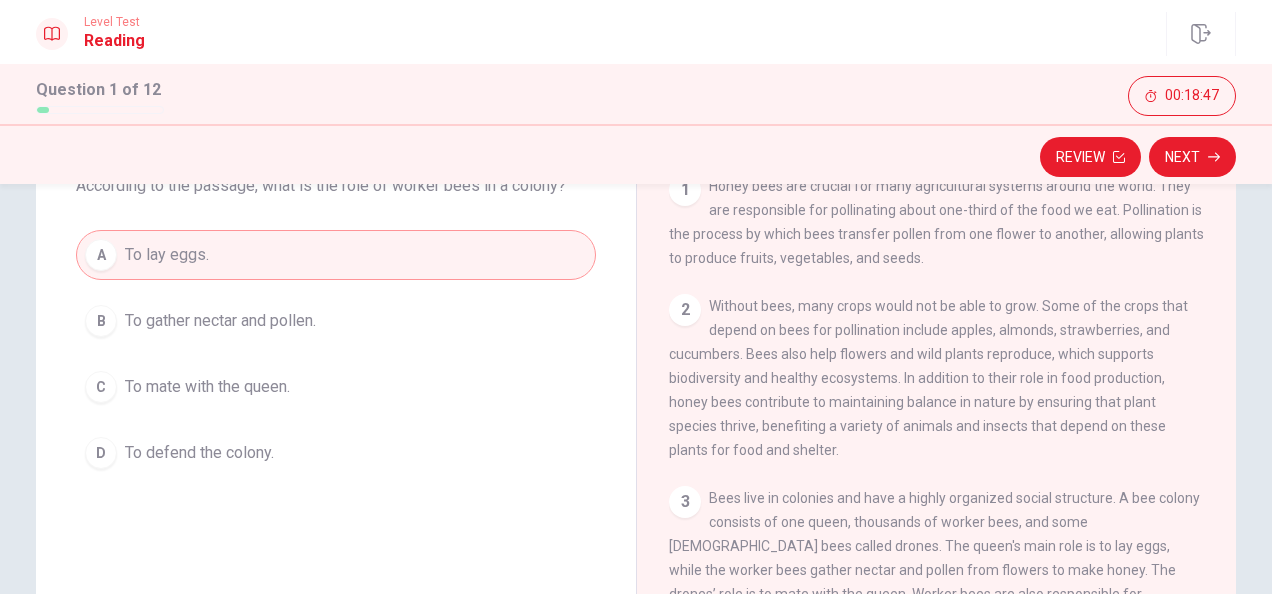 click on "A To lay eggs.
B To gather nectar and pollen.
C To mate with the queen.
D To defend the colony." at bounding box center (336, 354) 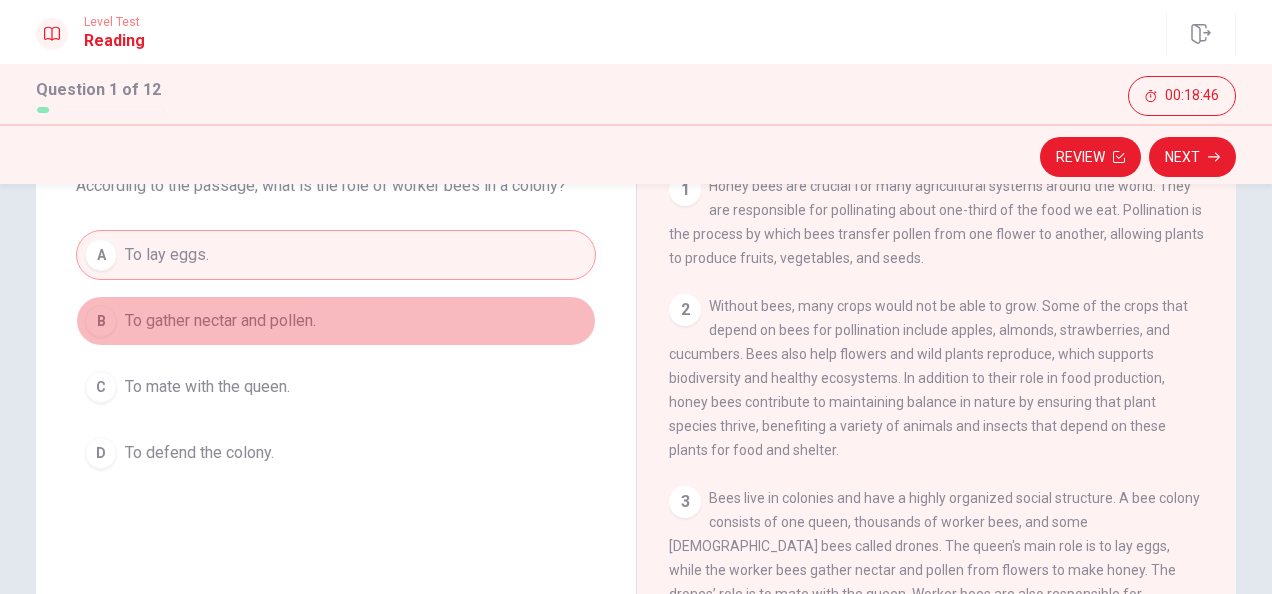 click on "To gather nectar and pollen." at bounding box center [220, 321] 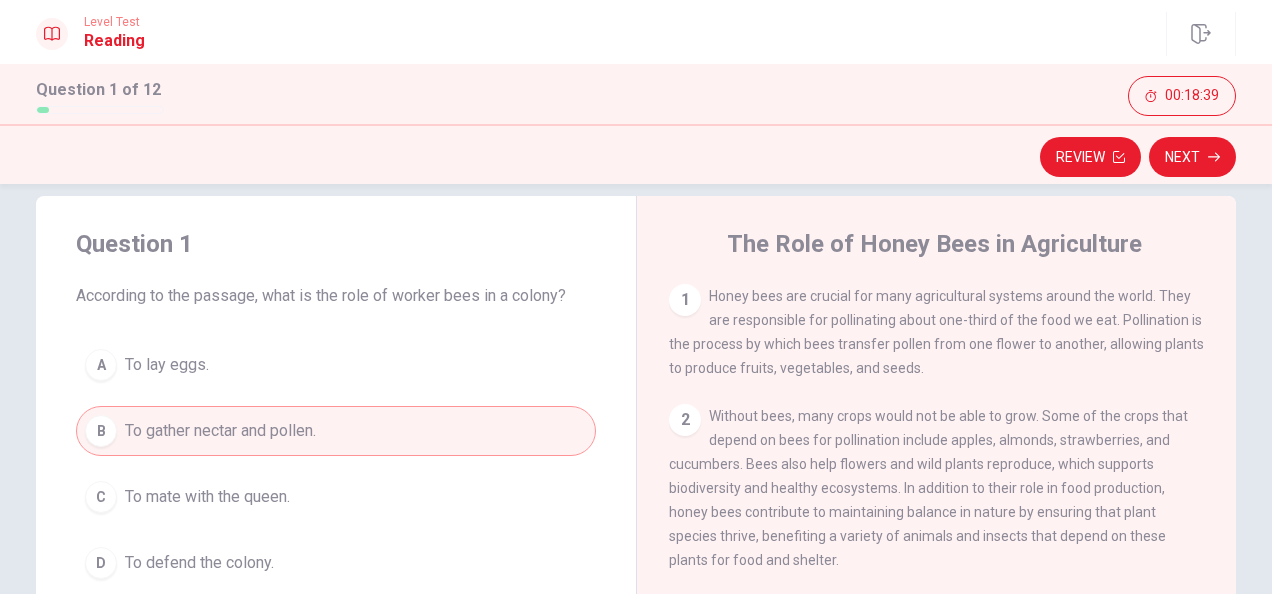 scroll, scrollTop: 18, scrollLeft: 0, axis: vertical 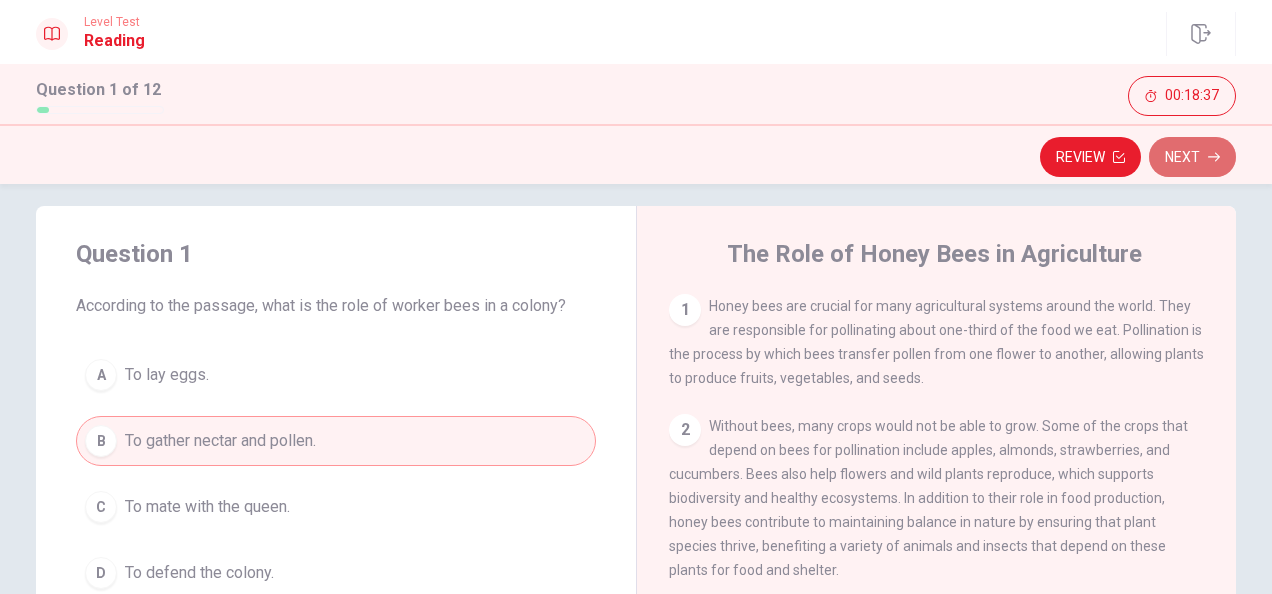 click on "Next" at bounding box center [1192, 157] 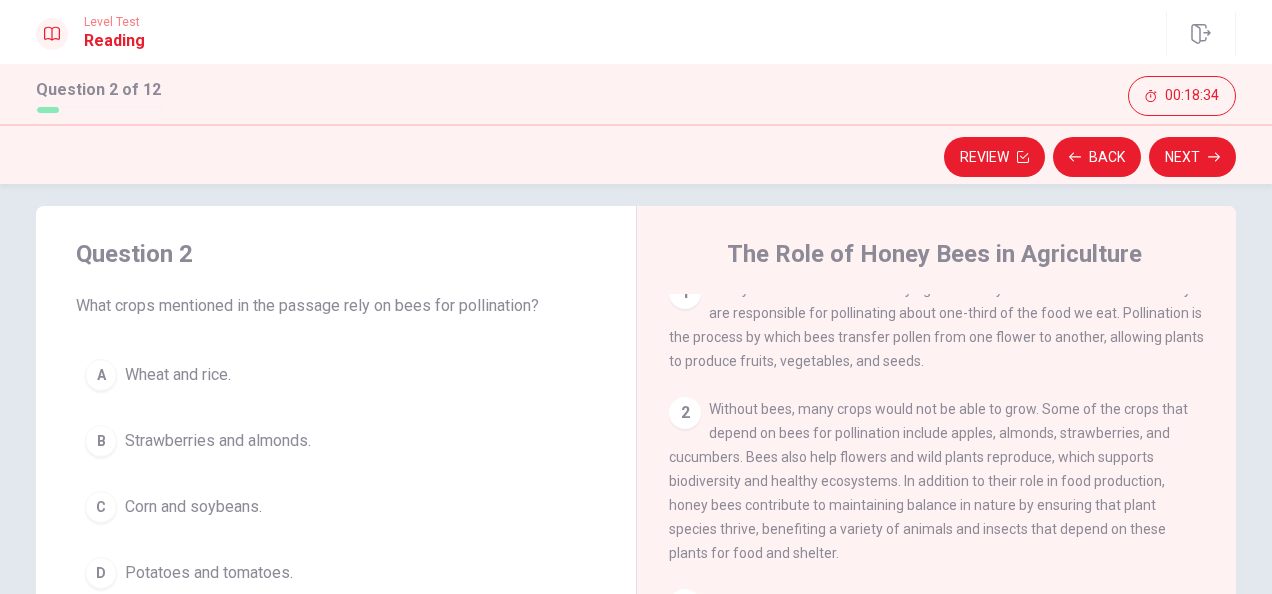 scroll, scrollTop: 25, scrollLeft: 0, axis: vertical 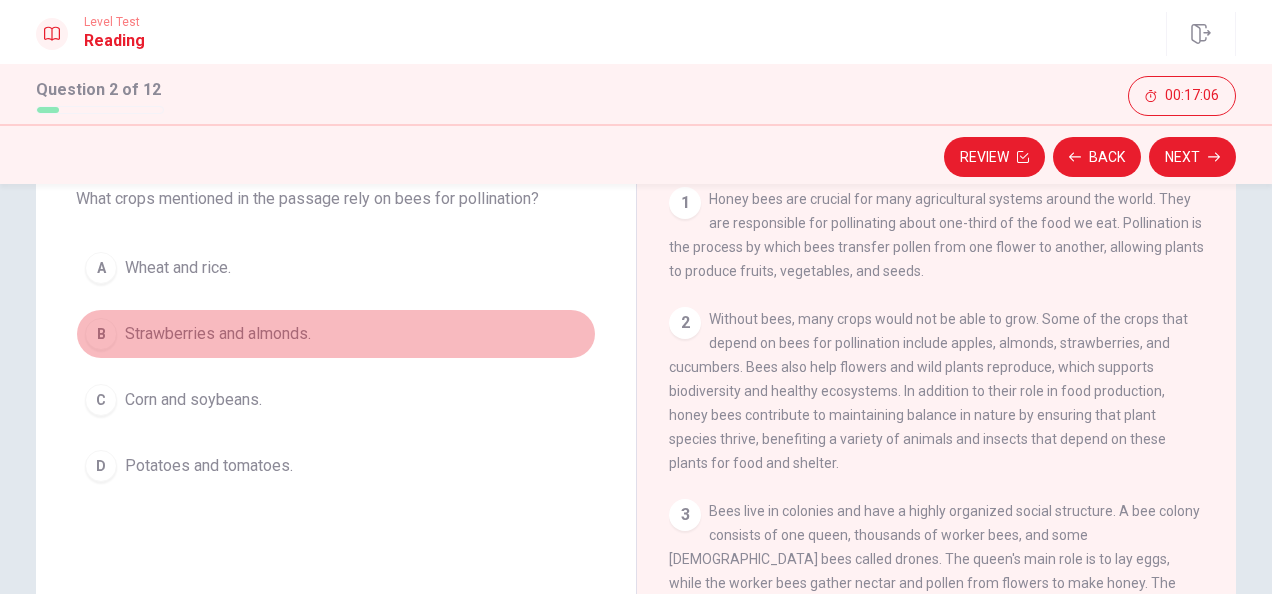 click on "Strawberries and almonds." at bounding box center [218, 334] 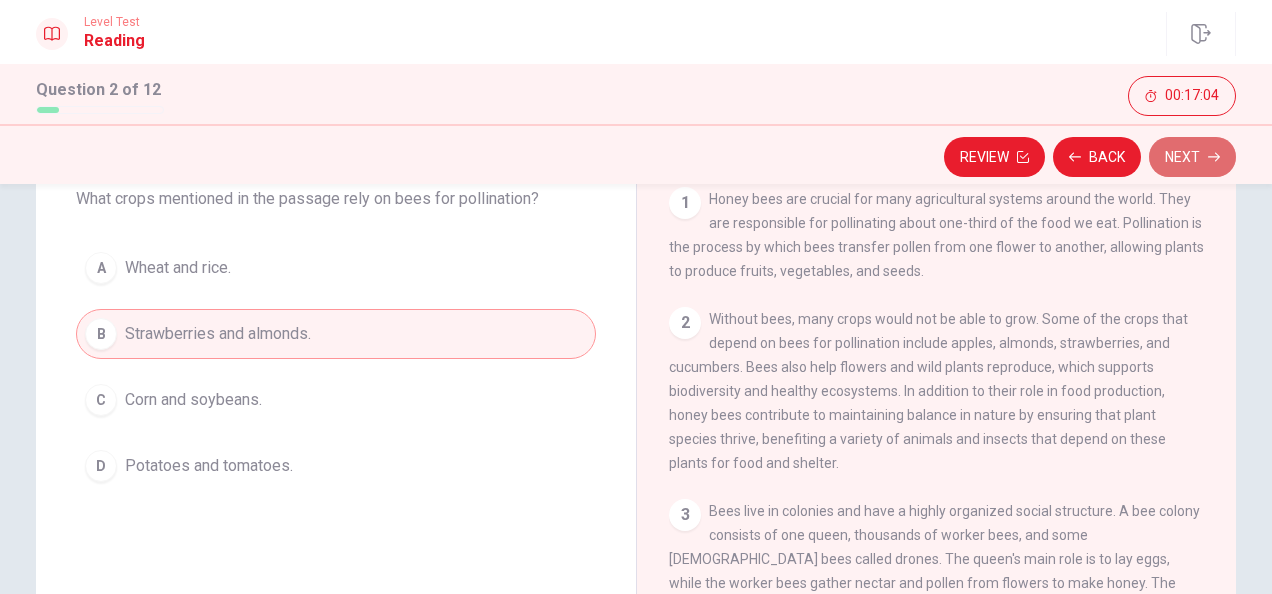 click on "Next" at bounding box center [1192, 157] 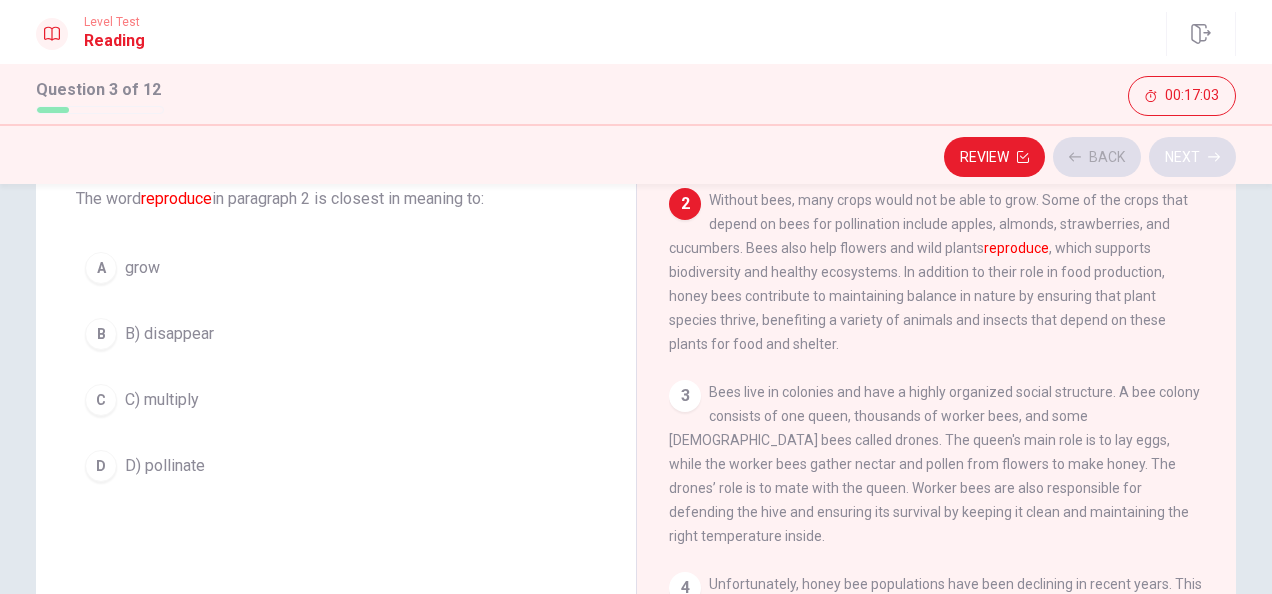scroll, scrollTop: 122, scrollLeft: 0, axis: vertical 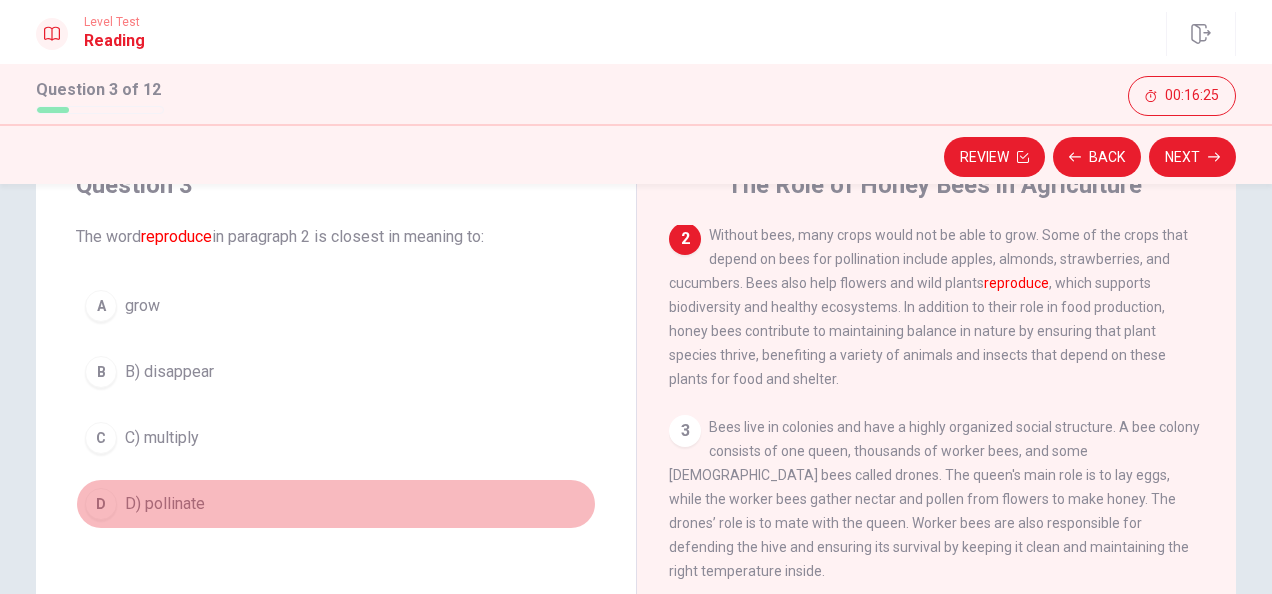 click on "D) pollinate" at bounding box center (165, 504) 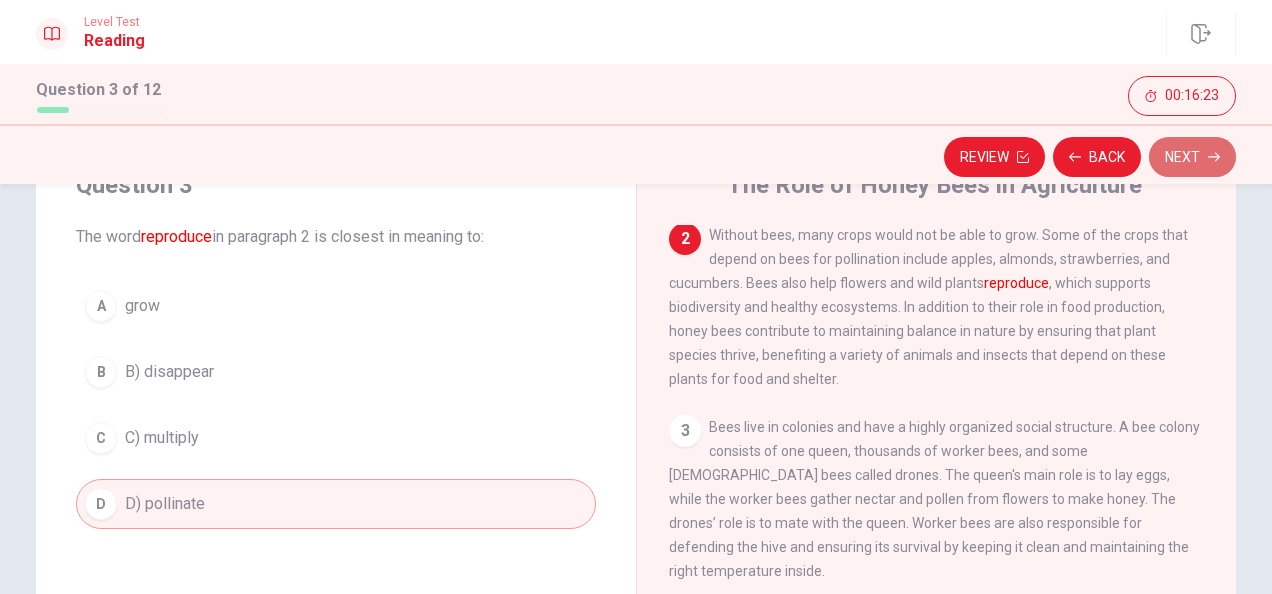 click on "Next" at bounding box center [1192, 157] 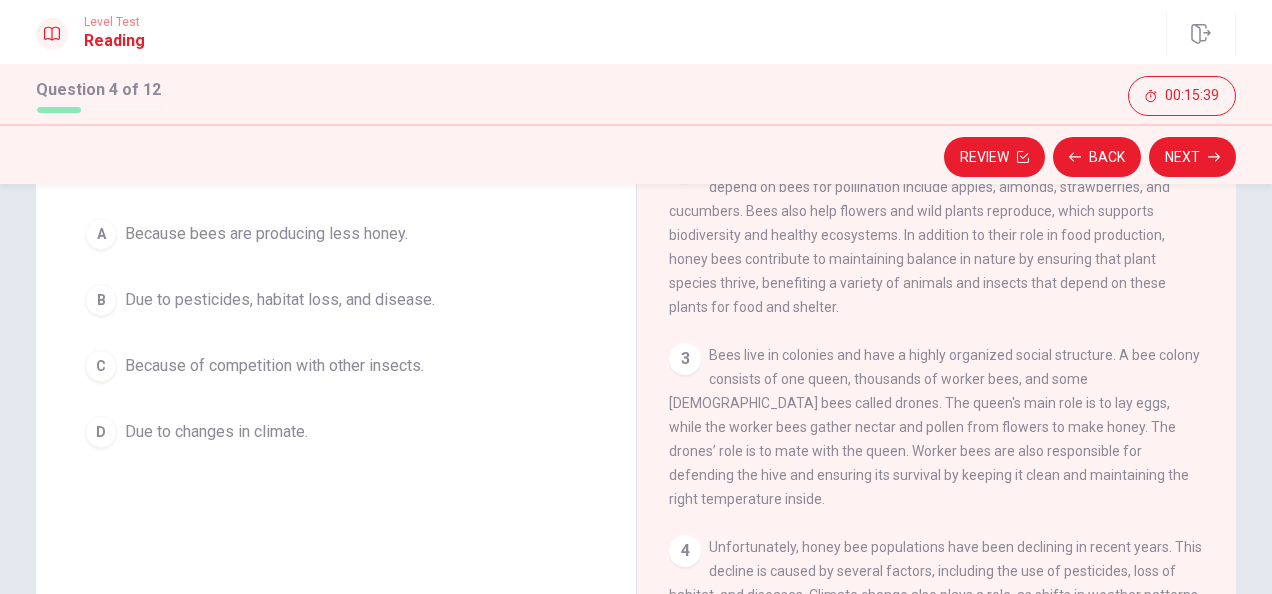 scroll, scrollTop: 149, scrollLeft: 0, axis: vertical 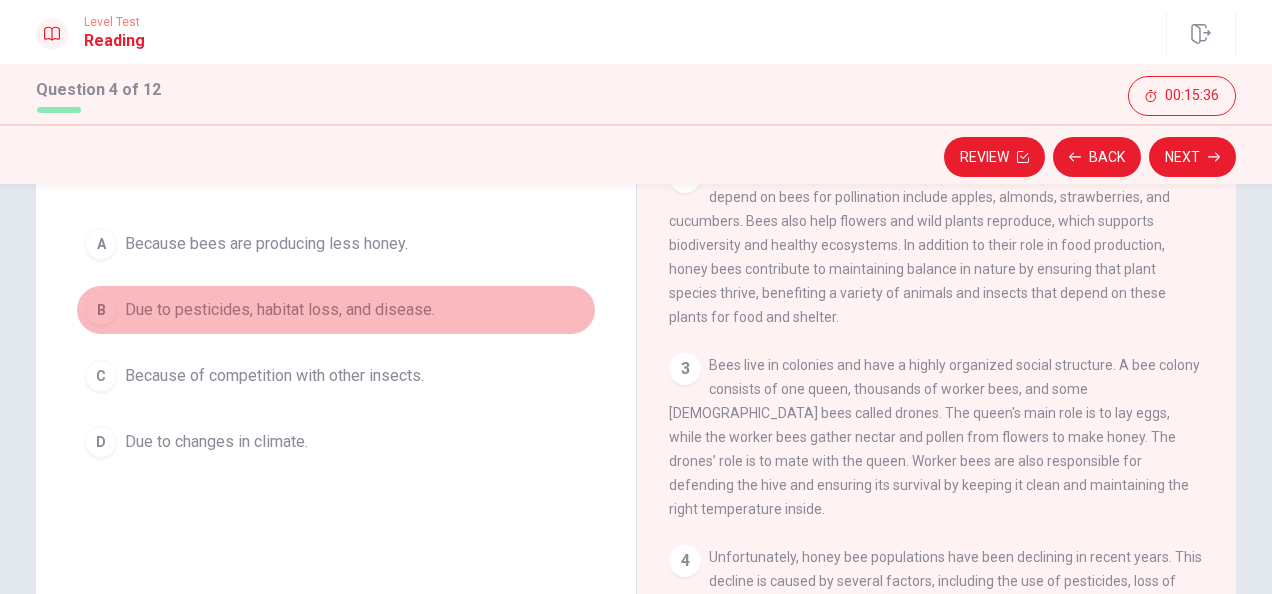 click on "Due to pesticides, habitat loss, and disease." at bounding box center [280, 310] 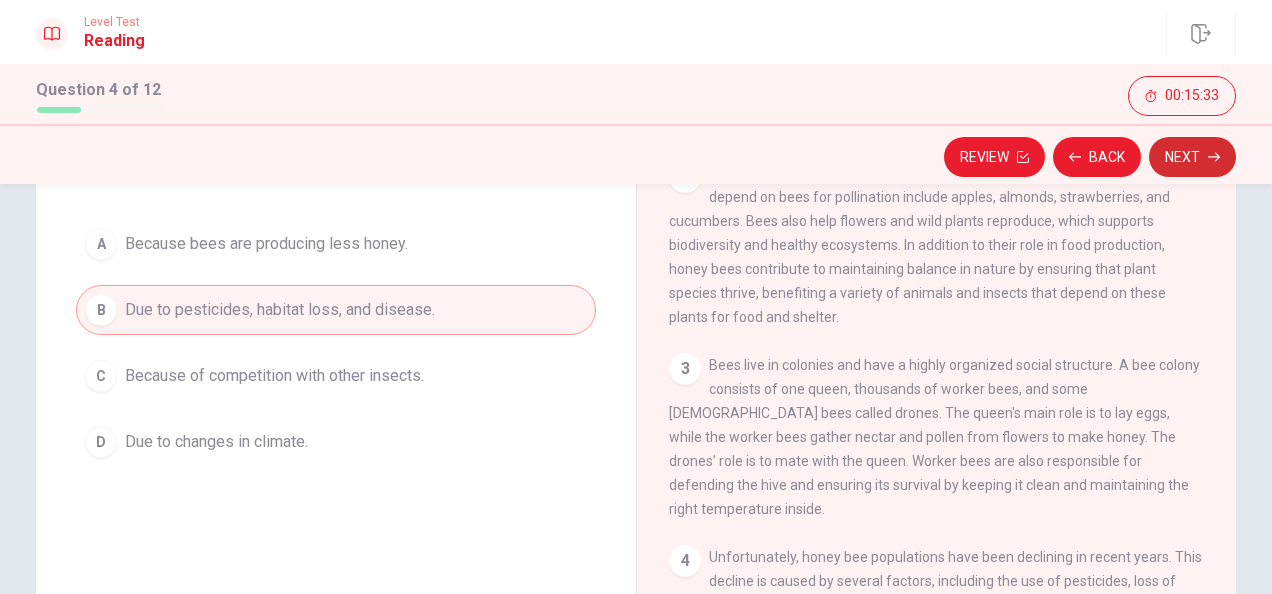 click on "Next" at bounding box center (1192, 157) 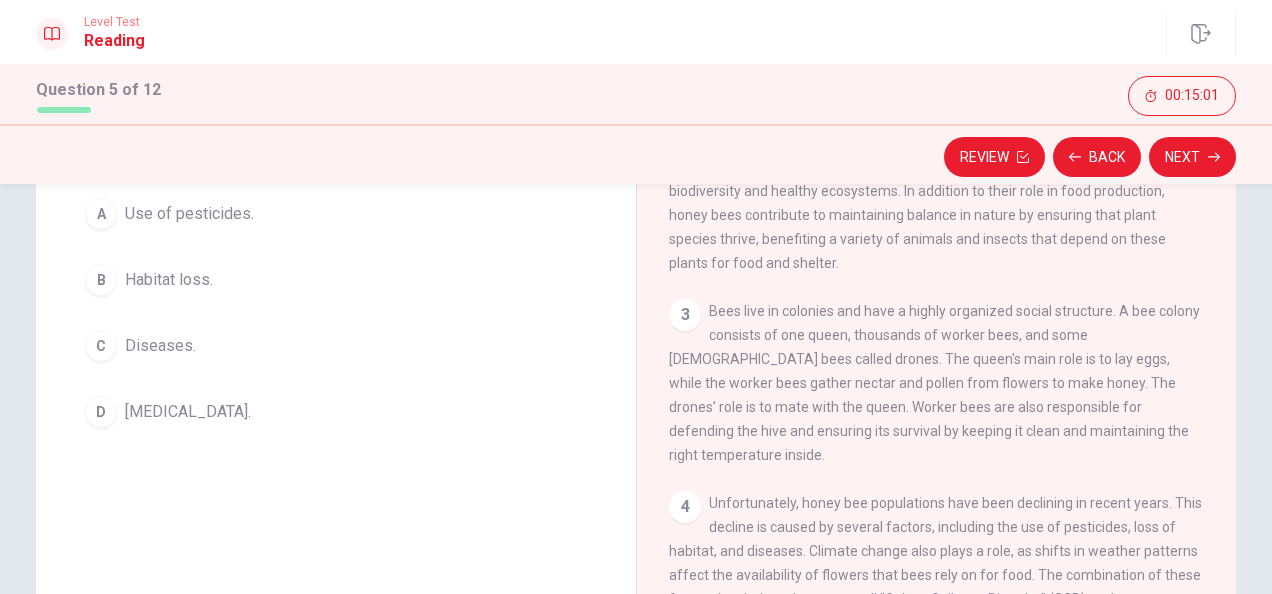 scroll, scrollTop: 205, scrollLeft: 0, axis: vertical 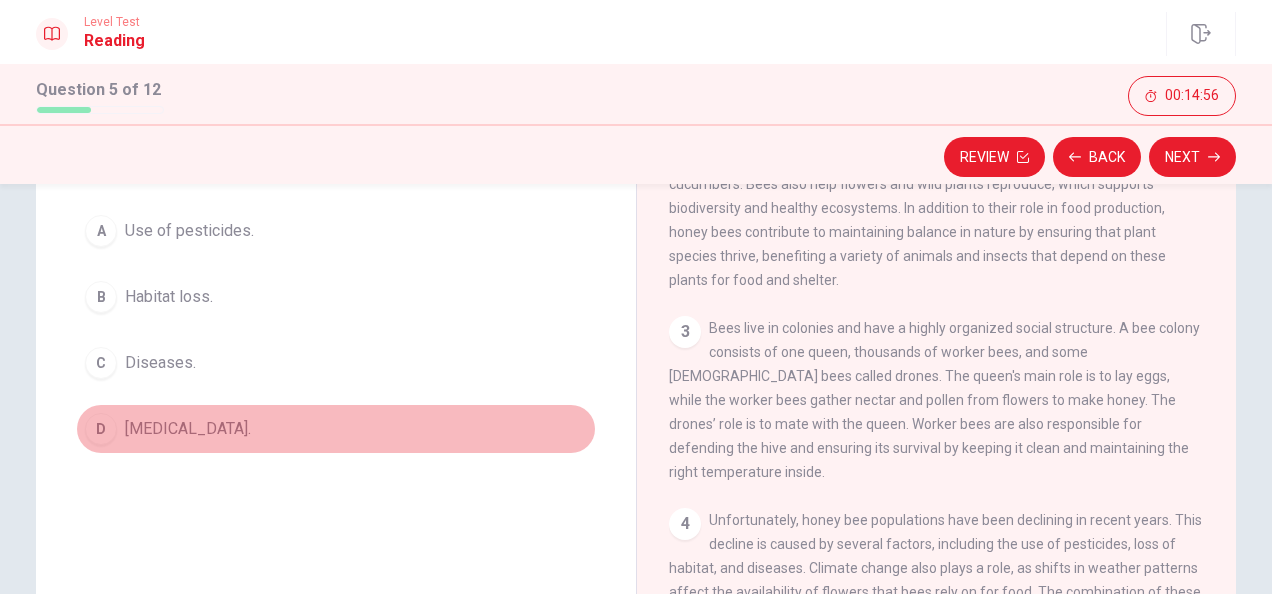 click on "[MEDICAL_DATA]." at bounding box center (188, 429) 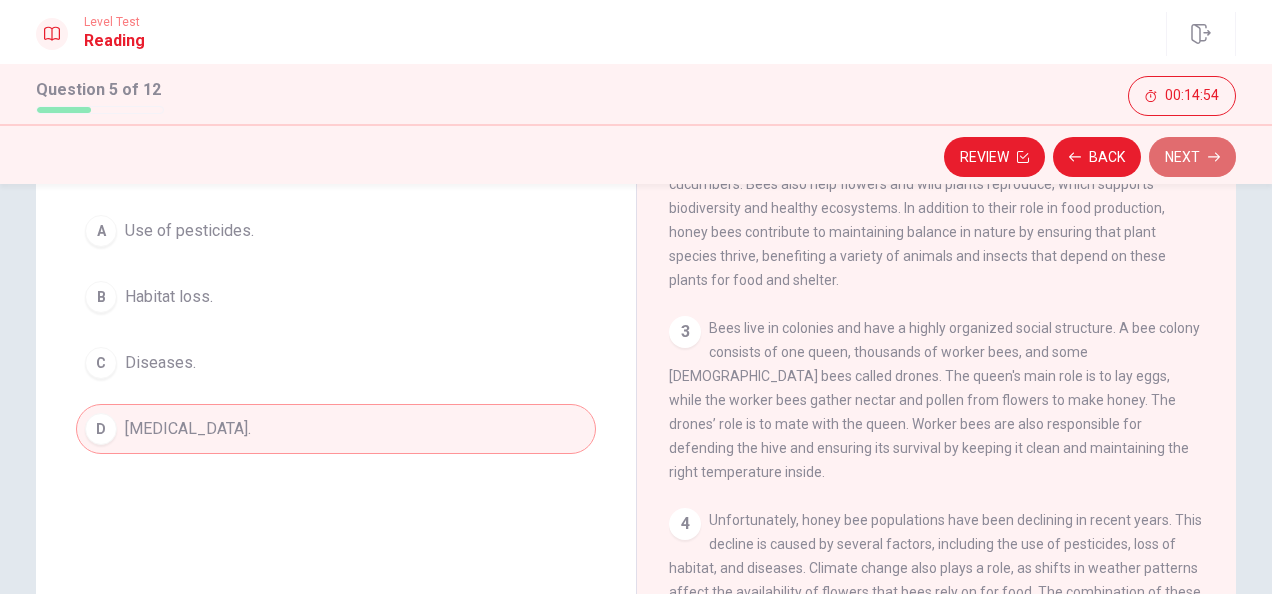 click on "Next" at bounding box center [1192, 157] 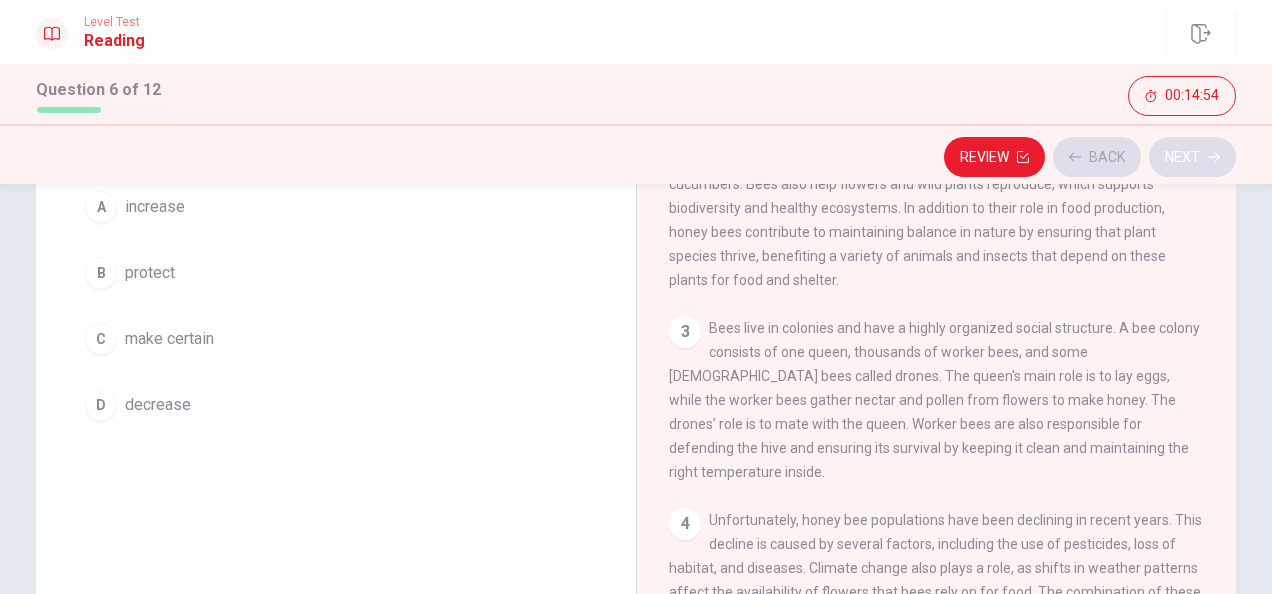 scroll, scrollTop: 162, scrollLeft: 0, axis: vertical 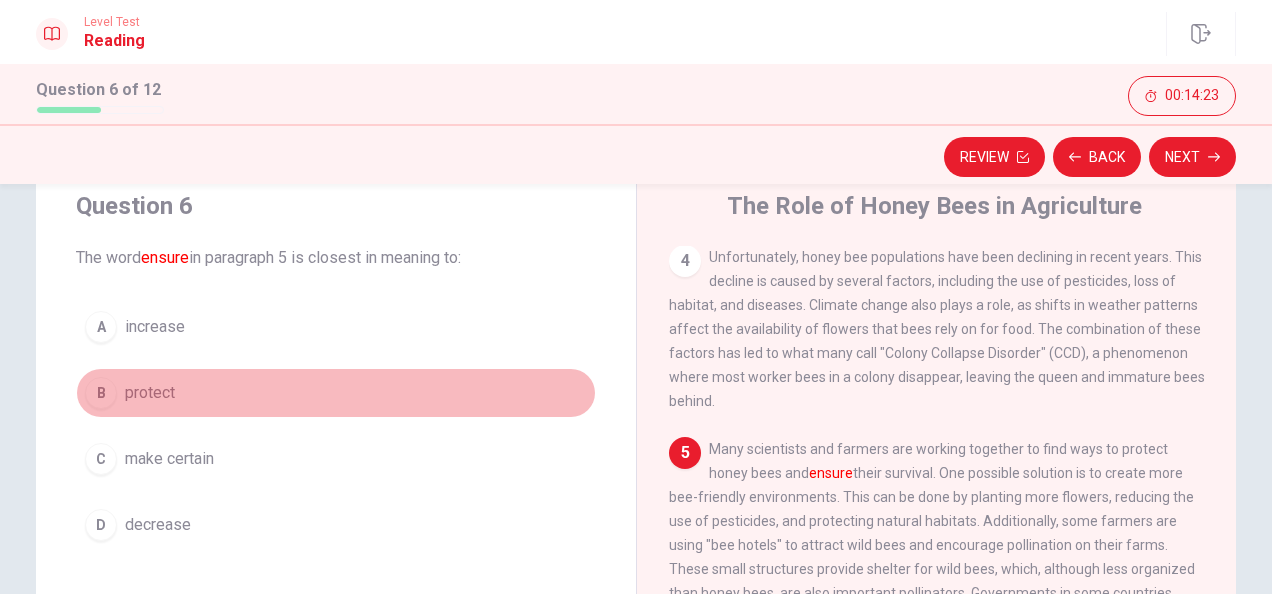 click on "protect" at bounding box center [150, 393] 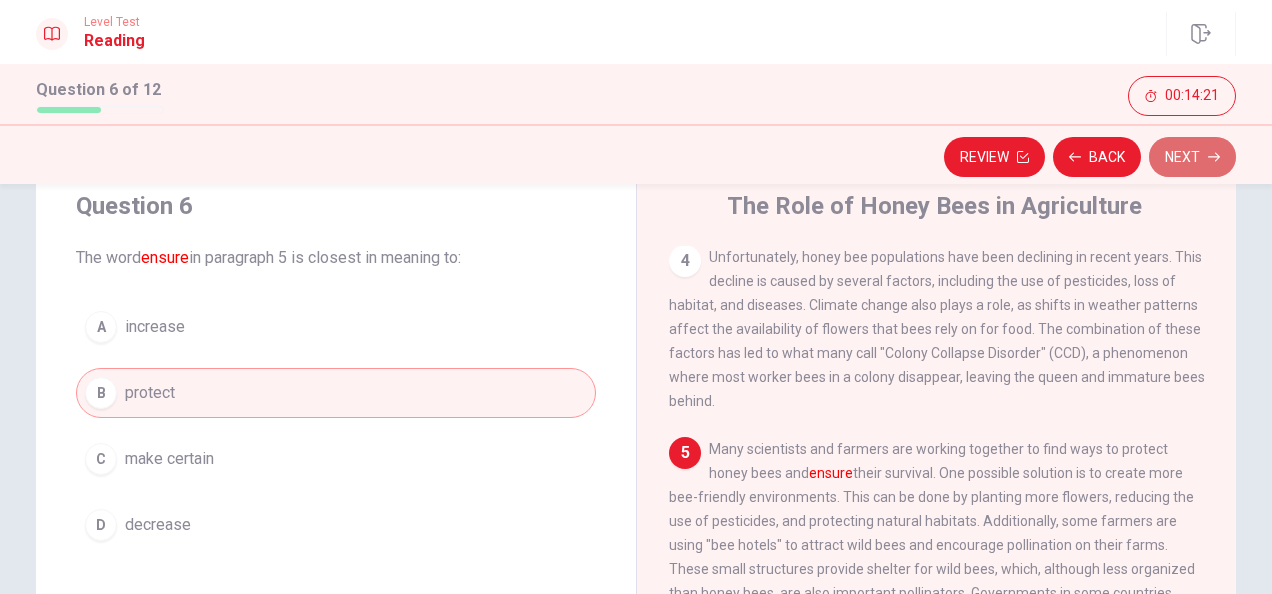 click on "Next" at bounding box center [1192, 157] 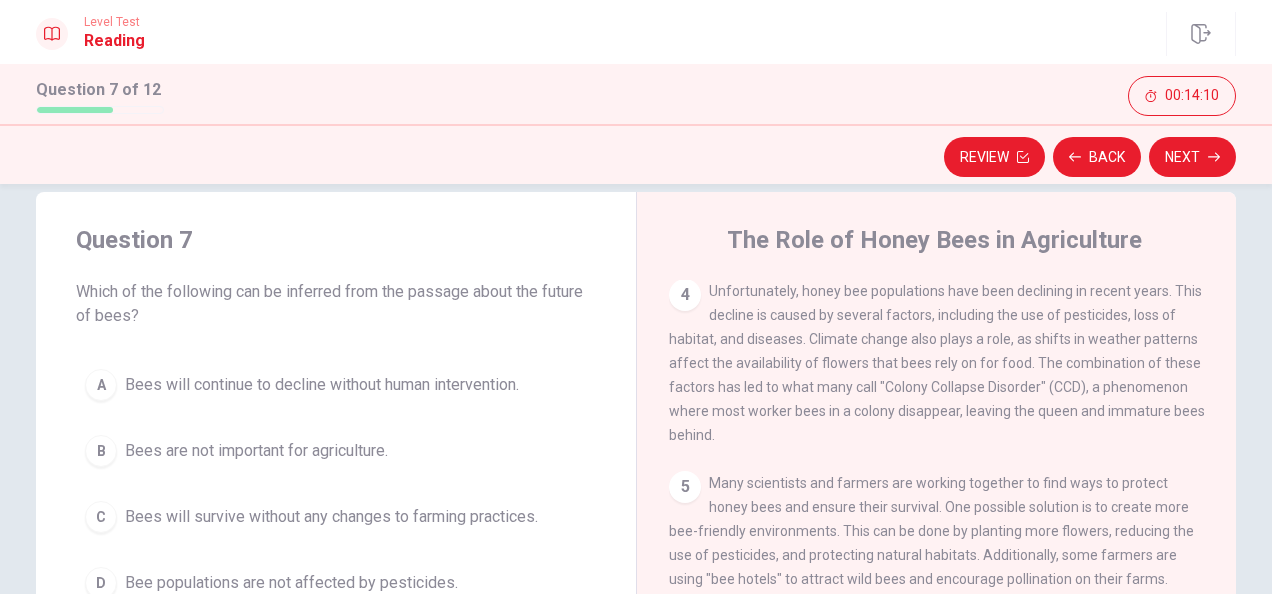 scroll, scrollTop: 33, scrollLeft: 0, axis: vertical 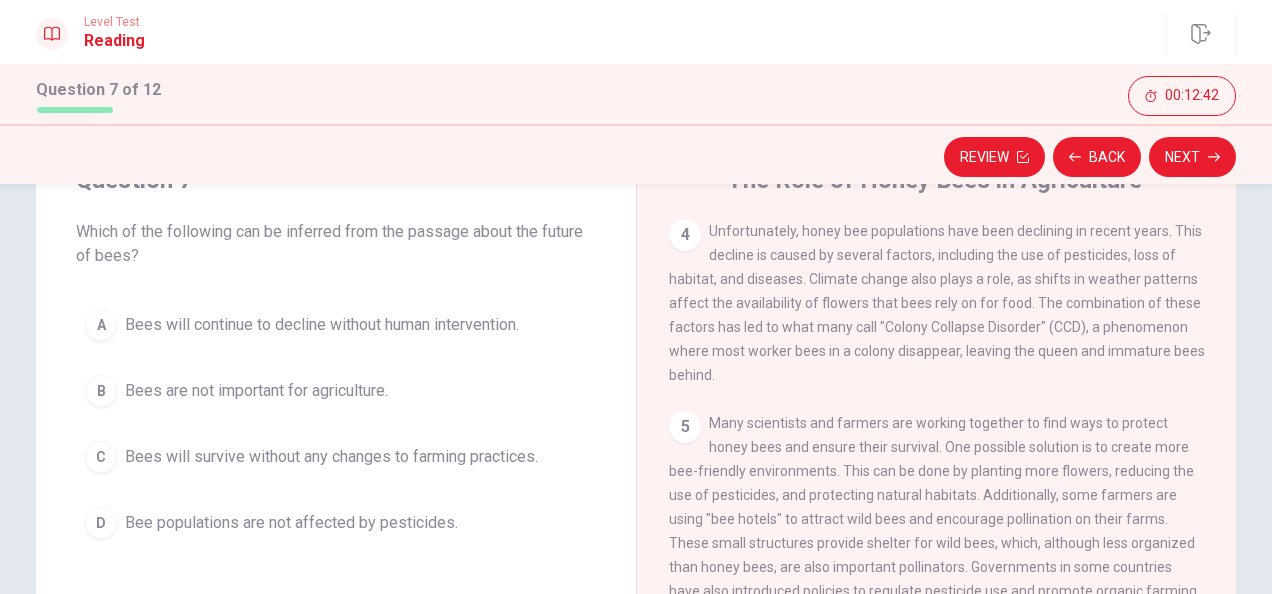 click on "Many scientists and farmers are working together to find ways to protect honey bees and ensure their survival. One possible solution is to create more bee-friendly environments. This can be done by planting more flowers, reducing the use of pesticides, and protecting natural habitats. Additionally, some farmers are using "bee hotels" to attract wild bees and encourage pollination on their farms. These small structures provide shelter for wild bees, which, although less organized than honey bees, are also important pollinators. Governments in some countries have also introduced policies to regulate pesticide use and promote organic farming methods to reduce harm to bees." at bounding box center (933, 519) 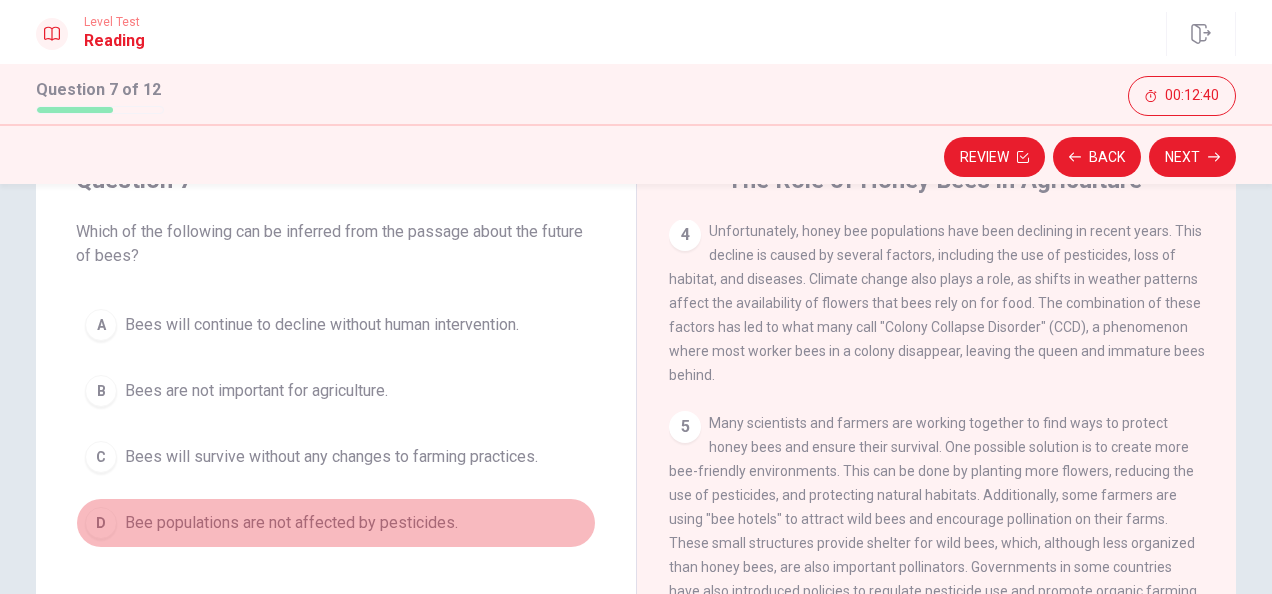 click on "Bee populations are not affected by pesticides." at bounding box center [291, 523] 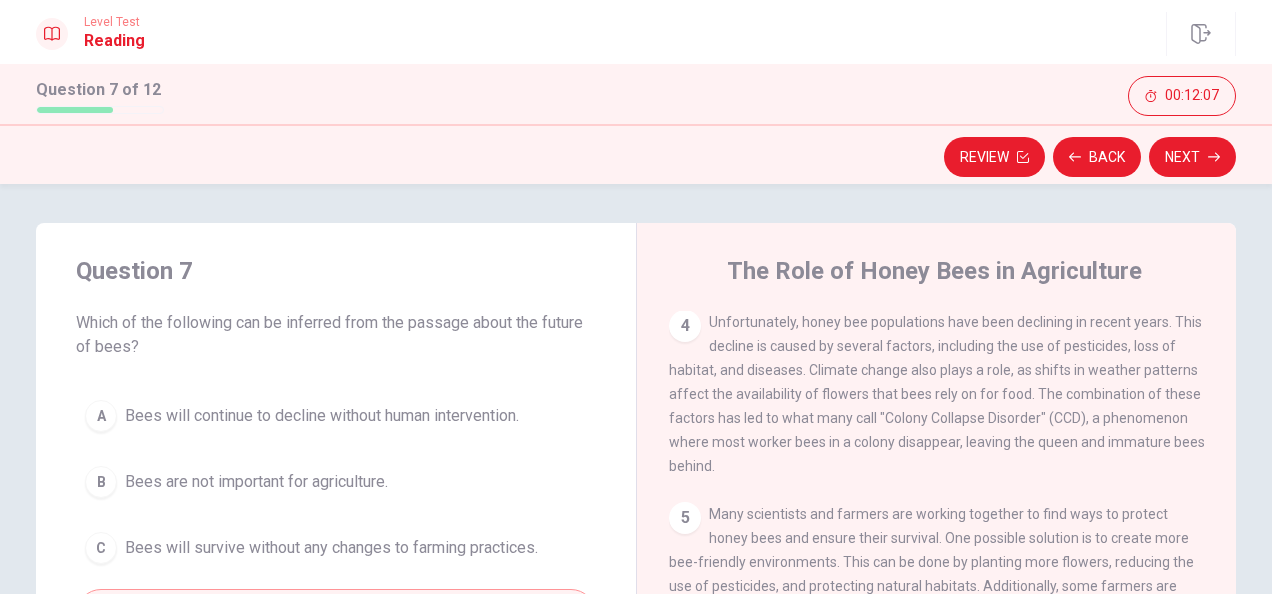 scroll, scrollTop: 0, scrollLeft: 0, axis: both 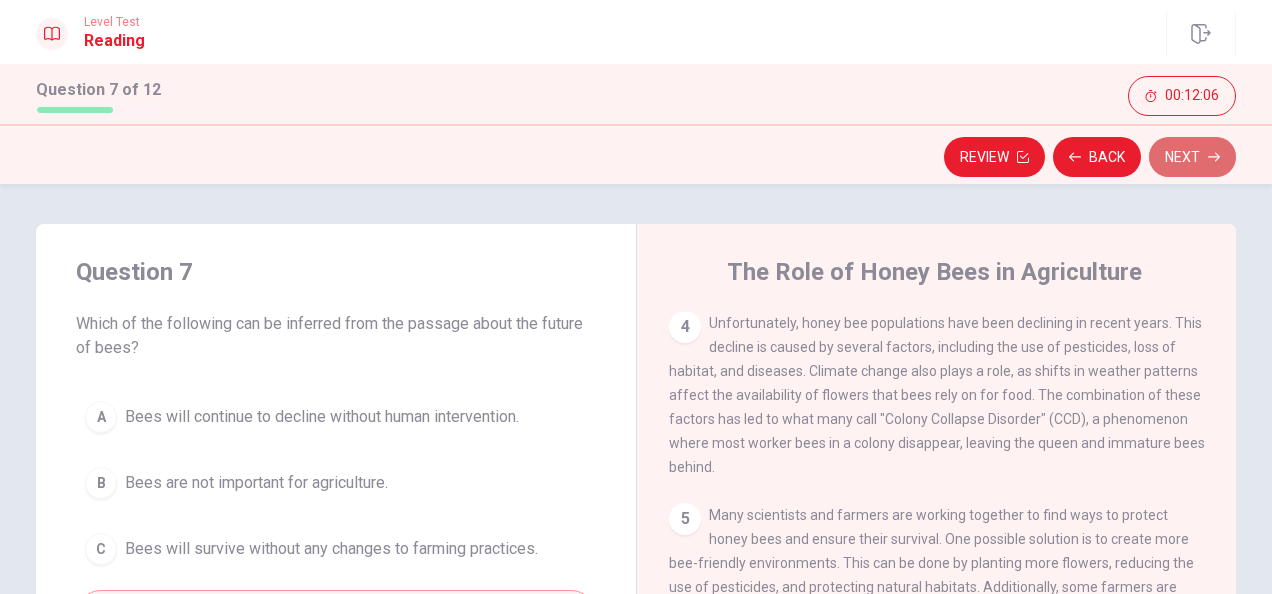 click on "Next" at bounding box center [1192, 157] 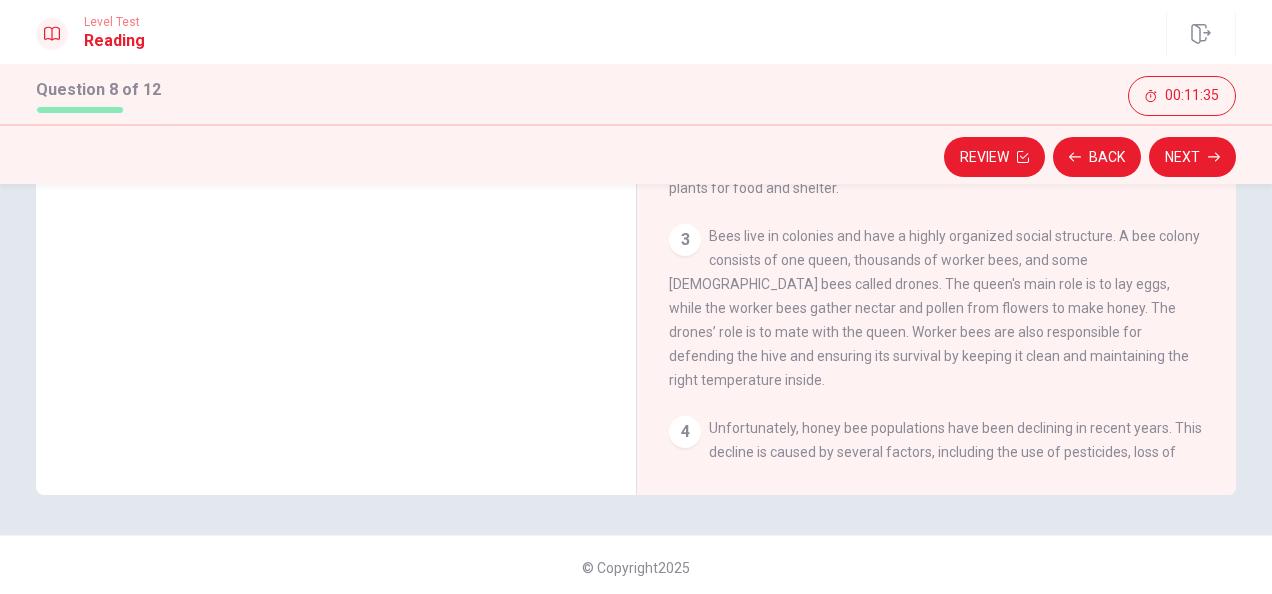 scroll, scrollTop: 428, scrollLeft: 0, axis: vertical 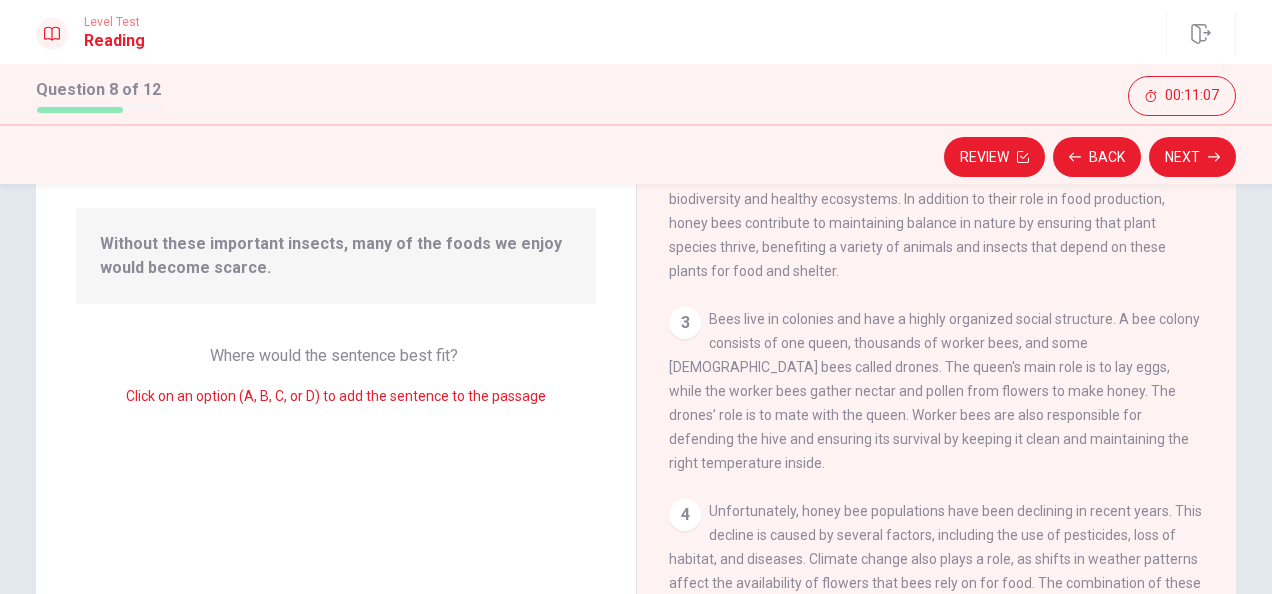click on "Without these important insects, many of the foods we enjoy would become scarce." at bounding box center (336, 256) 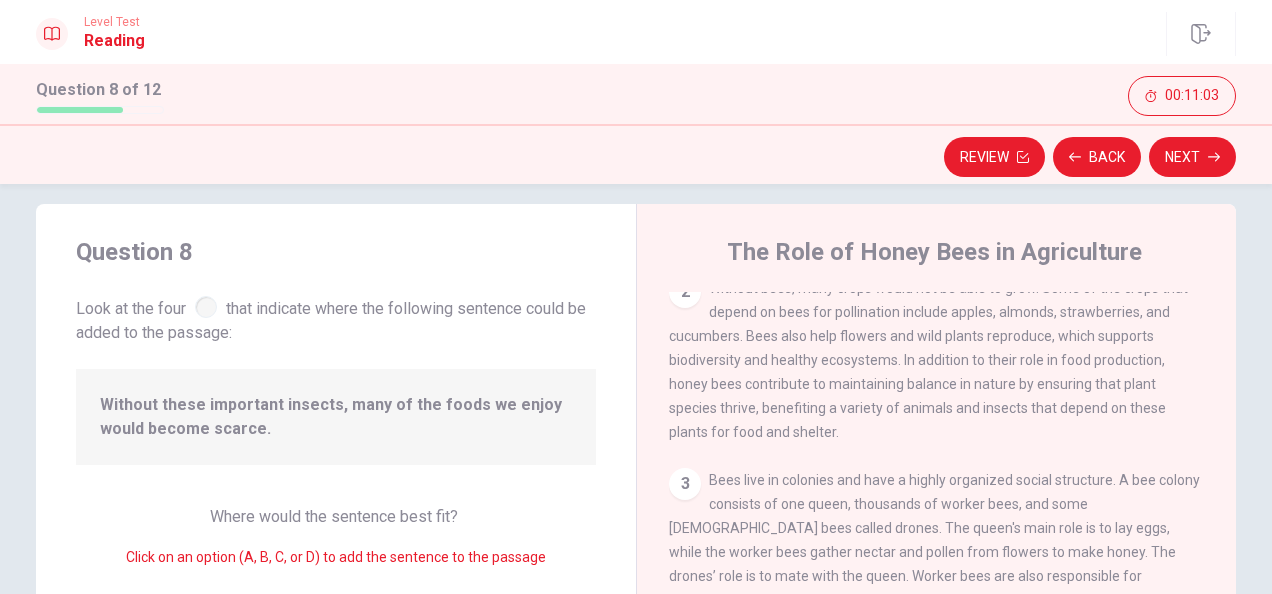 scroll, scrollTop: 0, scrollLeft: 0, axis: both 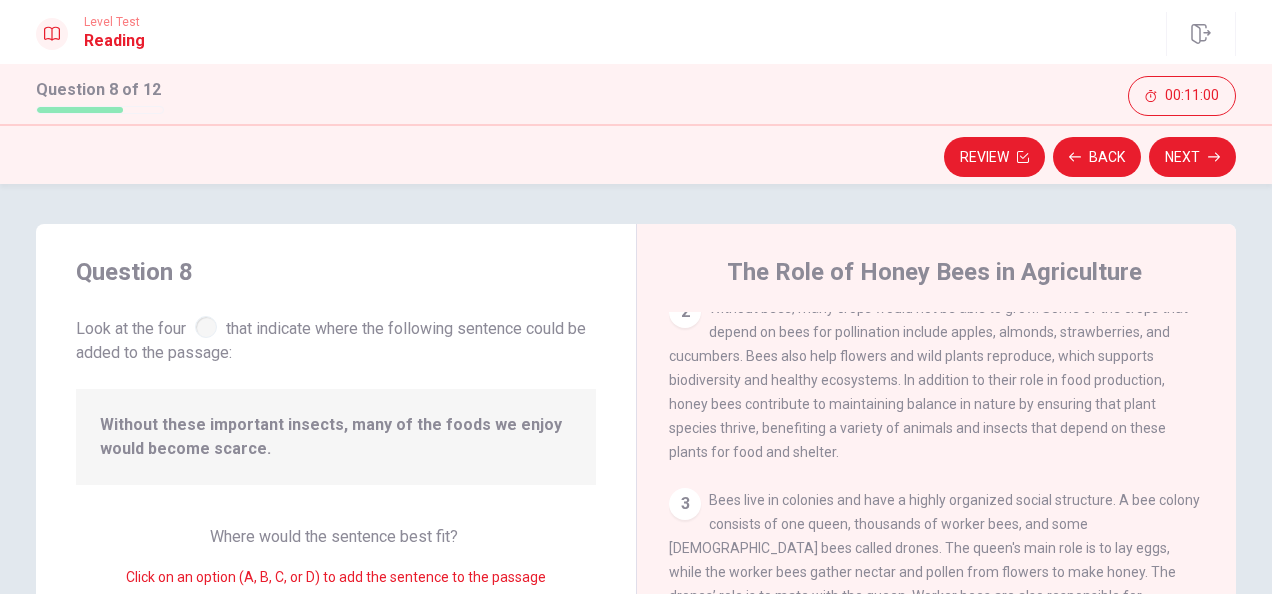 click at bounding box center (206, 327) 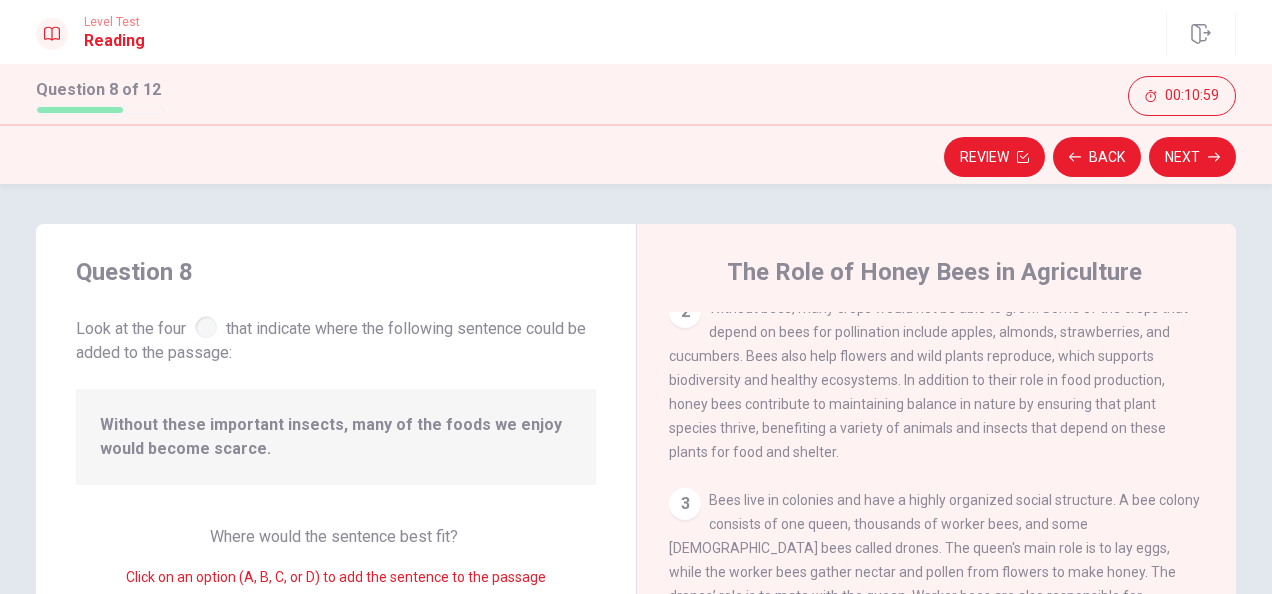 click on "Without these important insects, many of the foods we enjoy would become scarce." at bounding box center (336, 437) 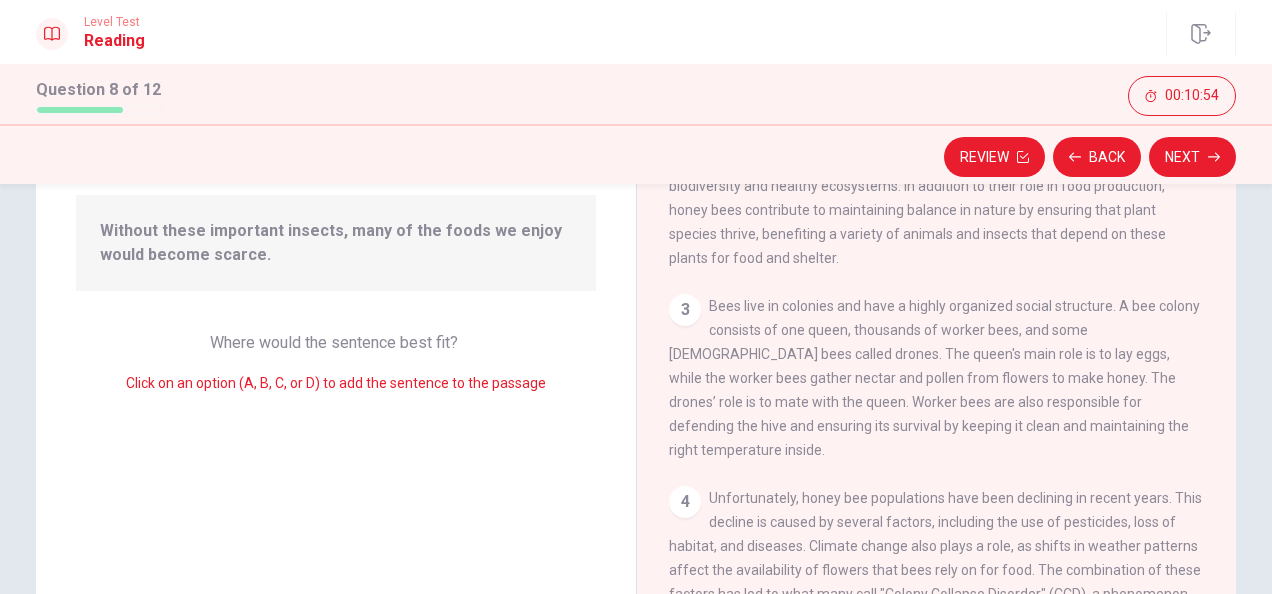 scroll, scrollTop: 187, scrollLeft: 0, axis: vertical 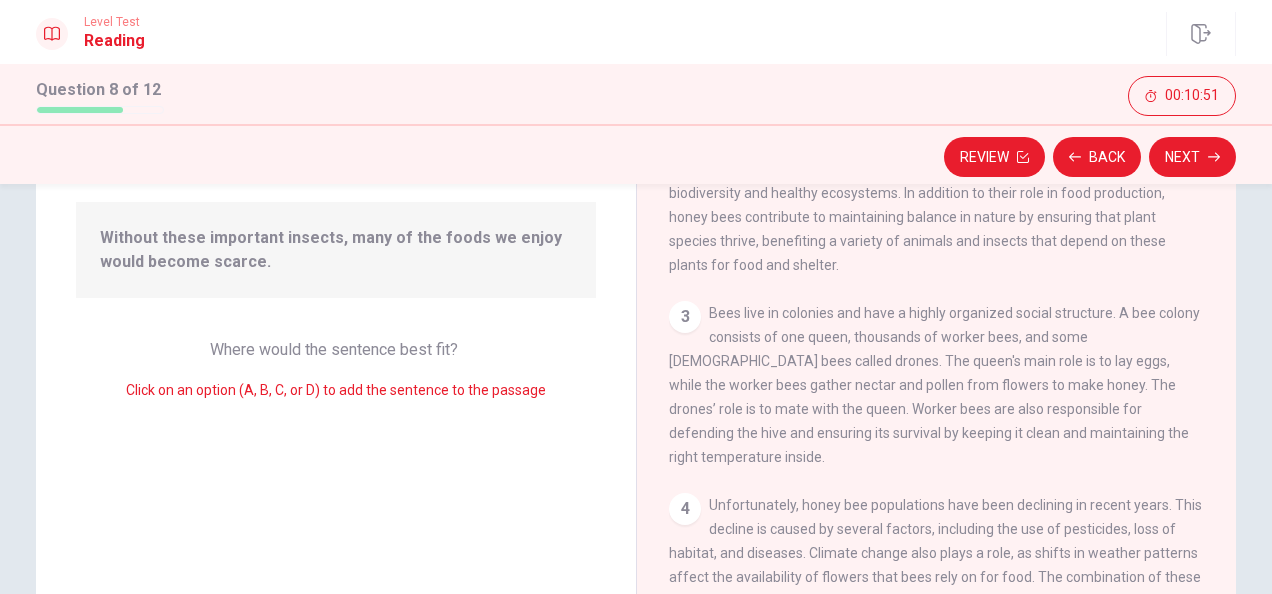 click on "Click on an option (A, B, C, or D) to add the sentence to the passage" at bounding box center [336, 390] 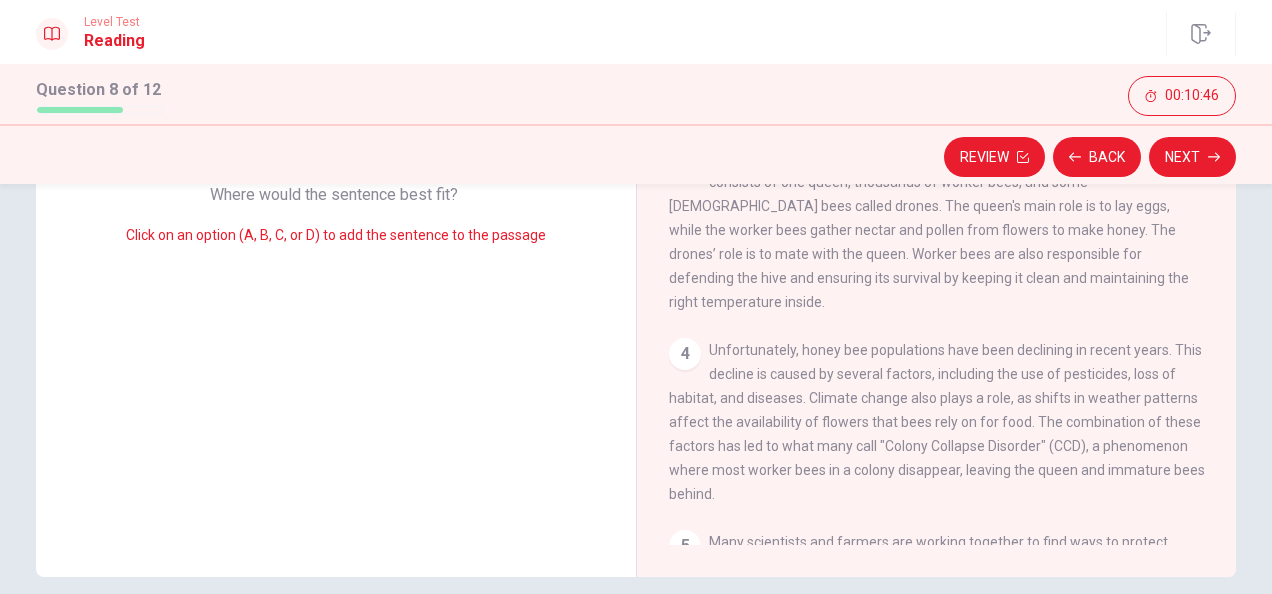 scroll, scrollTop: 339, scrollLeft: 0, axis: vertical 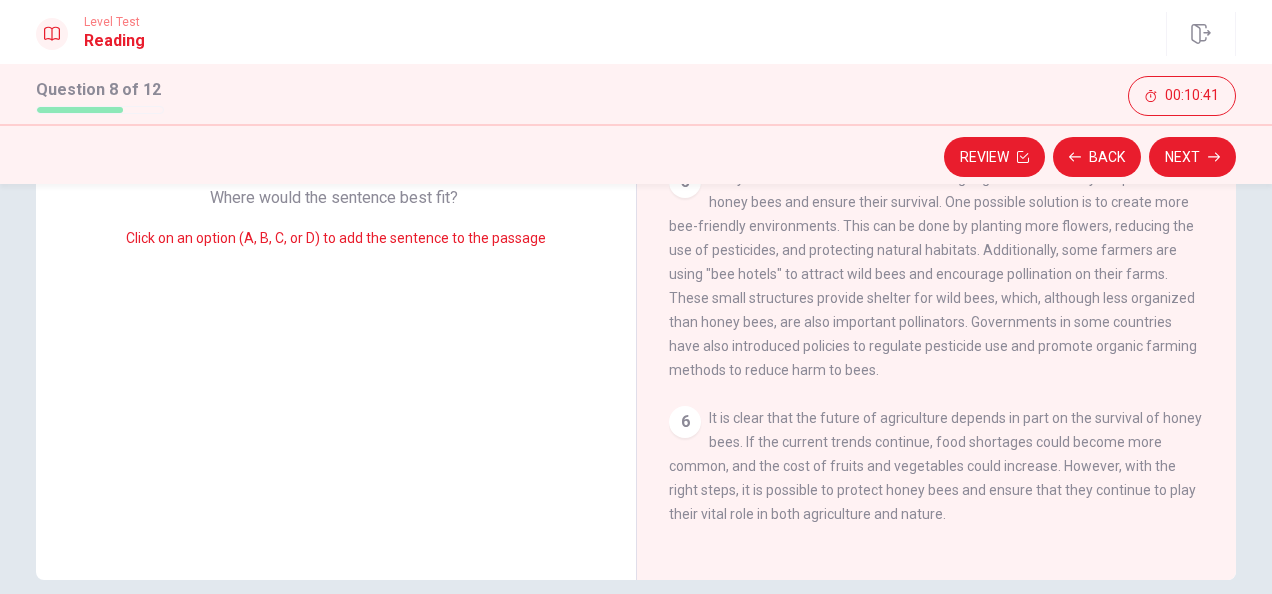 click on "6 It is clear that the future of agriculture depends in part on the survival of honey bees. If the current trends continue, food shortages could become more common, and the cost of fruits and vegetables could increase. However, with the right steps, it is possible to protect honey bees and ensure that they continue to play their vital role in both agriculture and nature." at bounding box center (937, 466) 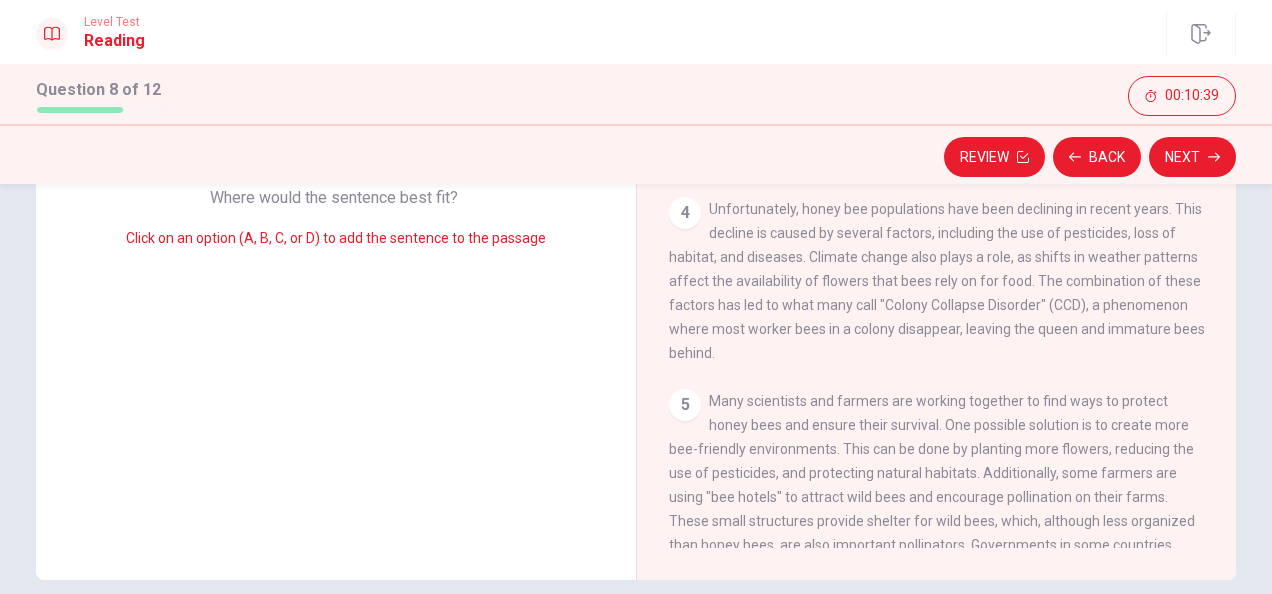 scroll, scrollTop: 303, scrollLeft: 0, axis: vertical 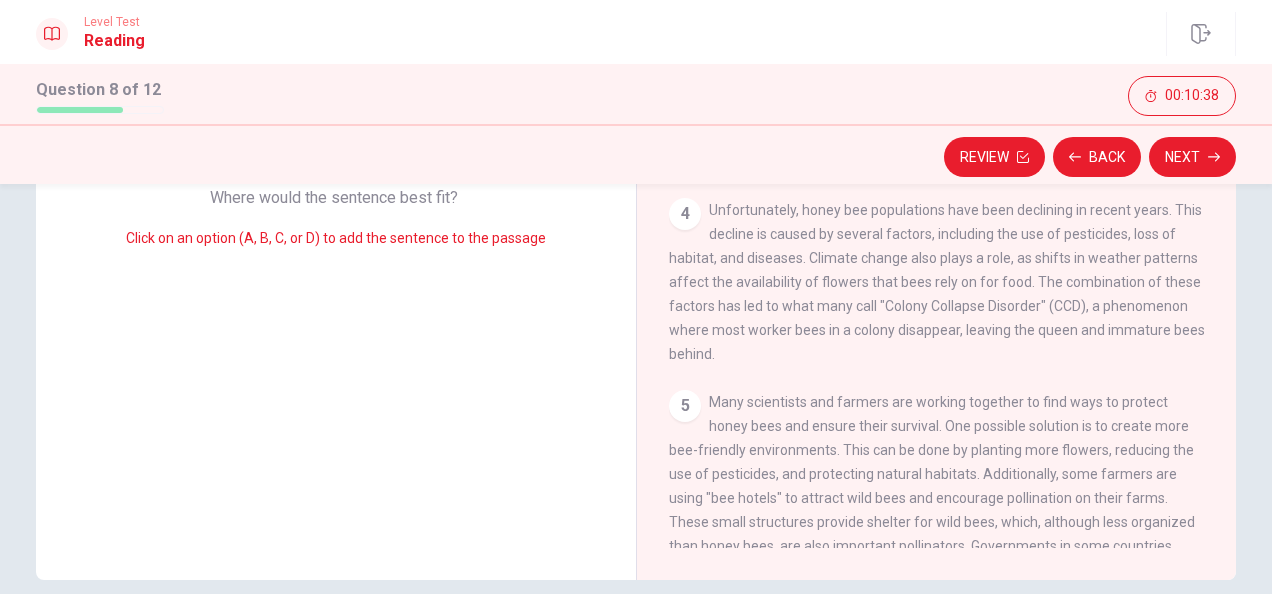 click on "5" at bounding box center (685, 406) 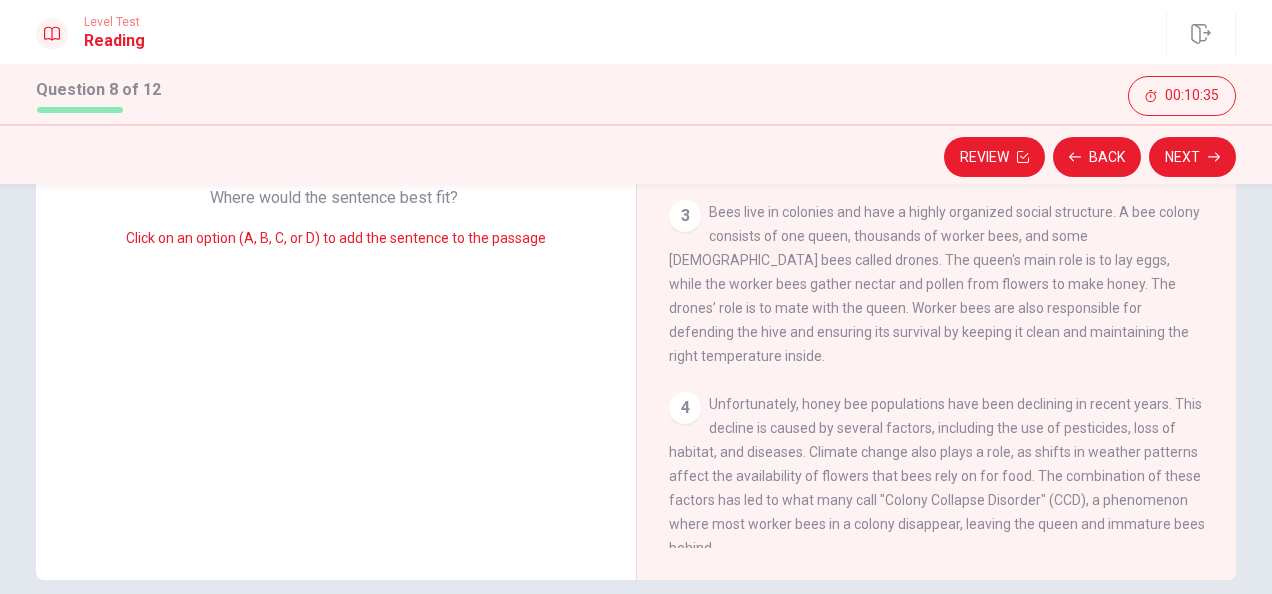 scroll, scrollTop: 108, scrollLeft: 0, axis: vertical 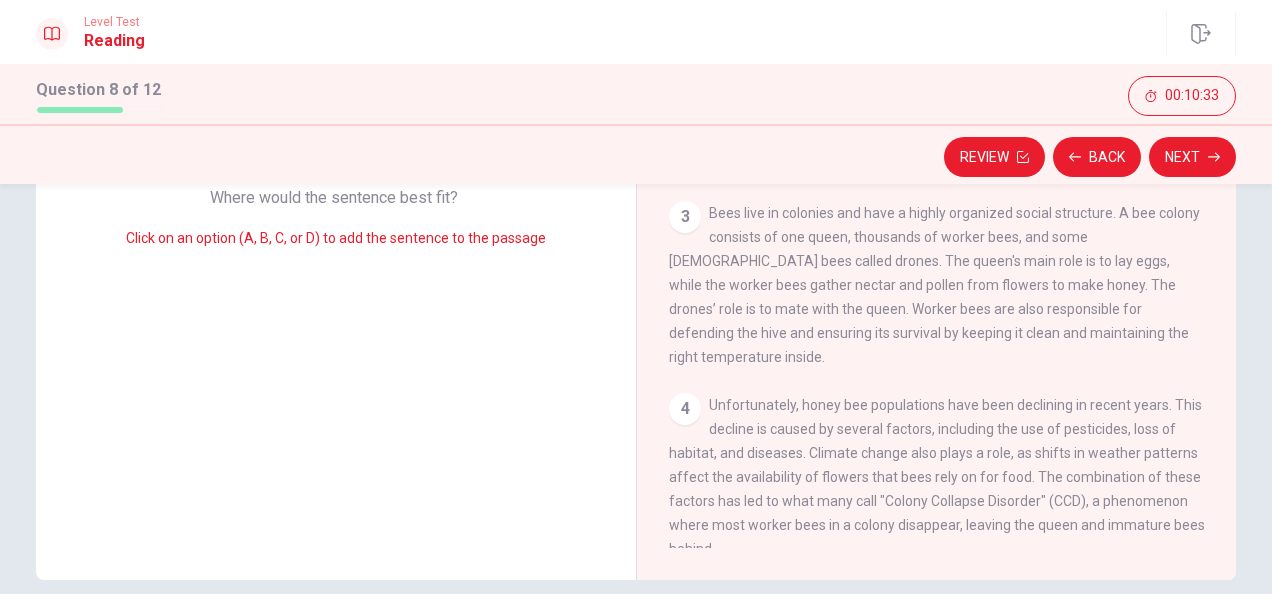 drag, startPoint x: 663, startPoint y: 408, endPoint x: 675, endPoint y: 399, distance: 15 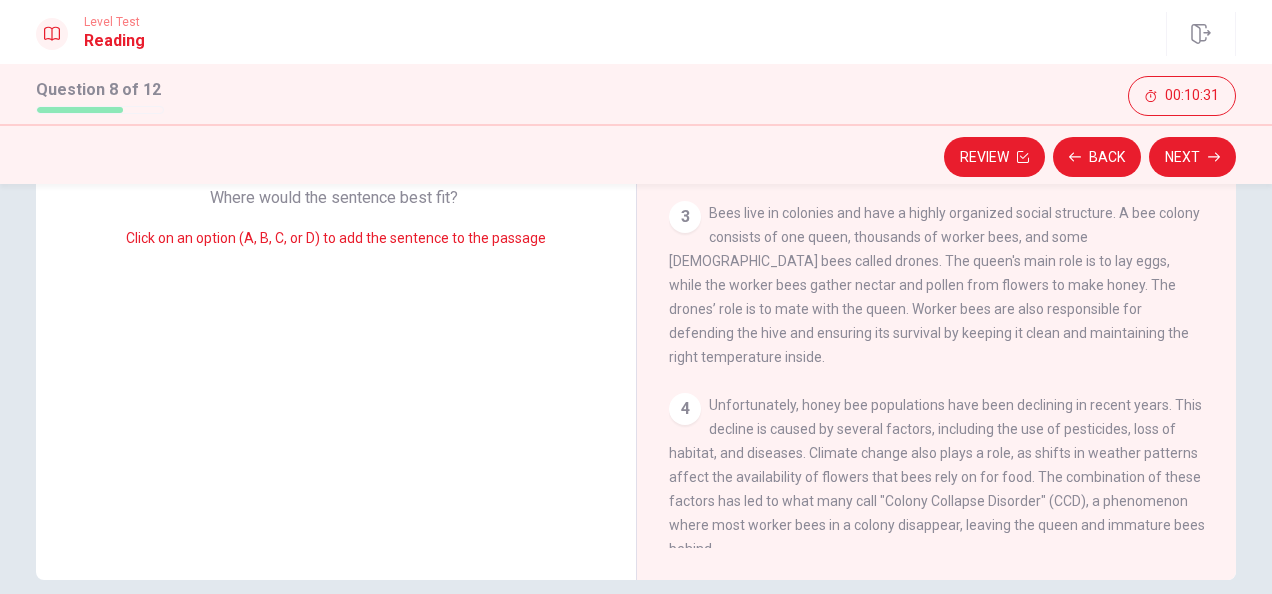 click on "Click on an option (A, B, C, or D) to add the sentence to the passage" at bounding box center [336, 238] 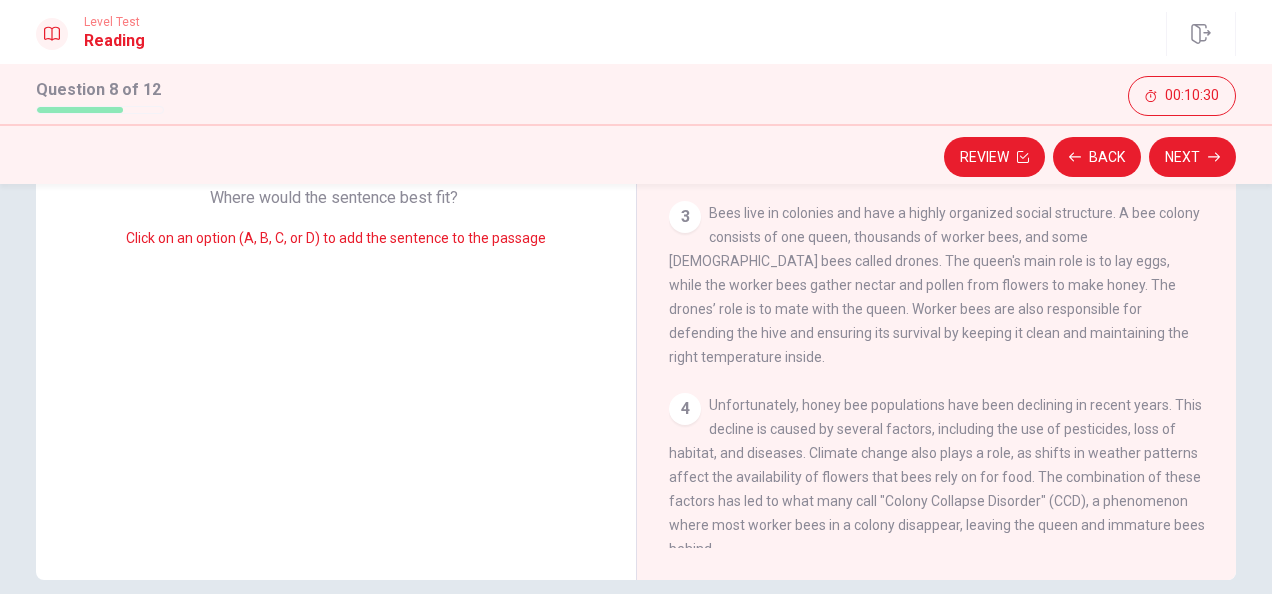 click on "Click on an option (A, B, C, or D) to add the sentence to the passage" at bounding box center [336, 238] 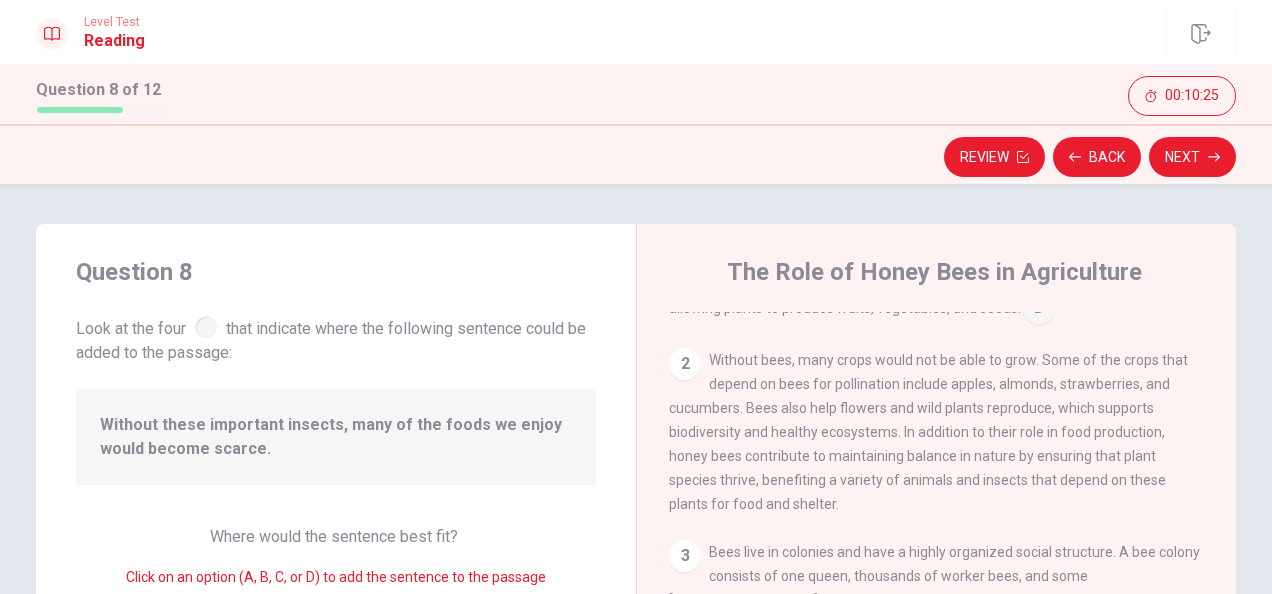 scroll, scrollTop: 23, scrollLeft: 0, axis: vertical 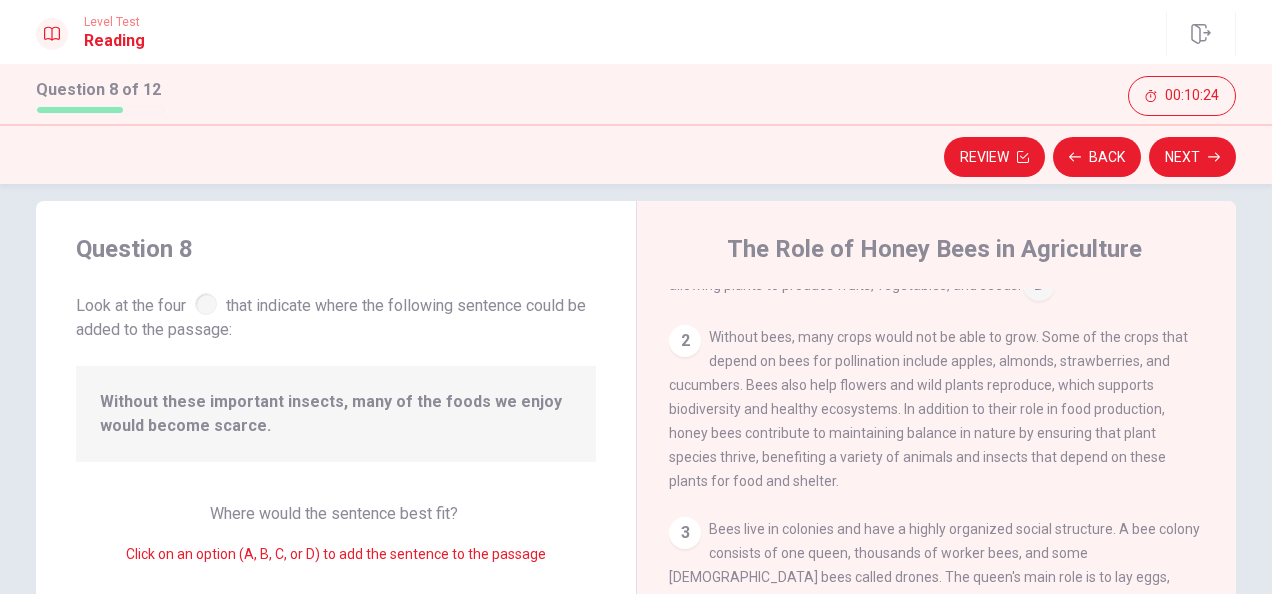 click on "Without these important insects, many of the foods we enjoy would become scarce." at bounding box center (336, 414) 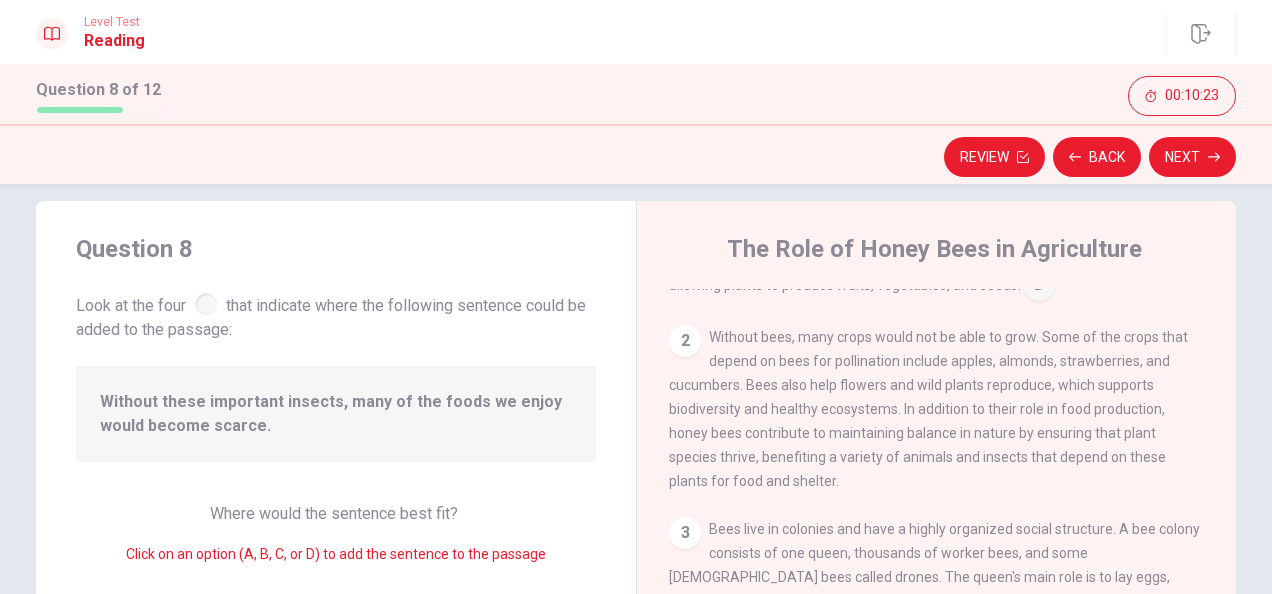 click on "Without these important insects, many of the foods we enjoy would become scarce." at bounding box center (336, 414) 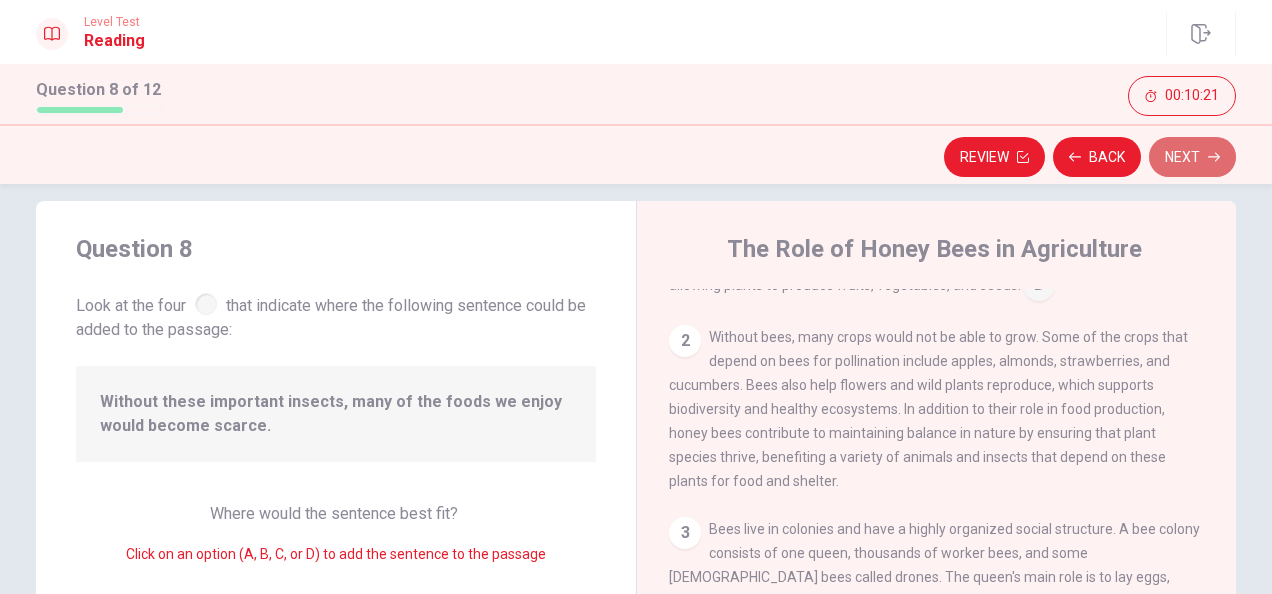 click on "Next" at bounding box center (1192, 157) 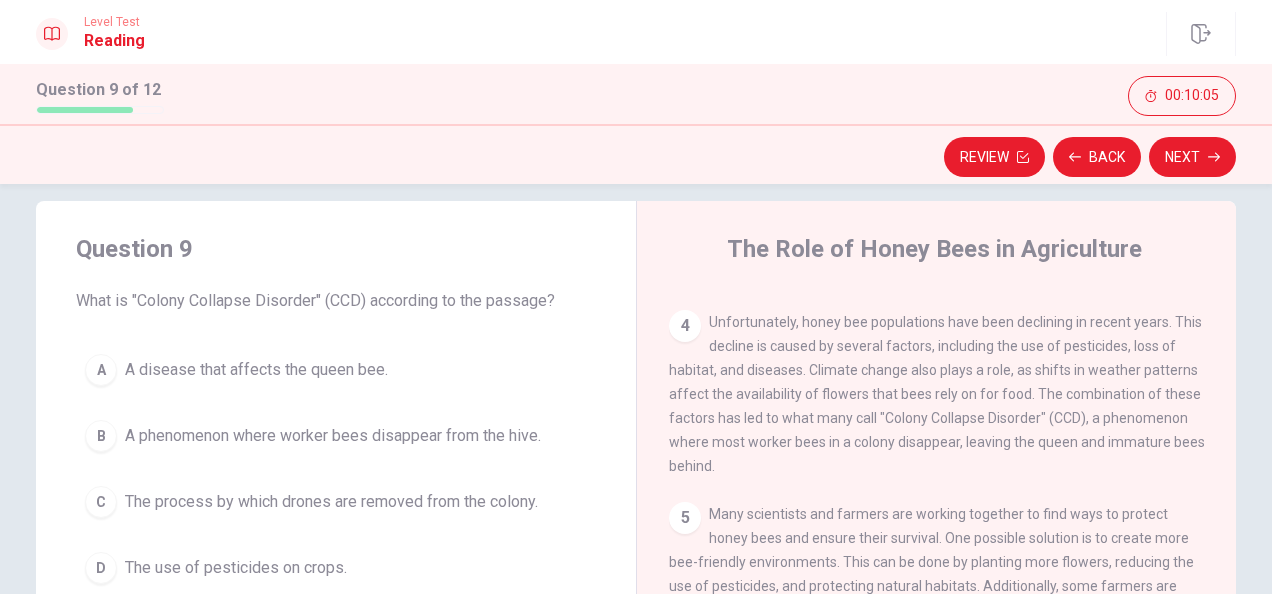 scroll, scrollTop: 482, scrollLeft: 0, axis: vertical 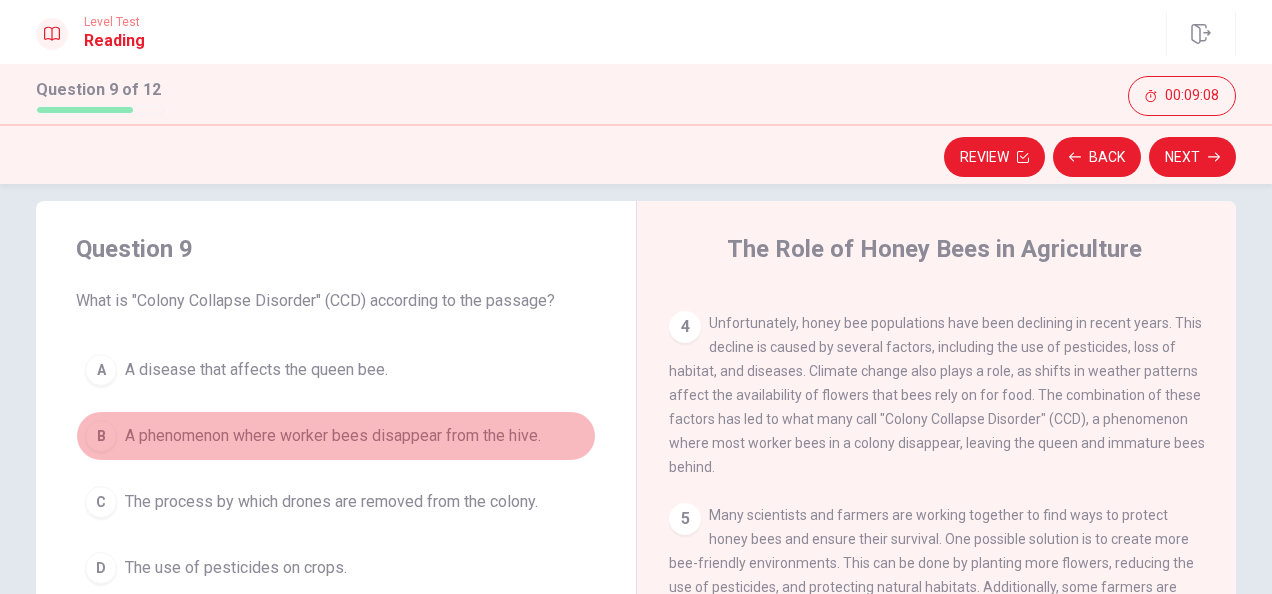 click on "A phenomenon where worker bees disappear from the hive." at bounding box center (333, 436) 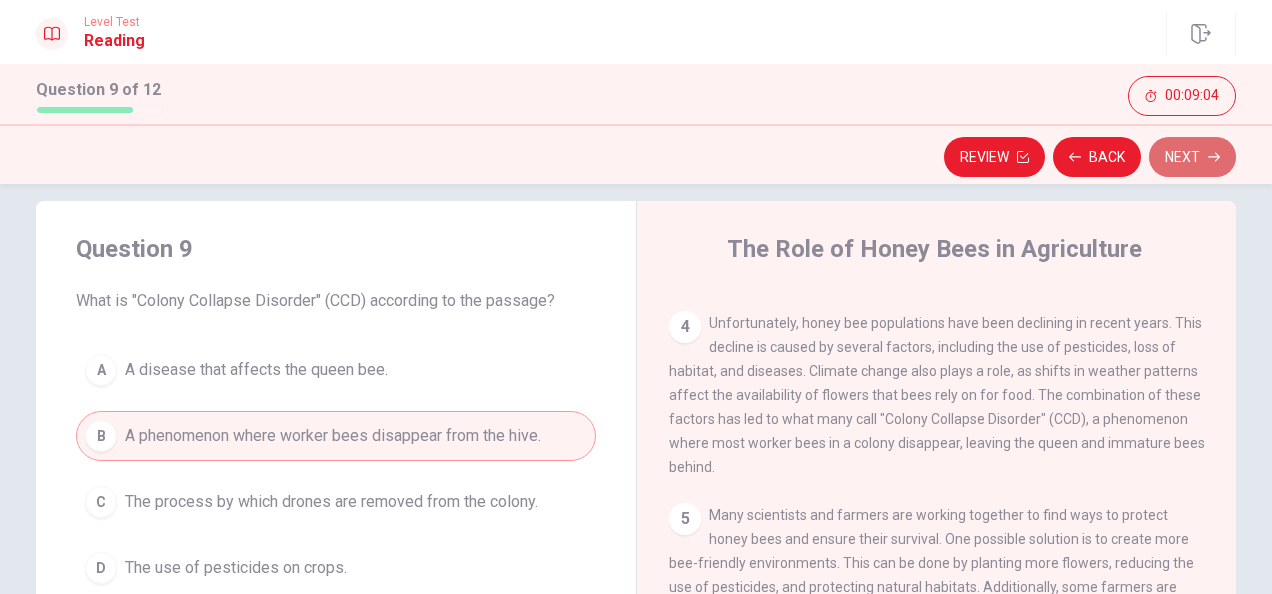 click on "Next" at bounding box center [1192, 157] 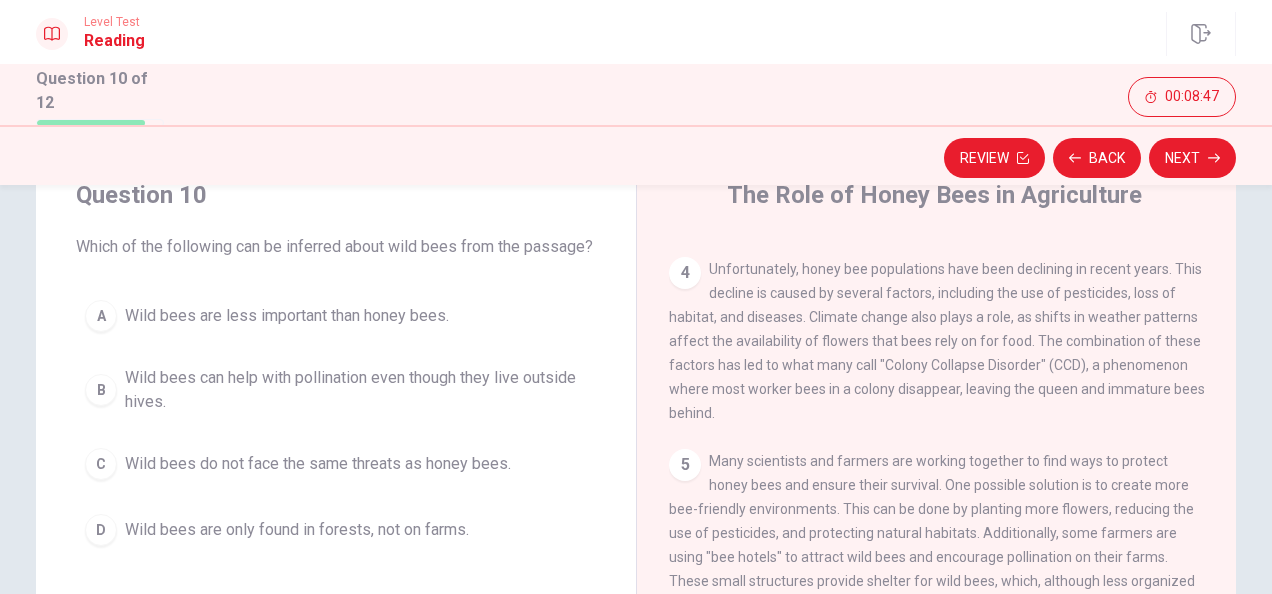 scroll, scrollTop: 85, scrollLeft: 0, axis: vertical 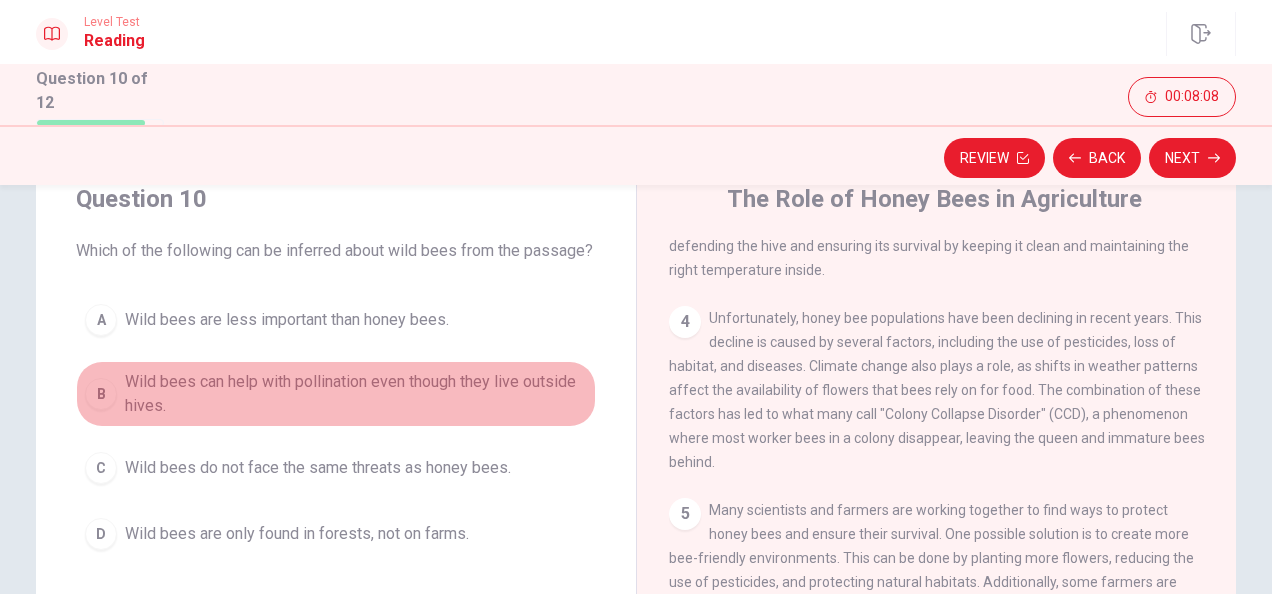 click on "Wild bees can help with pollination even though they live outside hives." at bounding box center [356, 394] 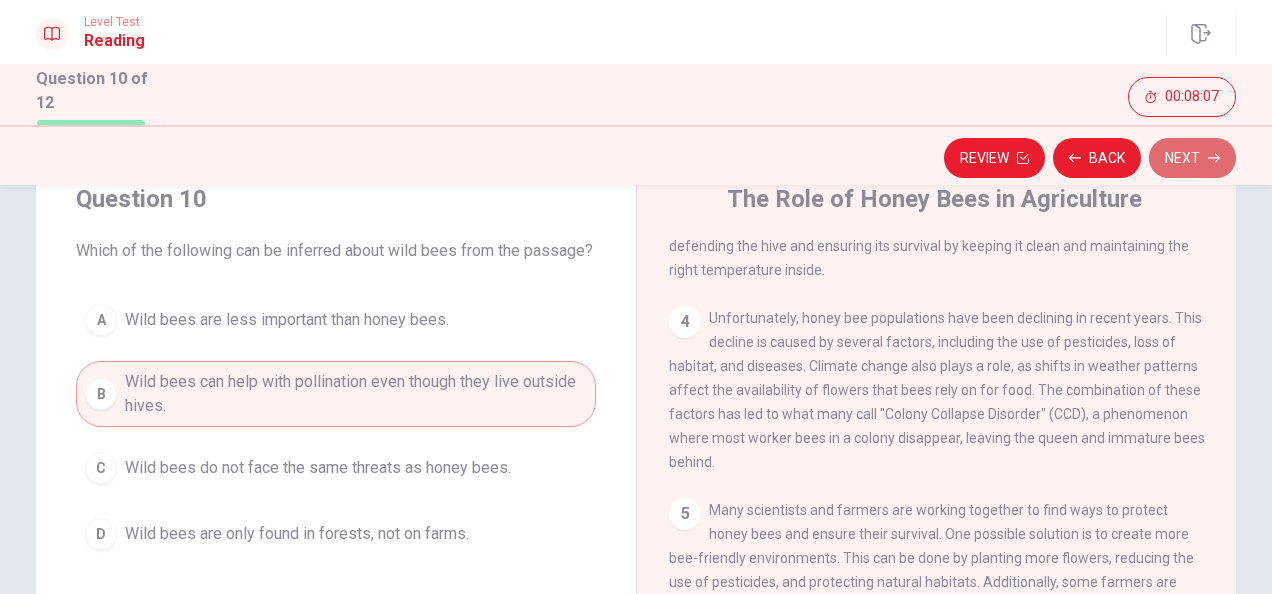 click on "Next" at bounding box center (1192, 158) 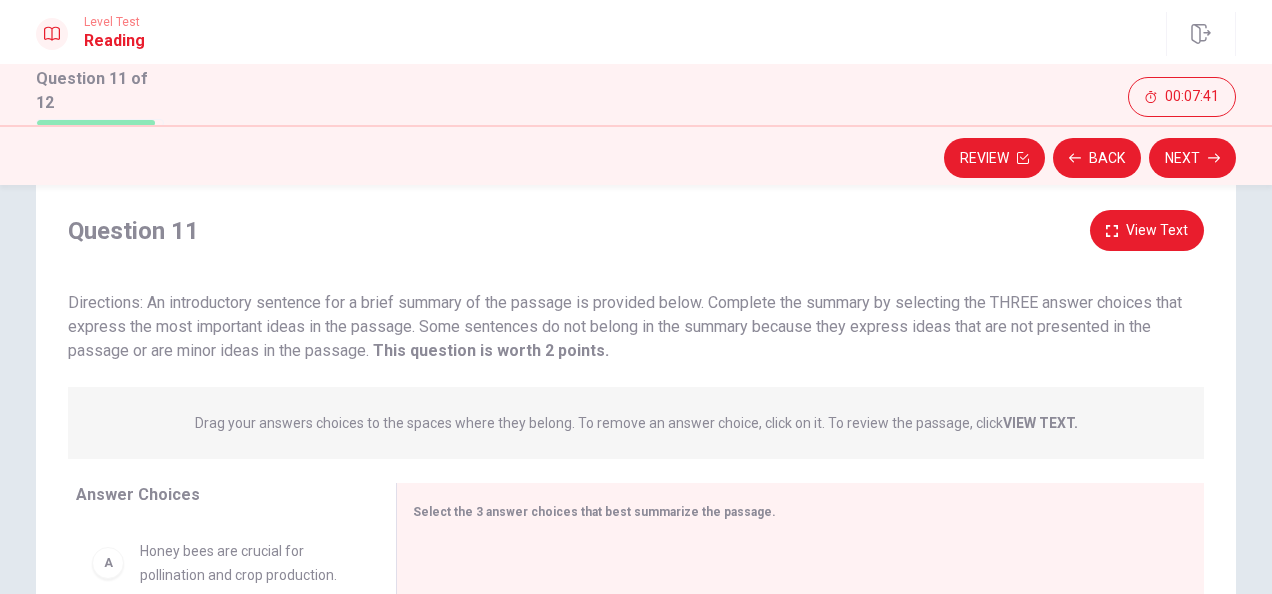 scroll, scrollTop: 42, scrollLeft: 0, axis: vertical 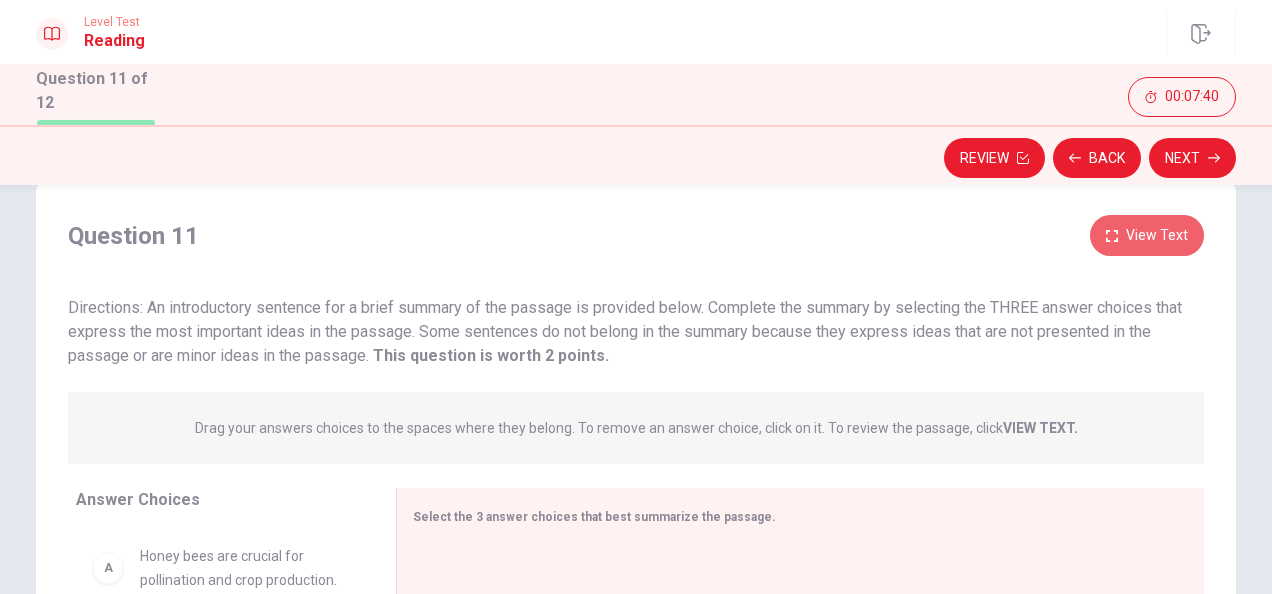 click on "View Text" at bounding box center (1147, 235) 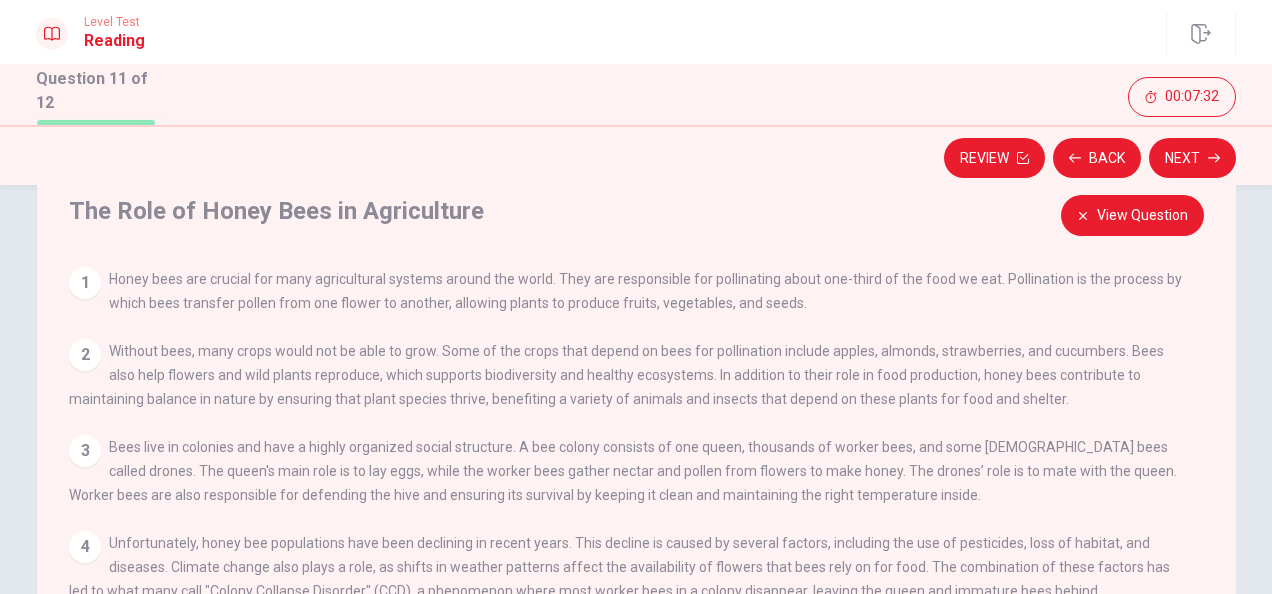 scroll, scrollTop: 0, scrollLeft: 0, axis: both 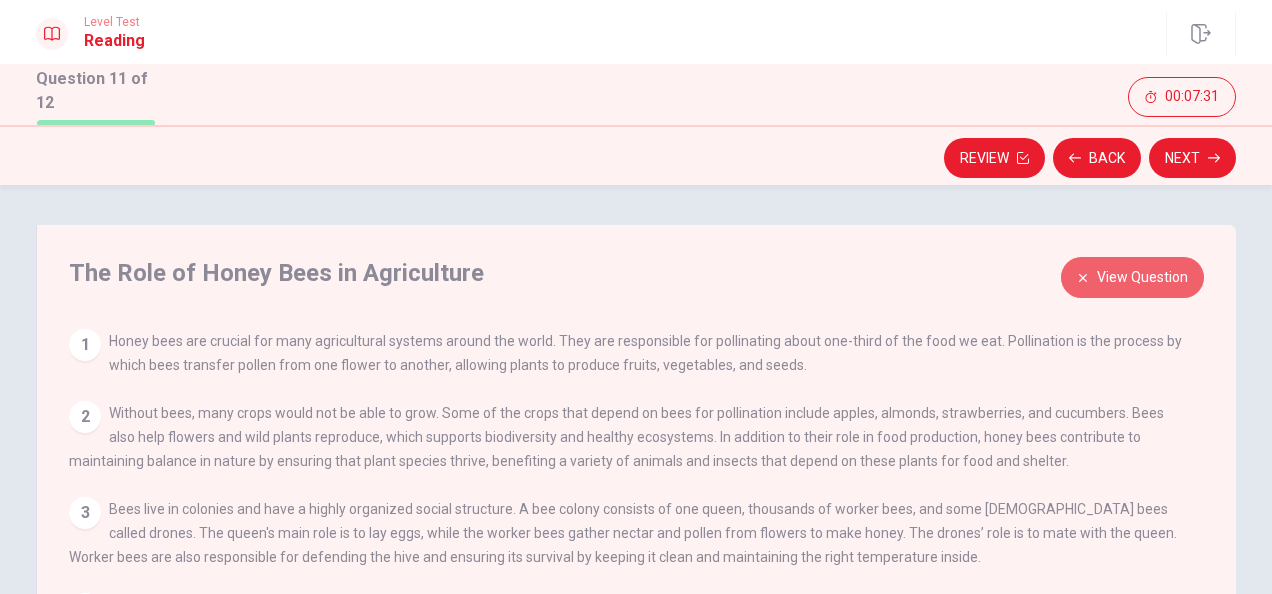 click on "View Question" at bounding box center (1132, 277) 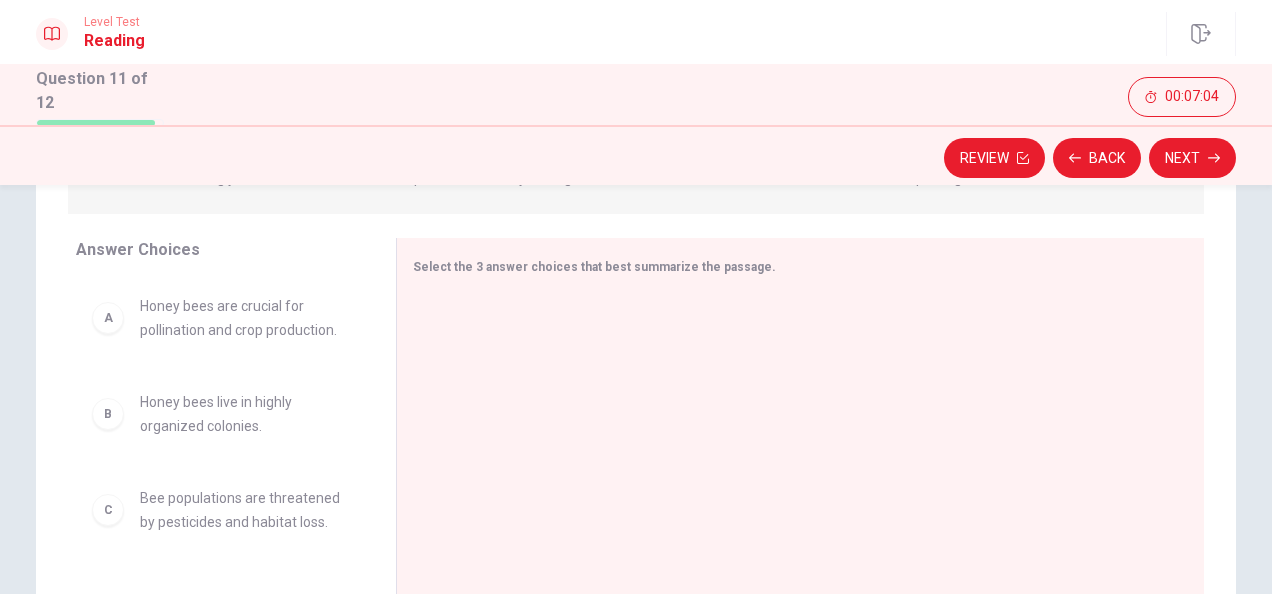 scroll, scrollTop: 296, scrollLeft: 0, axis: vertical 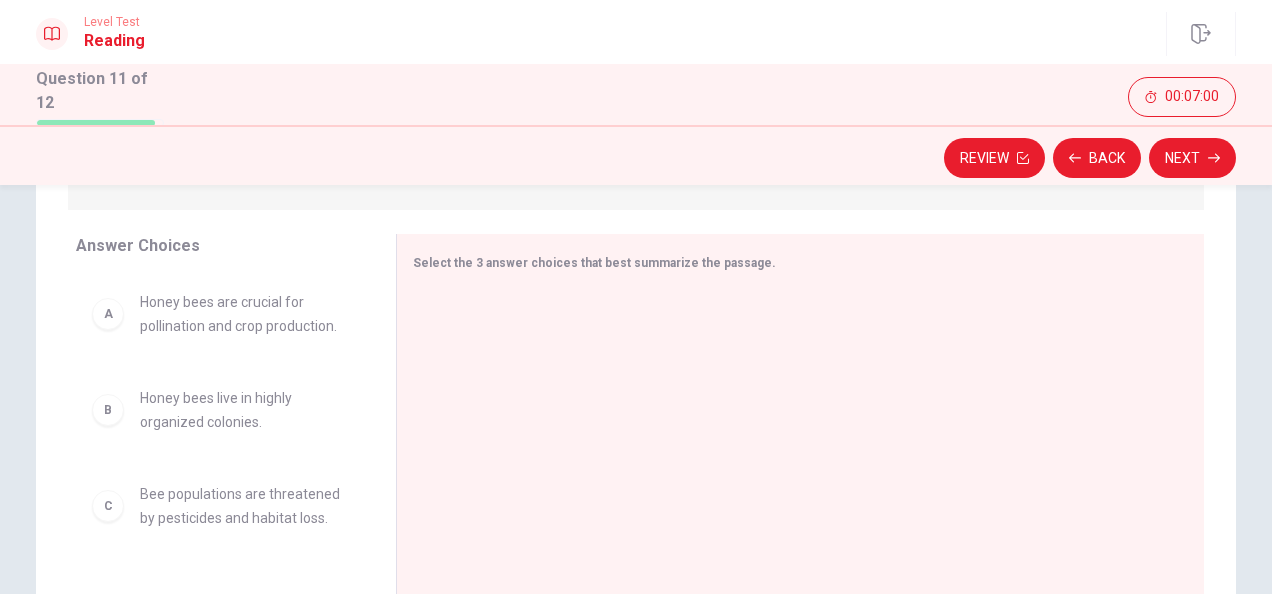 click on "Honey bees are crucial for pollination and crop production." at bounding box center (244, 314) 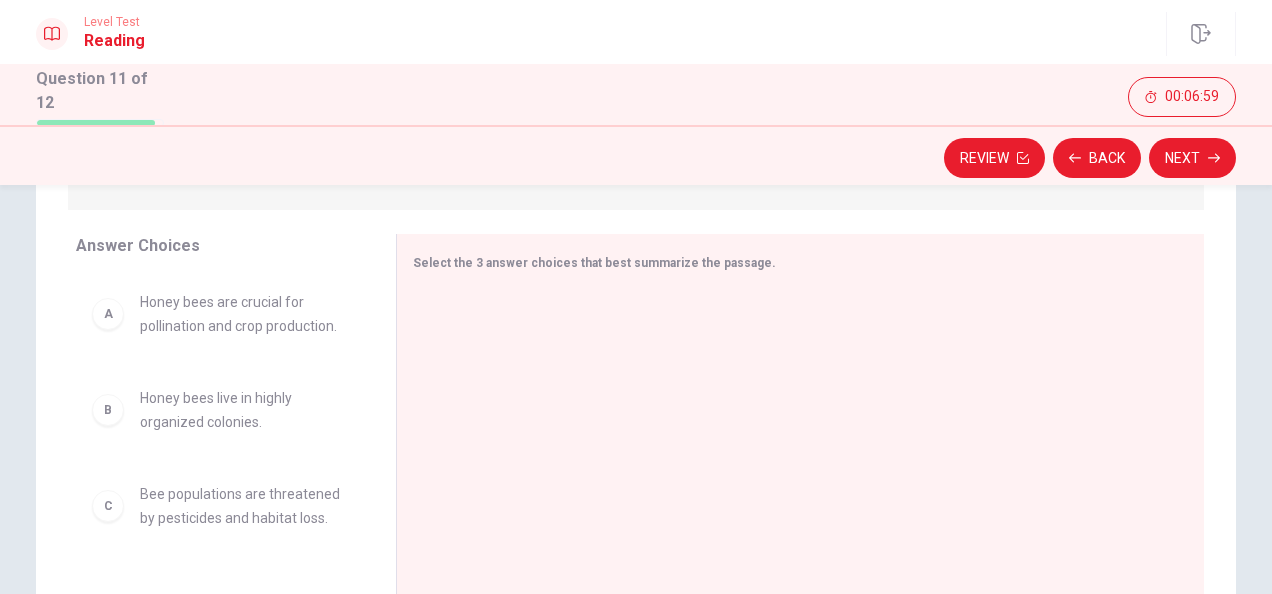 click on "Honey bees are crucial for pollination and crop production." at bounding box center [244, 314] 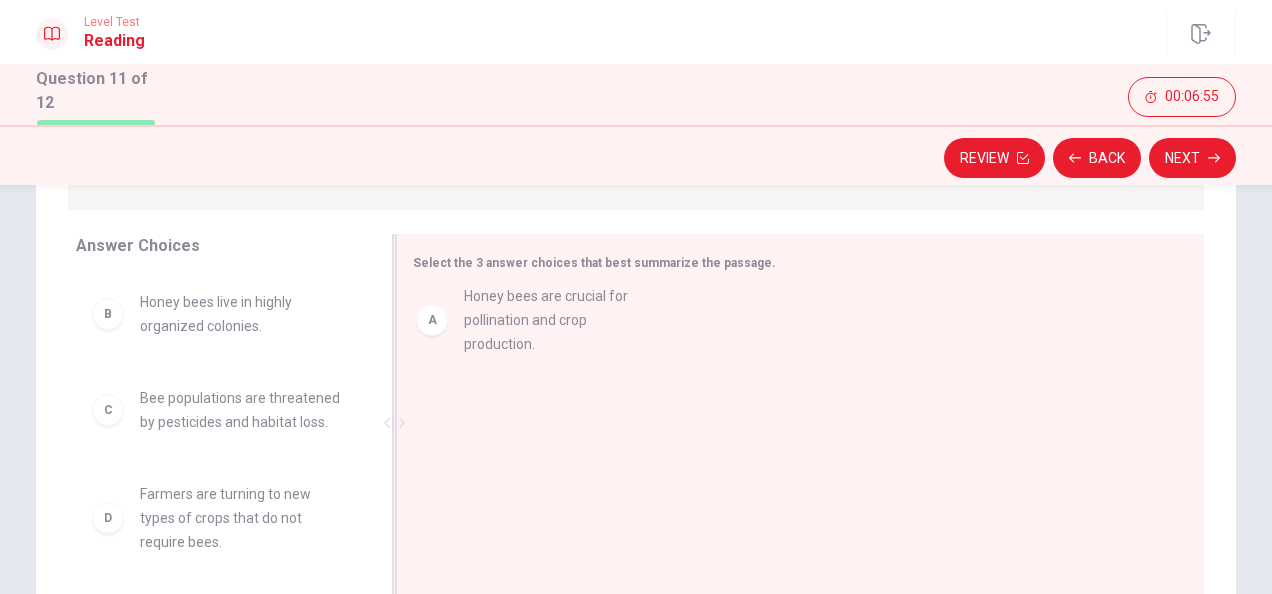 drag, startPoint x: 186, startPoint y: 340, endPoint x: 522, endPoint y: 332, distance: 336.0952 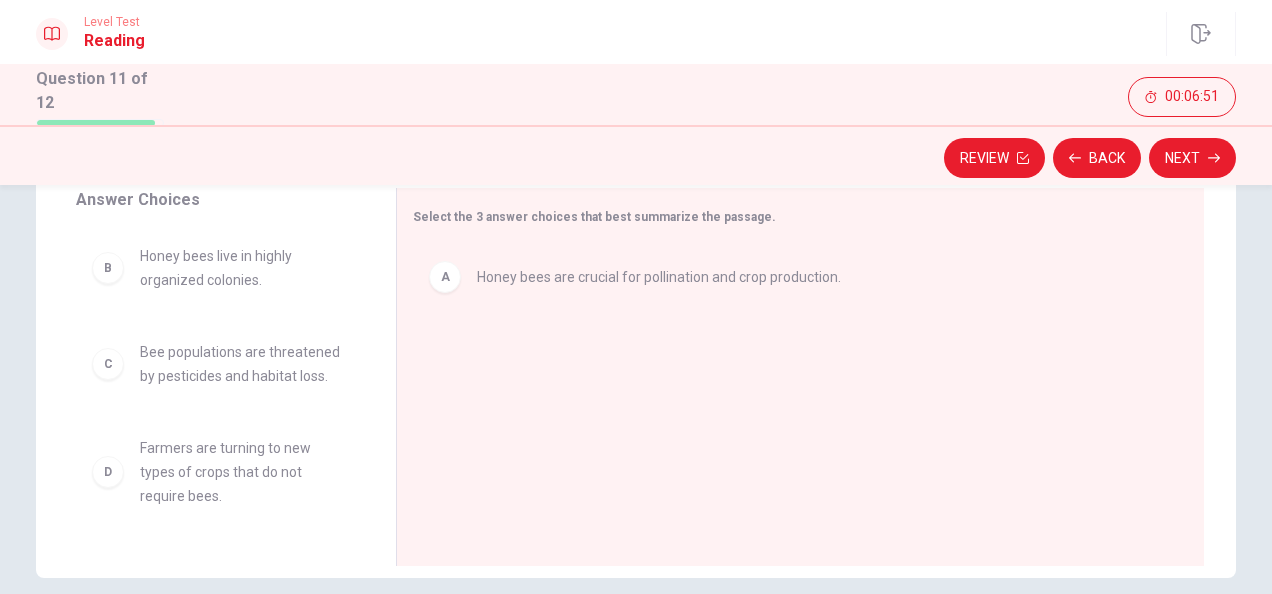 scroll, scrollTop: 345, scrollLeft: 0, axis: vertical 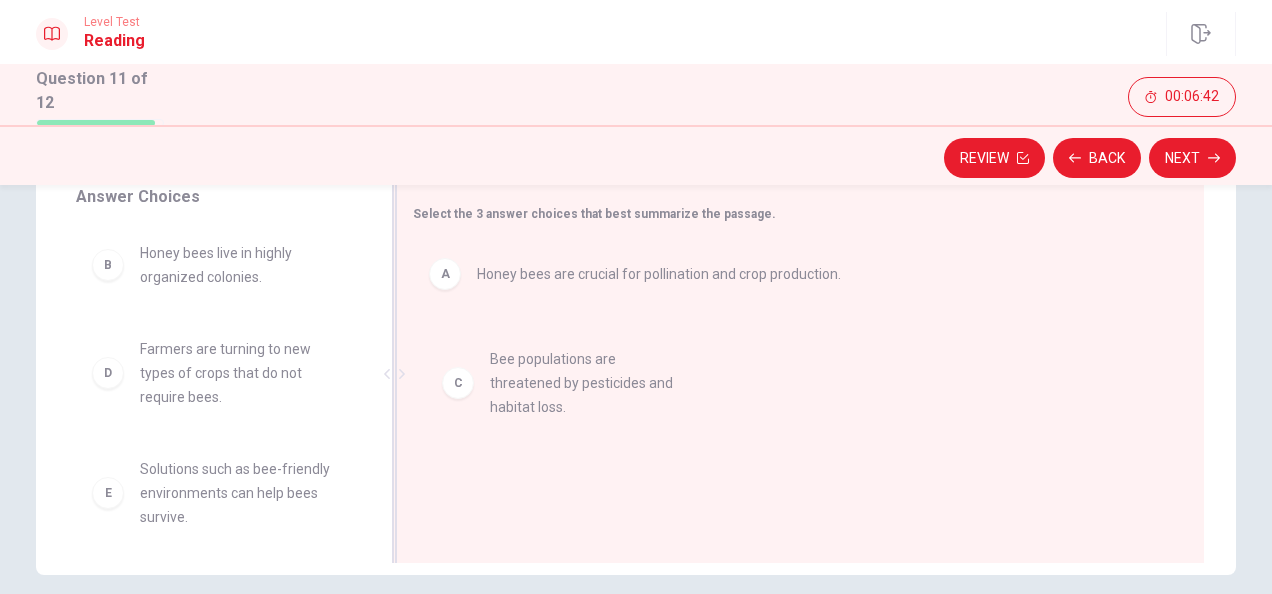 drag, startPoint x: 224, startPoint y: 372, endPoint x: 592, endPoint y: 384, distance: 368.1956 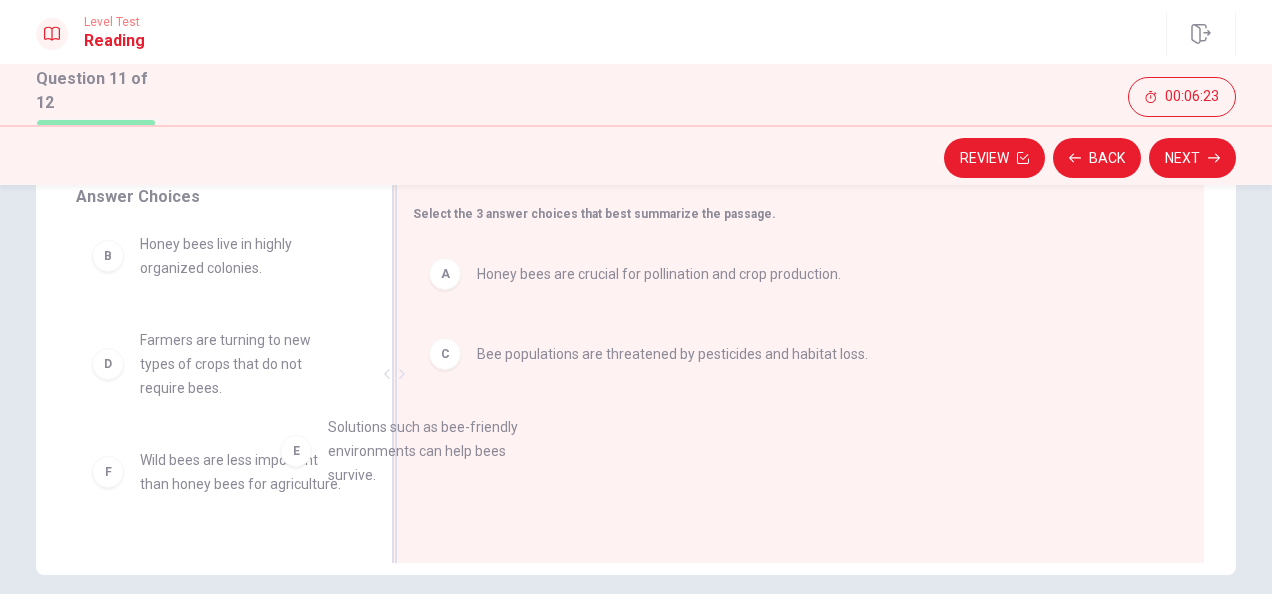 scroll, scrollTop: 12, scrollLeft: 0, axis: vertical 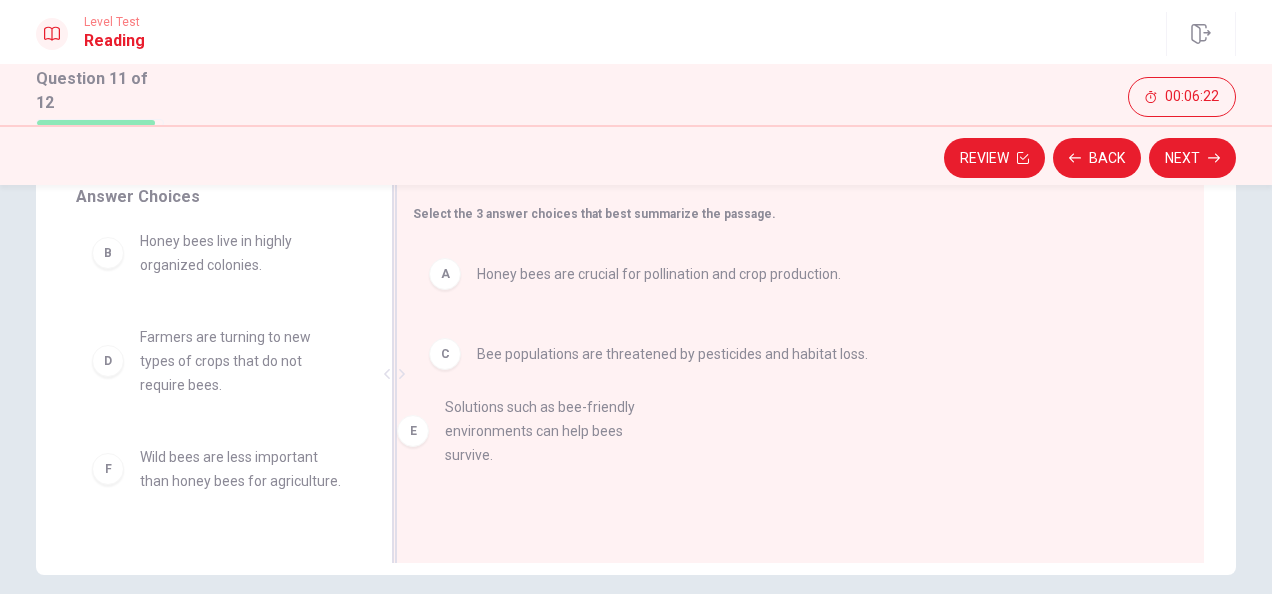 drag, startPoint x: 222, startPoint y: 502, endPoint x: 567, endPoint y: 435, distance: 351.4456 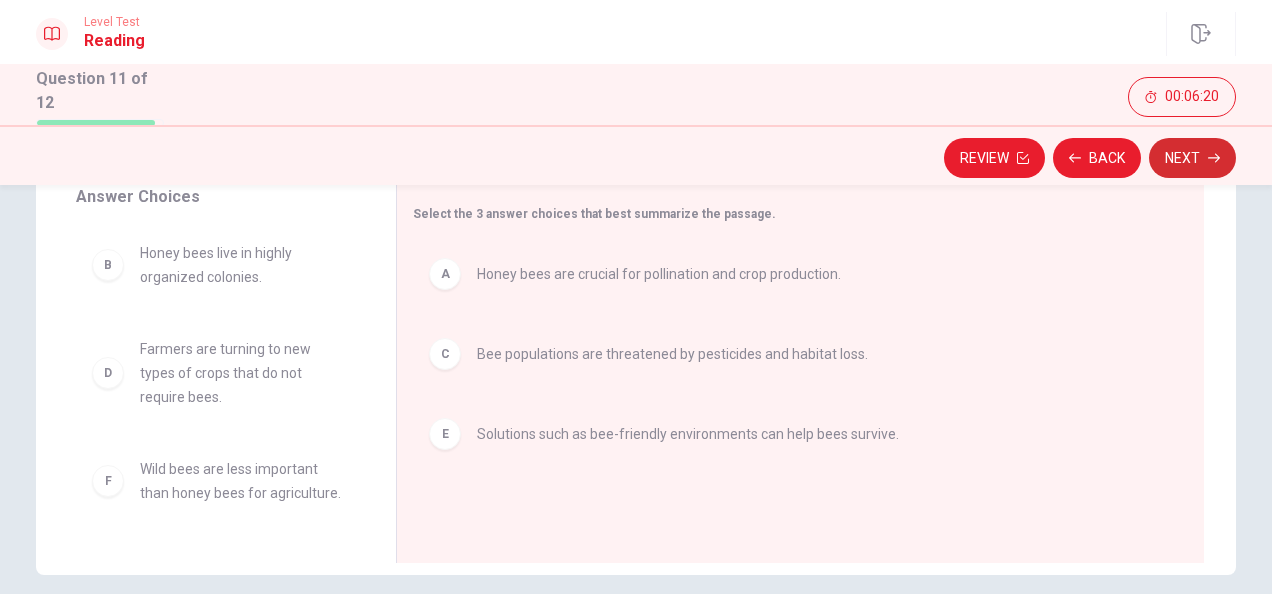 click on "Next" at bounding box center [1192, 158] 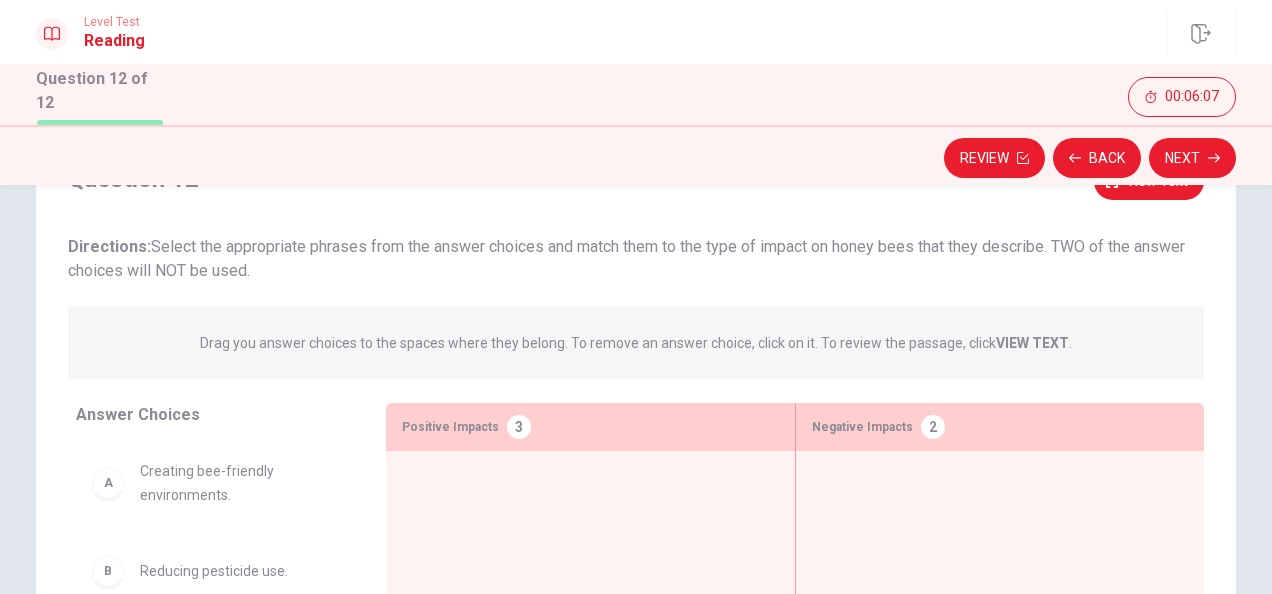 scroll, scrollTop: 96, scrollLeft: 0, axis: vertical 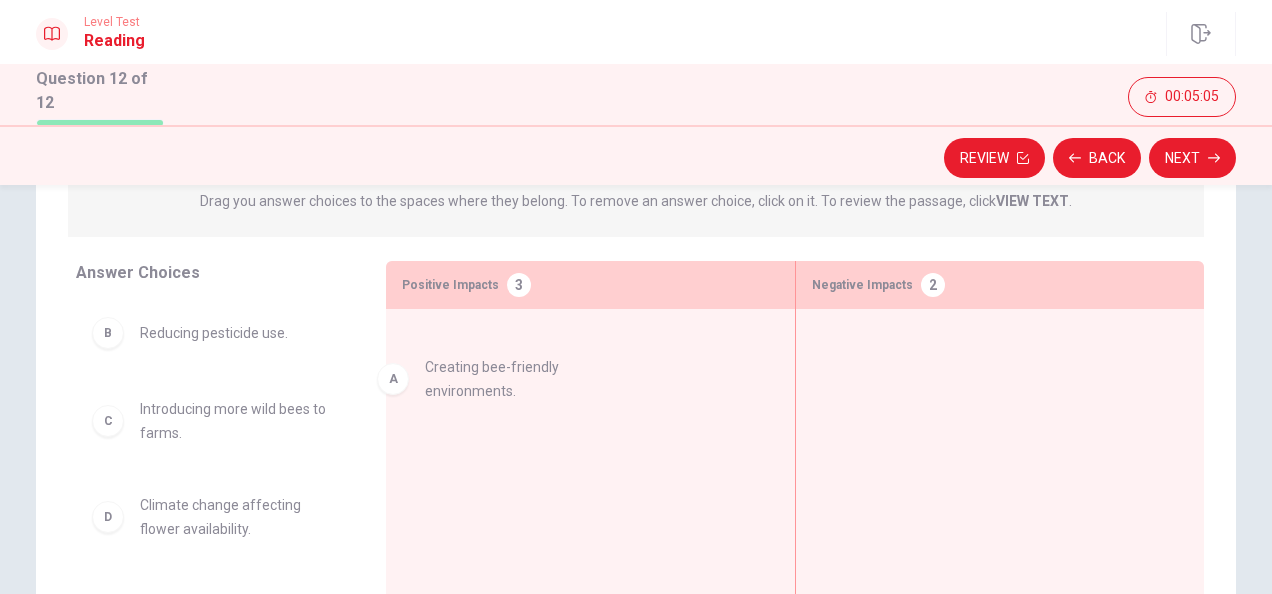drag, startPoint x: 206, startPoint y: 344, endPoint x: 504, endPoint y: 389, distance: 301.3785 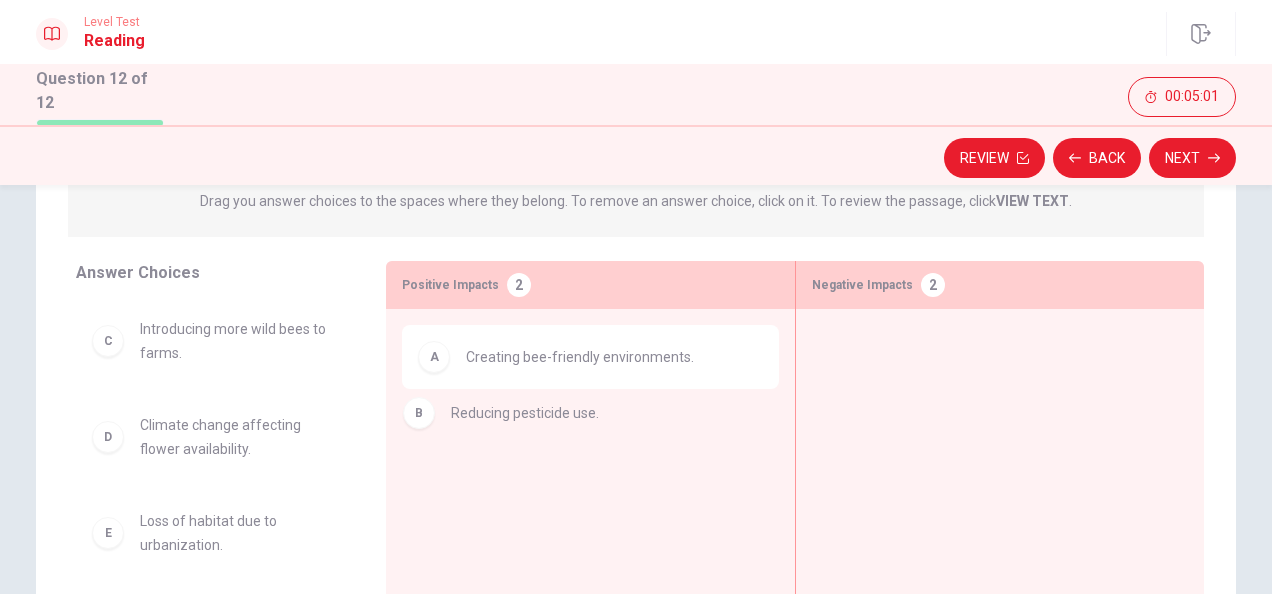 drag, startPoint x: 231, startPoint y: 341, endPoint x: 555, endPoint y: 425, distance: 334.71182 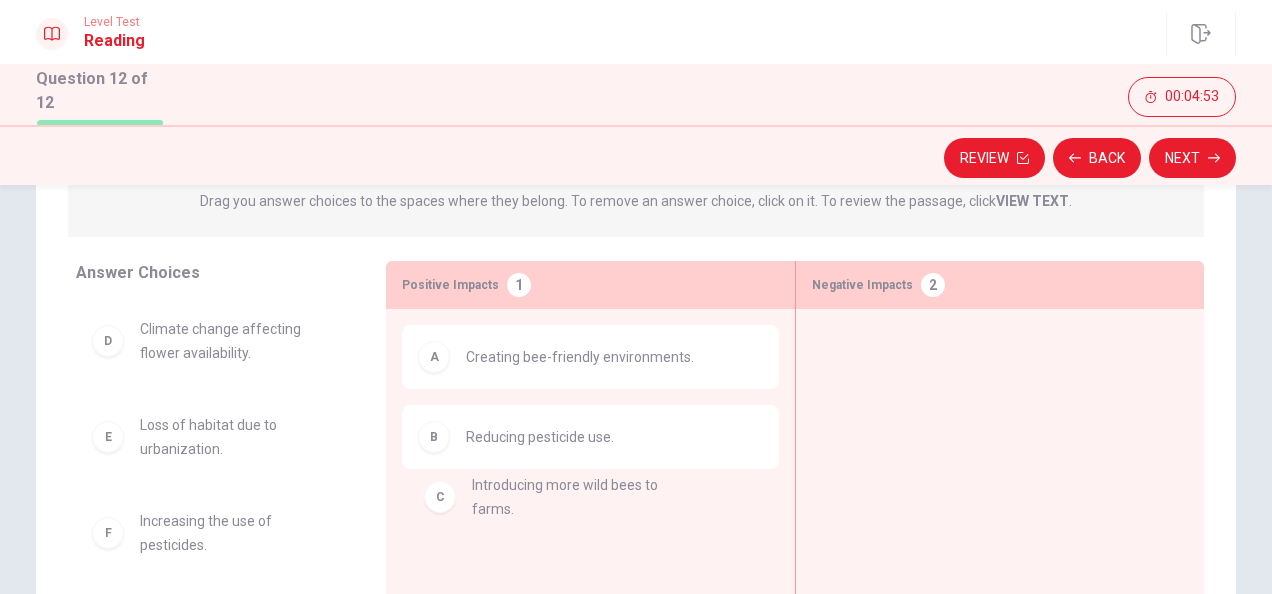drag, startPoint x: 199, startPoint y: 346, endPoint x: 550, endPoint y: 504, distance: 384.92206 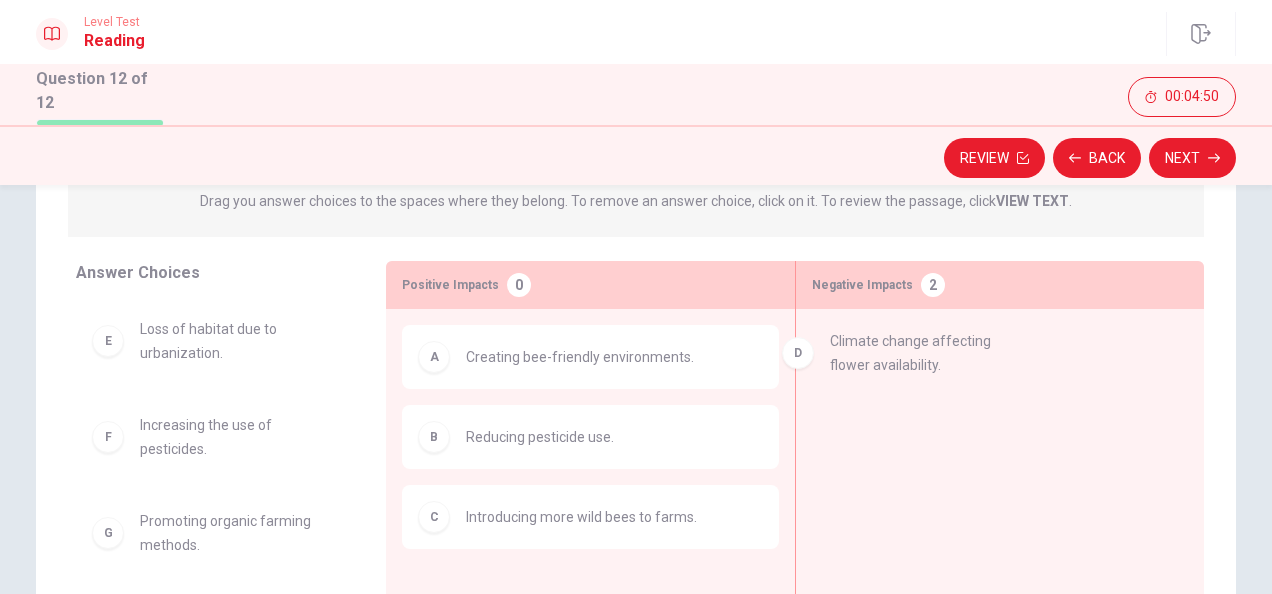 drag, startPoint x: 212, startPoint y: 352, endPoint x: 924, endPoint y: 361, distance: 712.0569 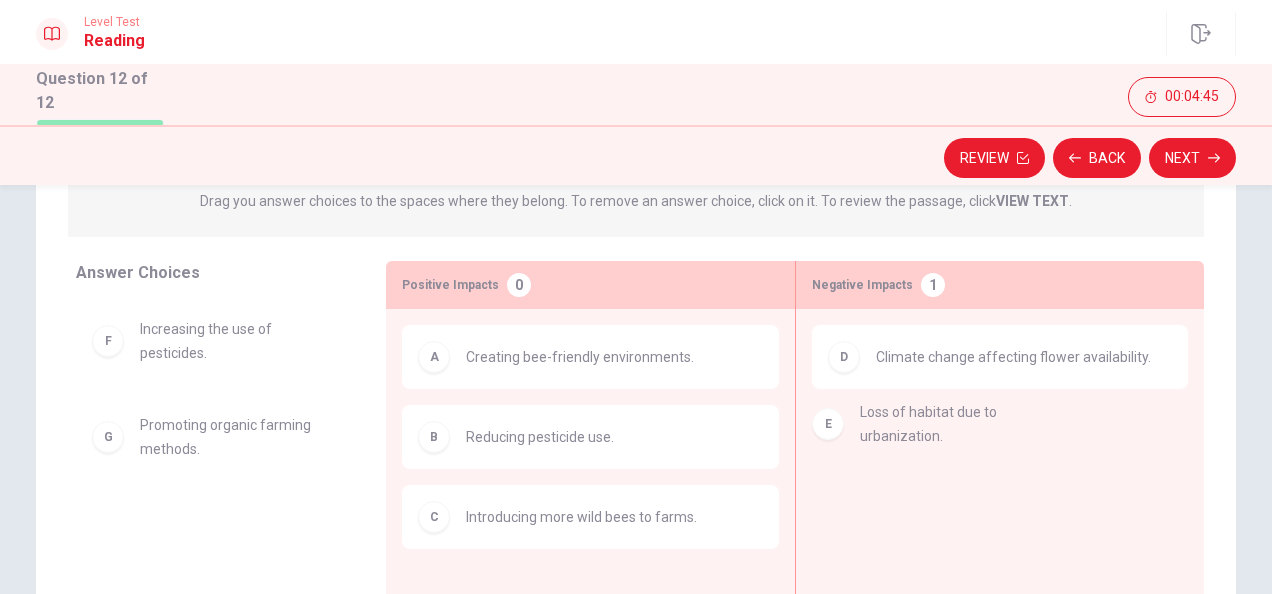 drag, startPoint x: 211, startPoint y: 352, endPoint x: 950, endPoint y: 437, distance: 743.8723 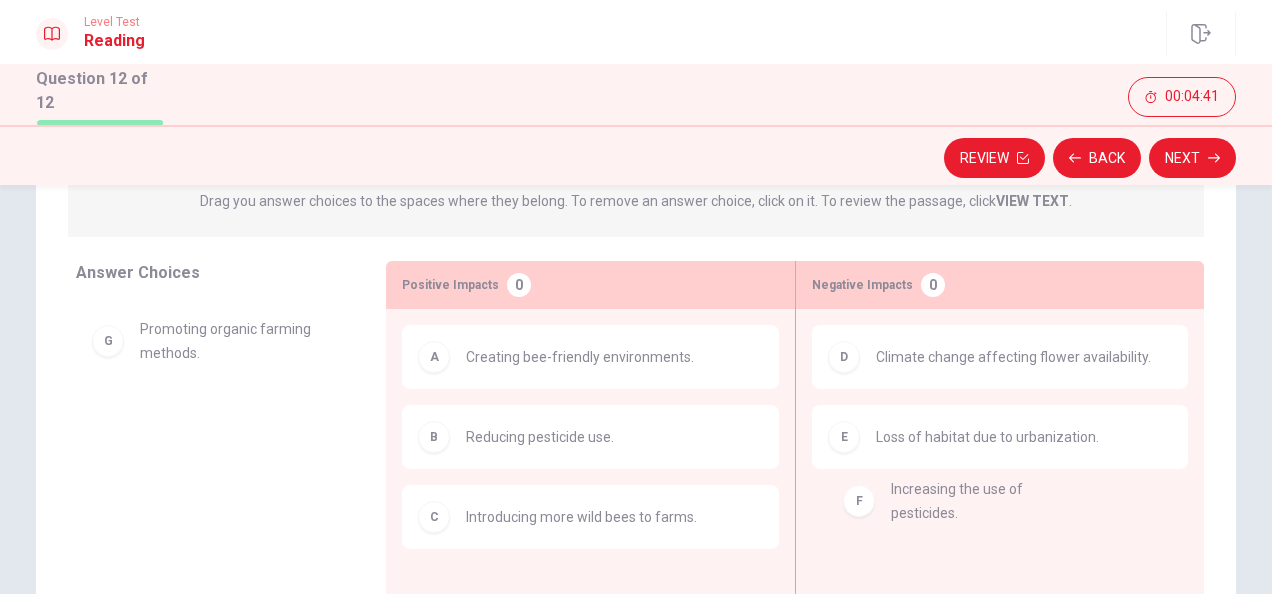 drag, startPoint x: 174, startPoint y: 352, endPoint x: 948, endPoint y: 513, distance: 790.5675 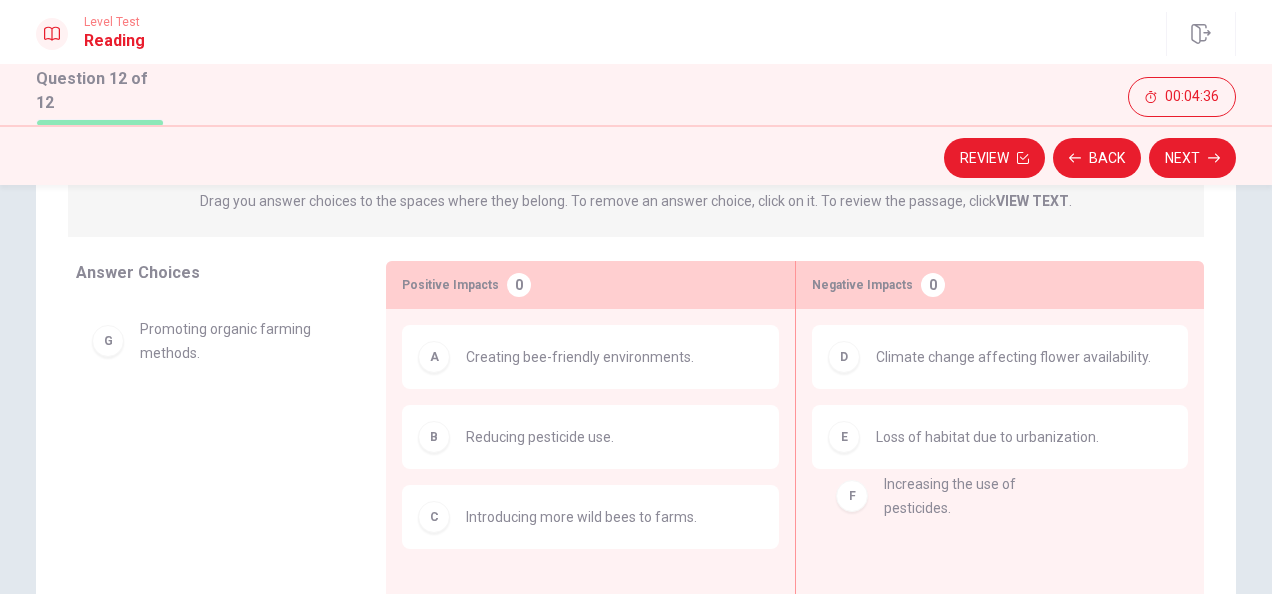 drag, startPoint x: 197, startPoint y: 356, endPoint x: 978, endPoint y: 512, distance: 796.4277 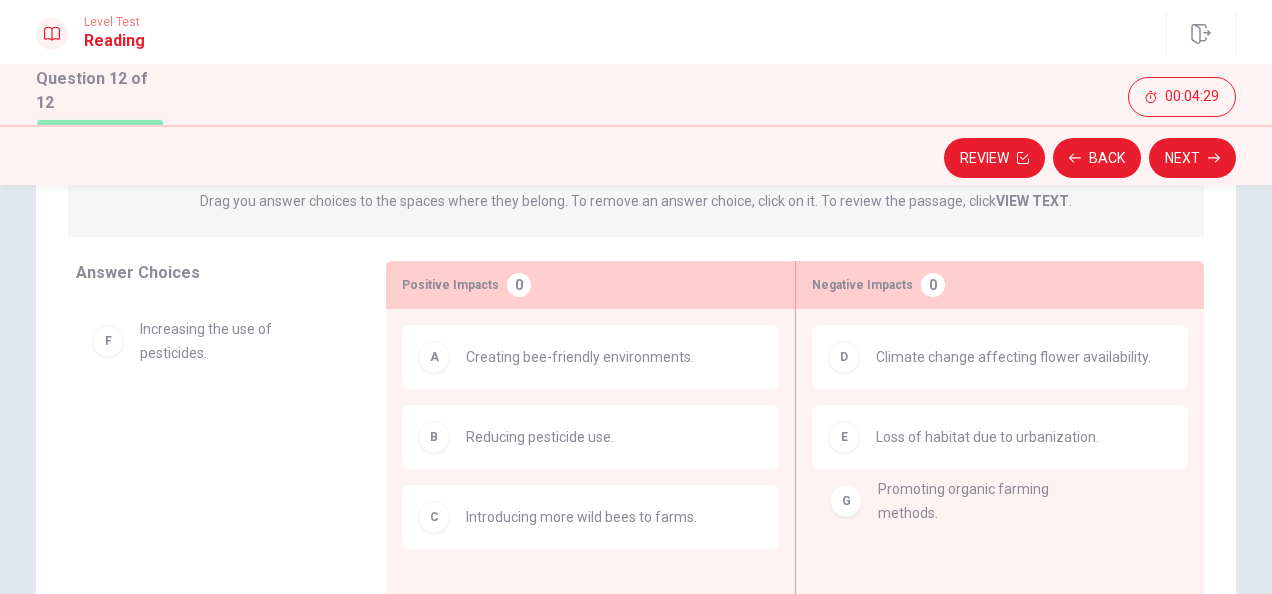 drag, startPoint x: 230, startPoint y: 436, endPoint x: 1008, endPoint y: 500, distance: 780.6279 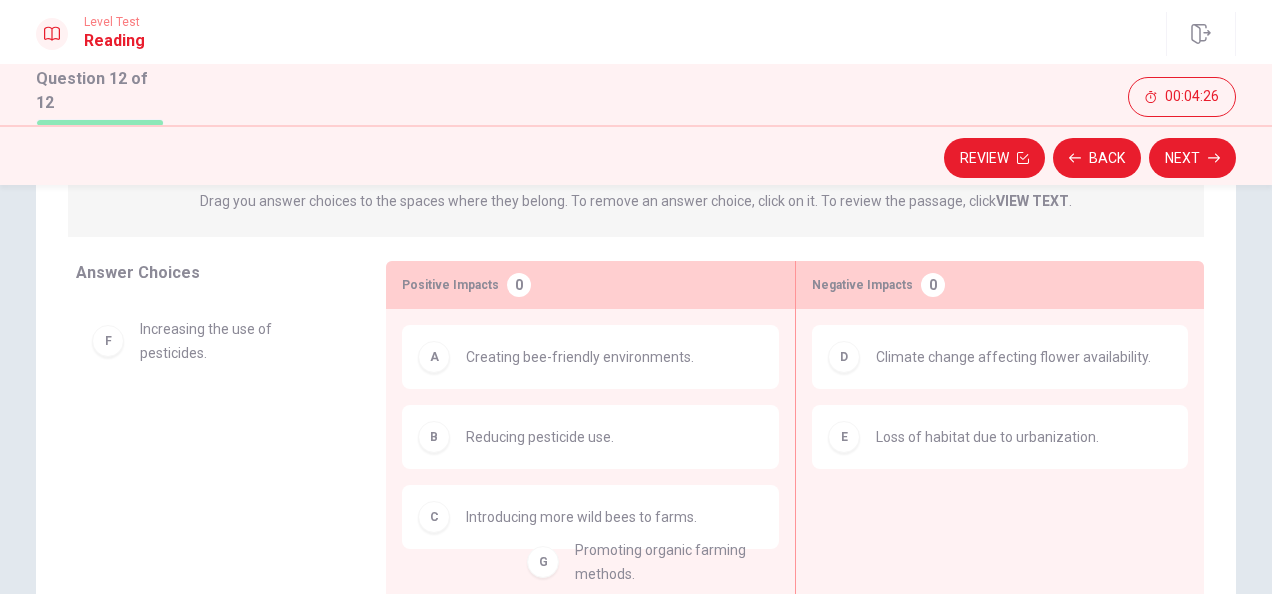 drag, startPoint x: 172, startPoint y: 432, endPoint x: 619, endPoint y: 558, distance: 464.419 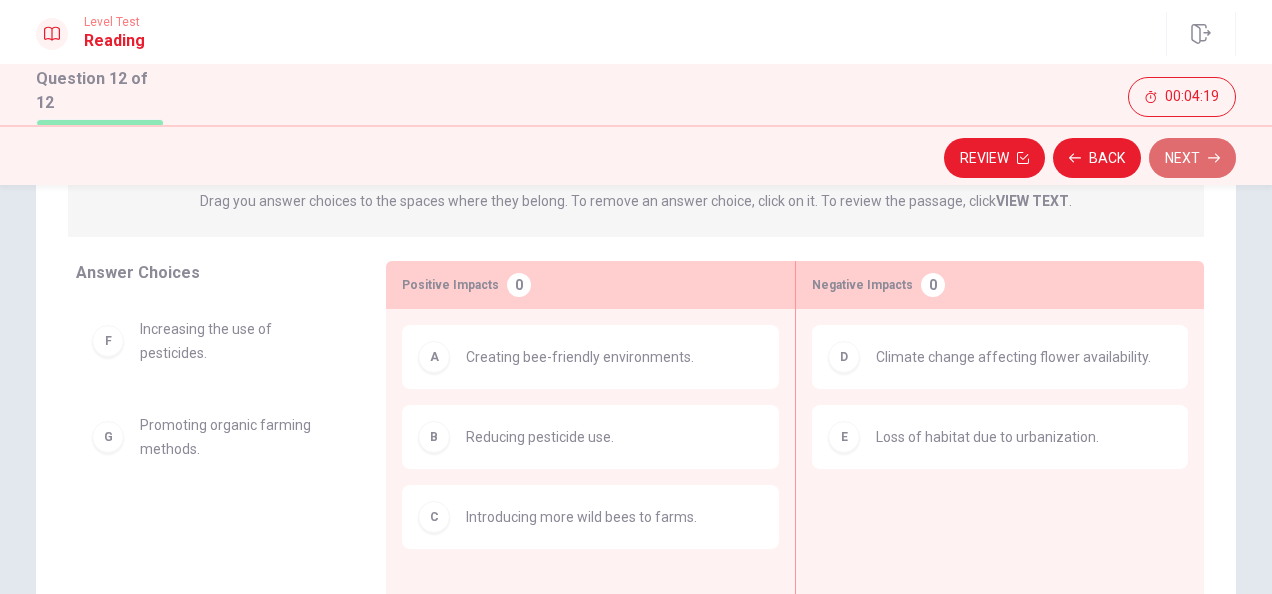 click on "Next" at bounding box center [1192, 158] 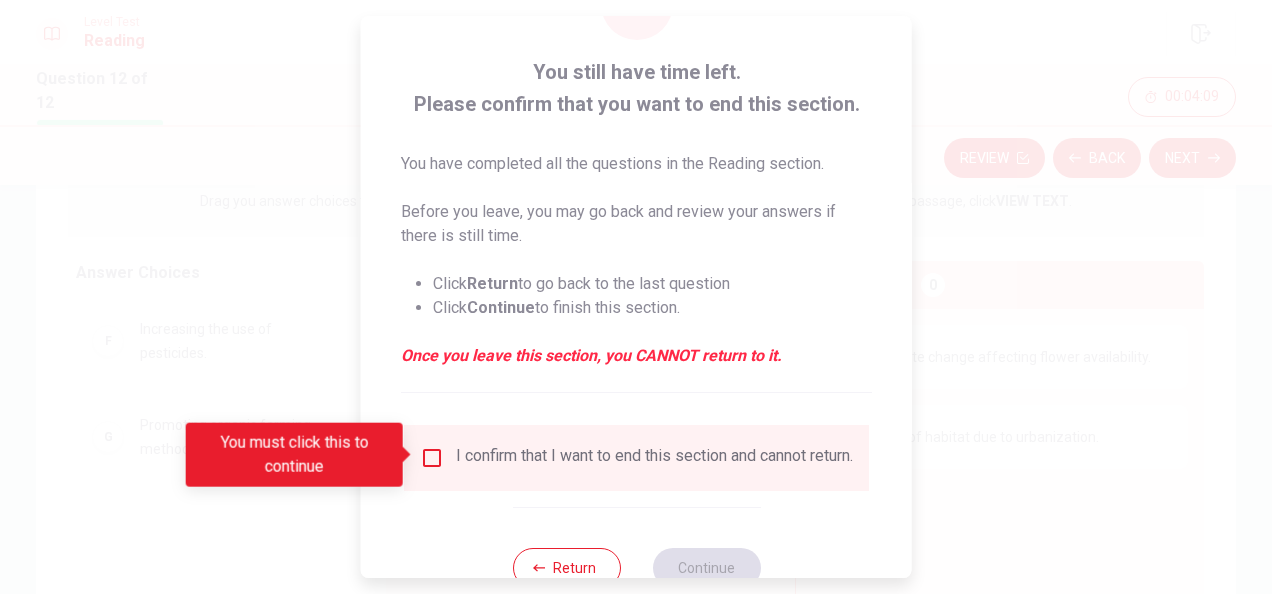scroll, scrollTop: 92, scrollLeft: 0, axis: vertical 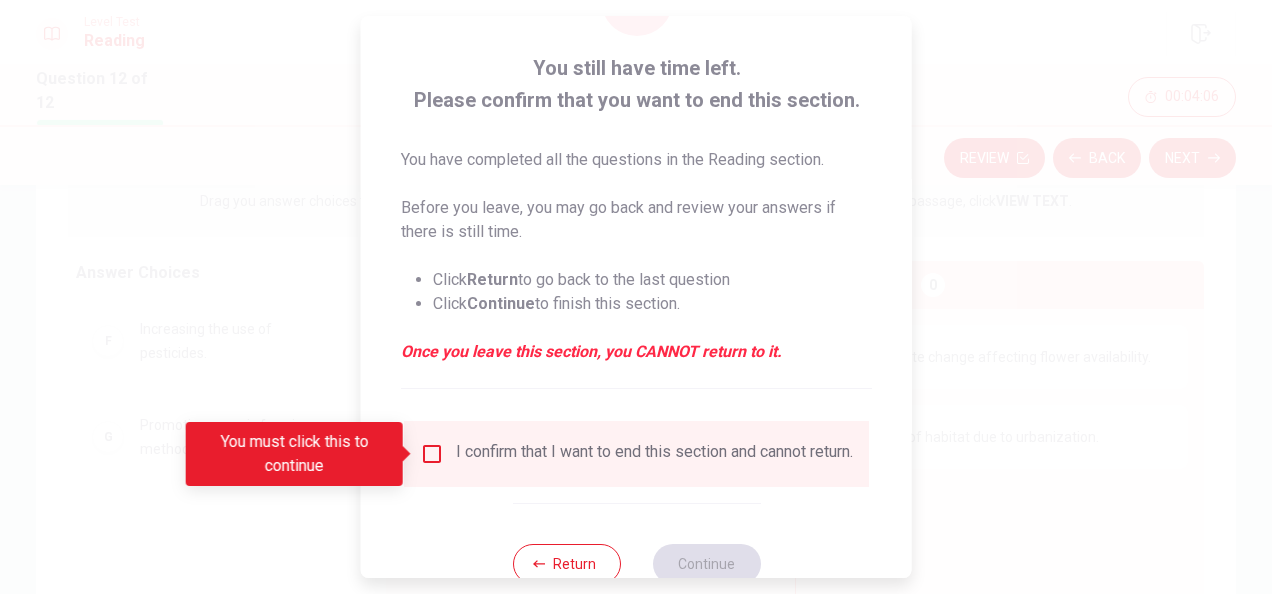 drag, startPoint x: 898, startPoint y: 423, endPoint x: 890, endPoint y: 466, distance: 43.737854 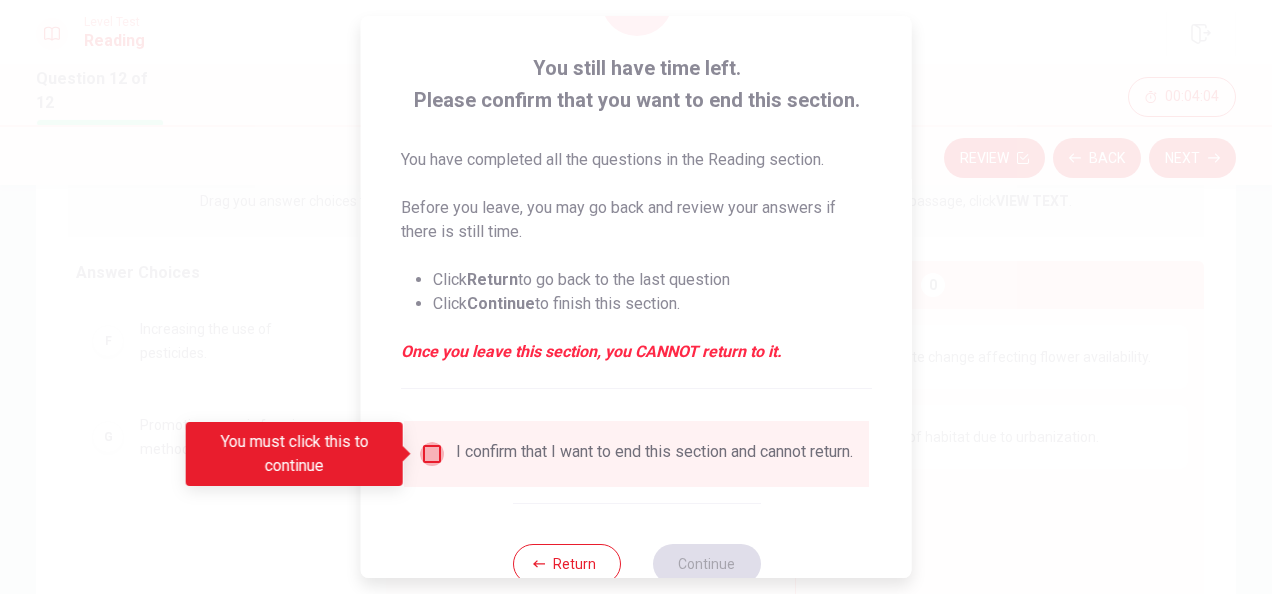 click at bounding box center (432, 454) 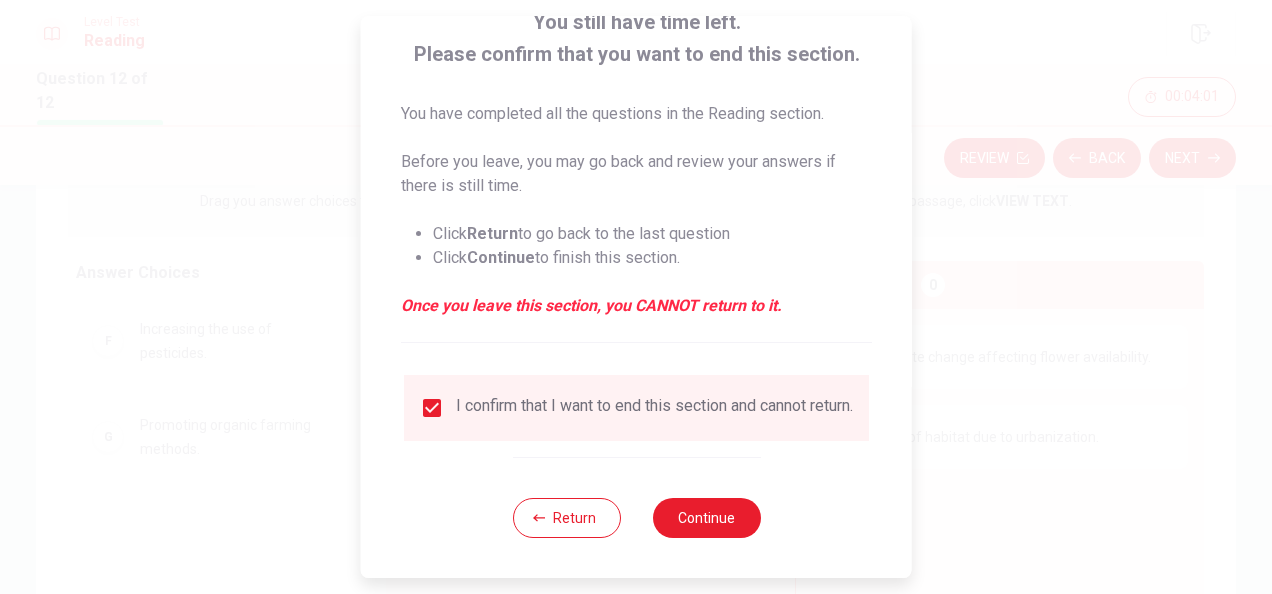 scroll, scrollTop: 152, scrollLeft: 0, axis: vertical 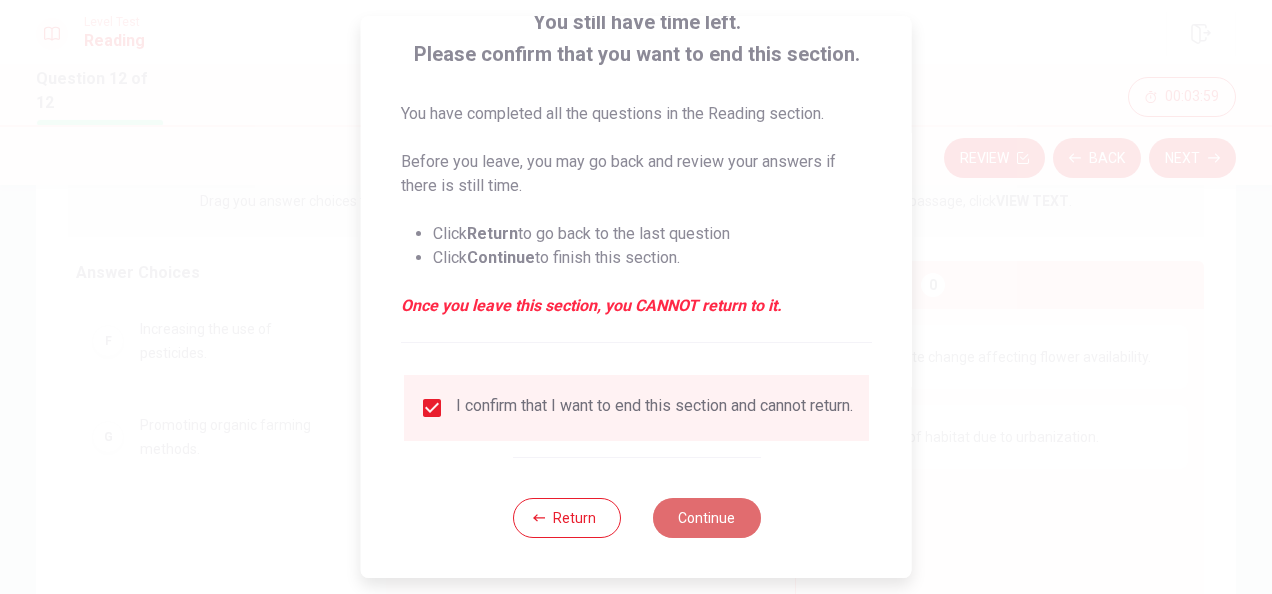 click on "Continue" at bounding box center (706, 518) 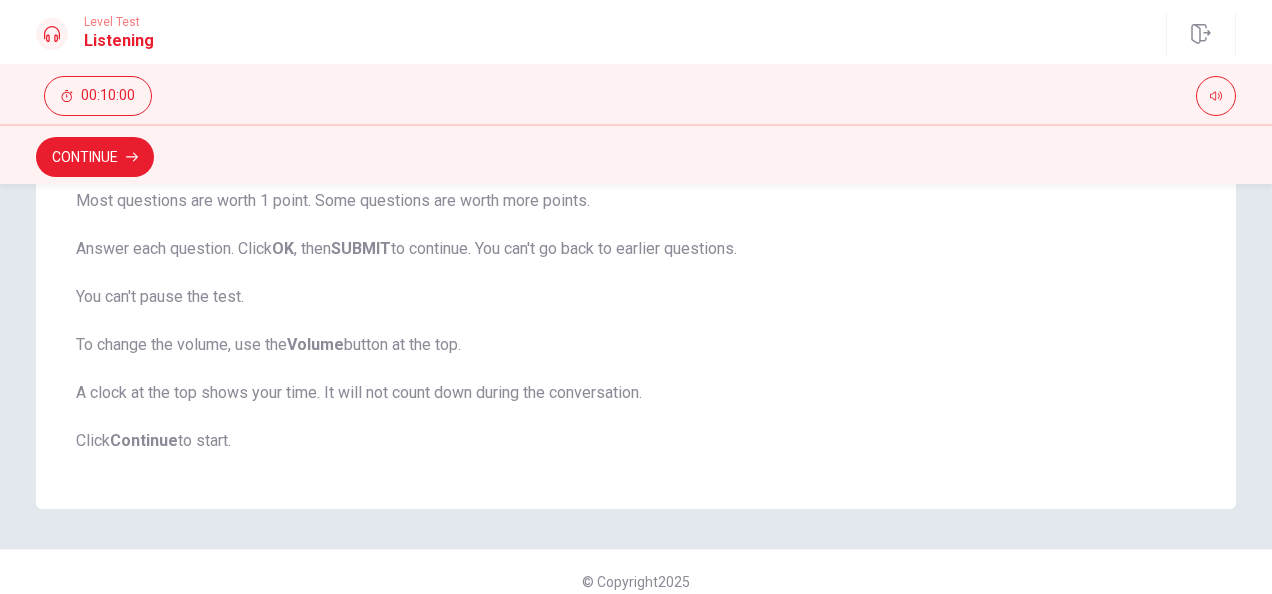 scroll, scrollTop: 460, scrollLeft: 0, axis: vertical 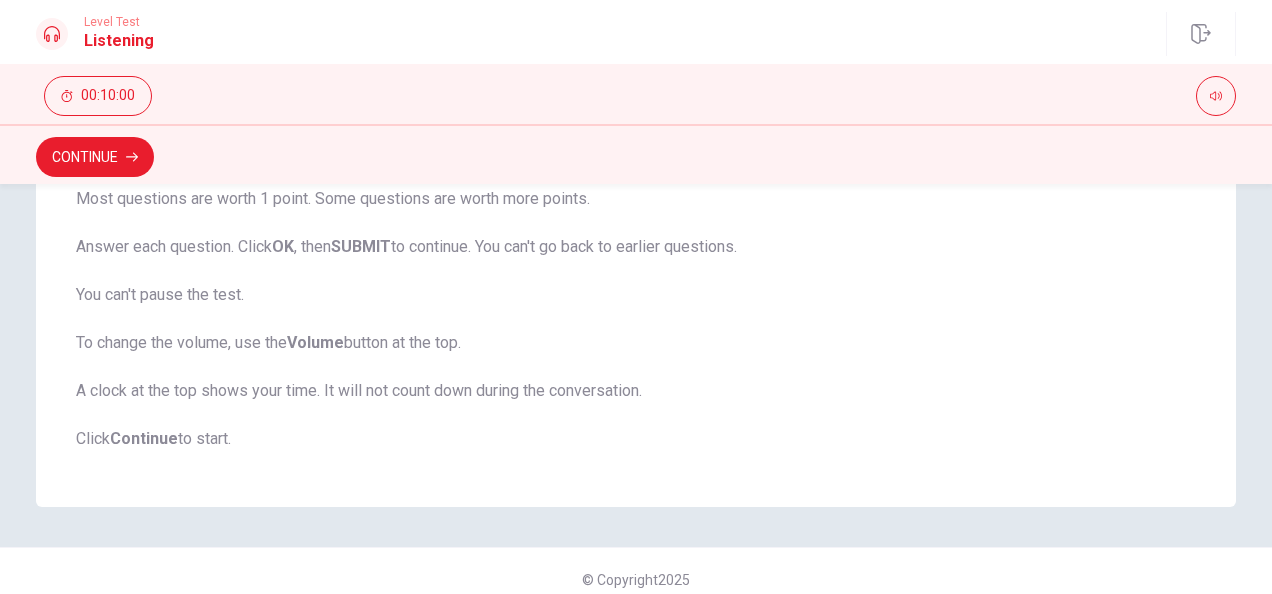drag, startPoint x: 1252, startPoint y: 456, endPoint x: 1250, endPoint y: 483, distance: 27.073973 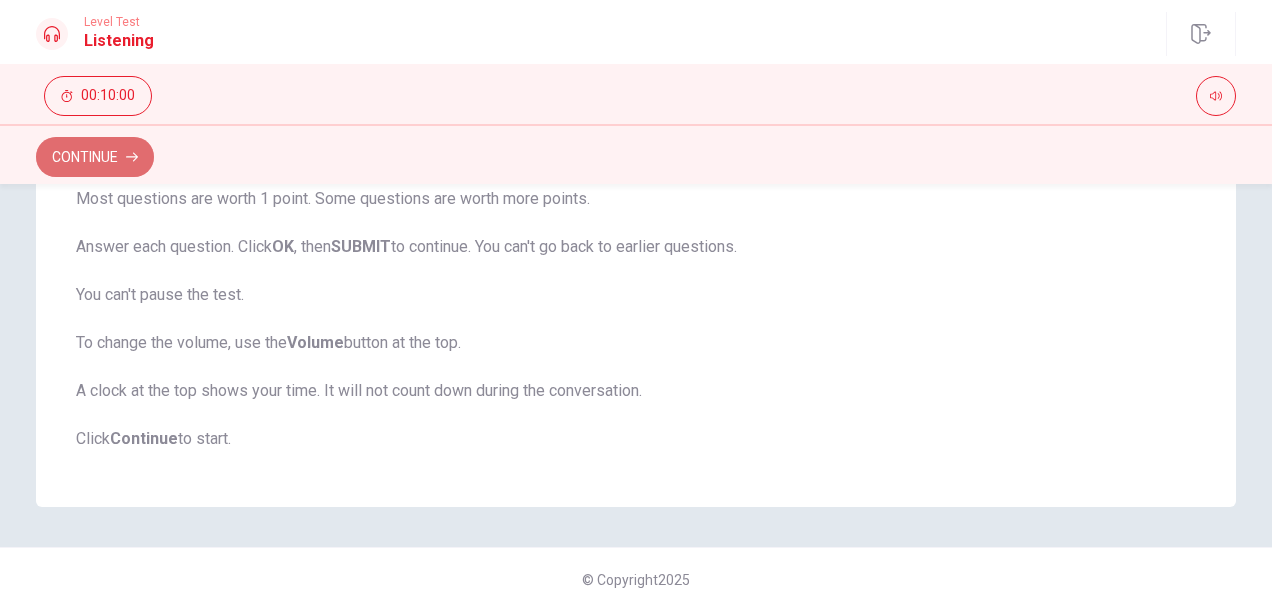 click on "Continue" at bounding box center [95, 157] 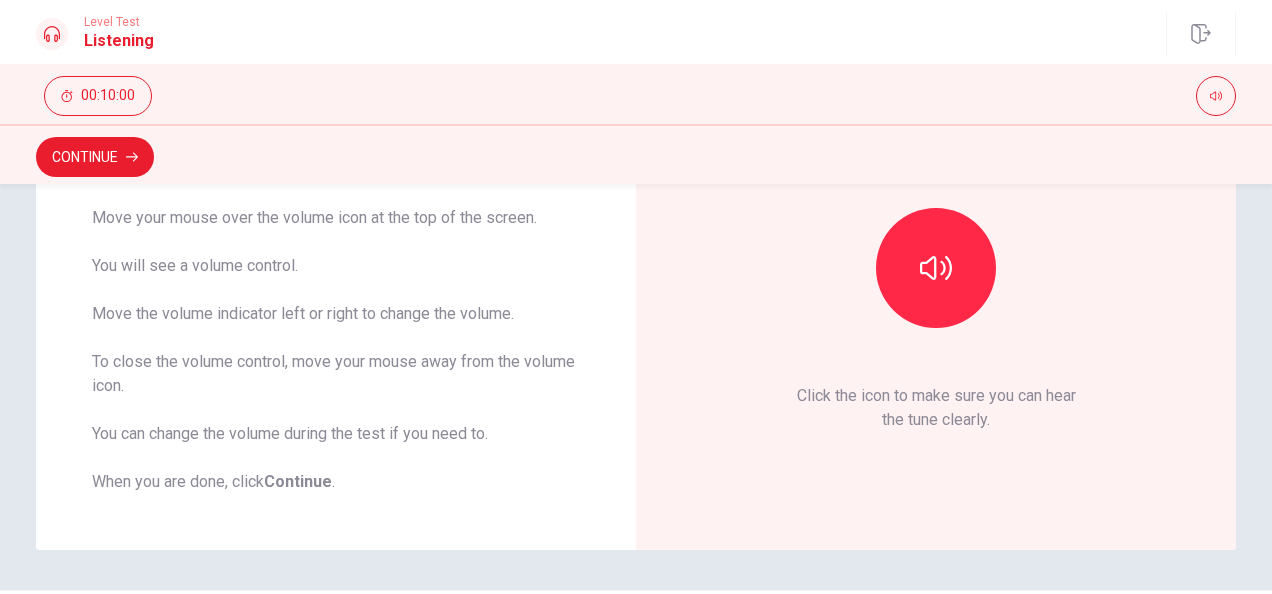 scroll, scrollTop: 217, scrollLeft: 0, axis: vertical 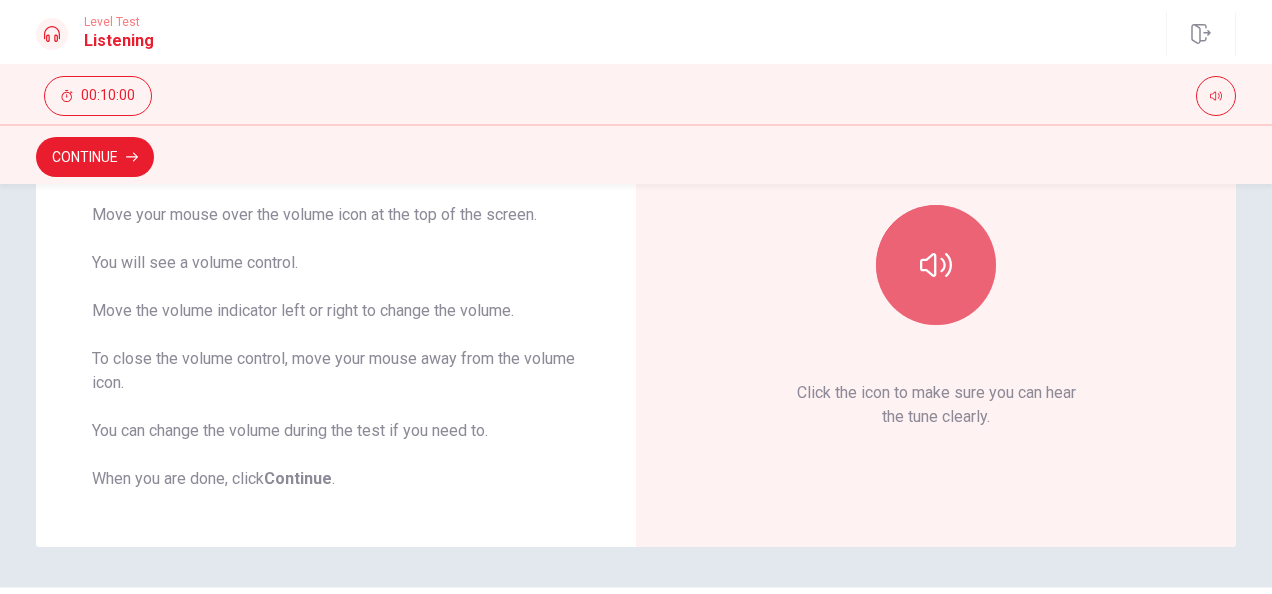click 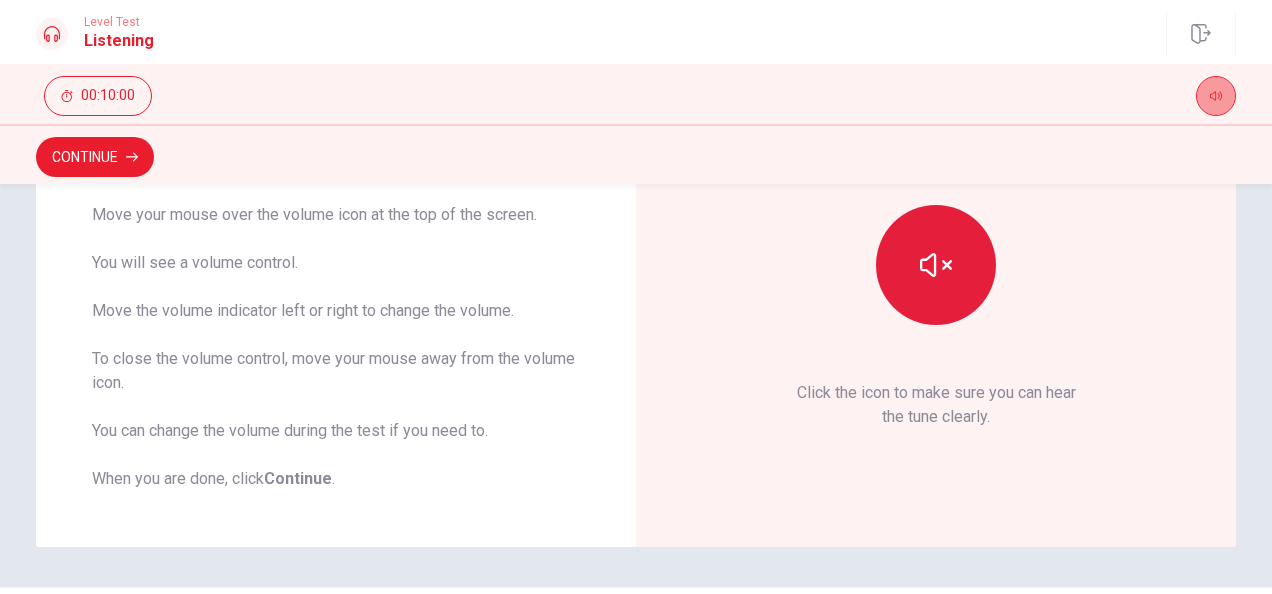 click 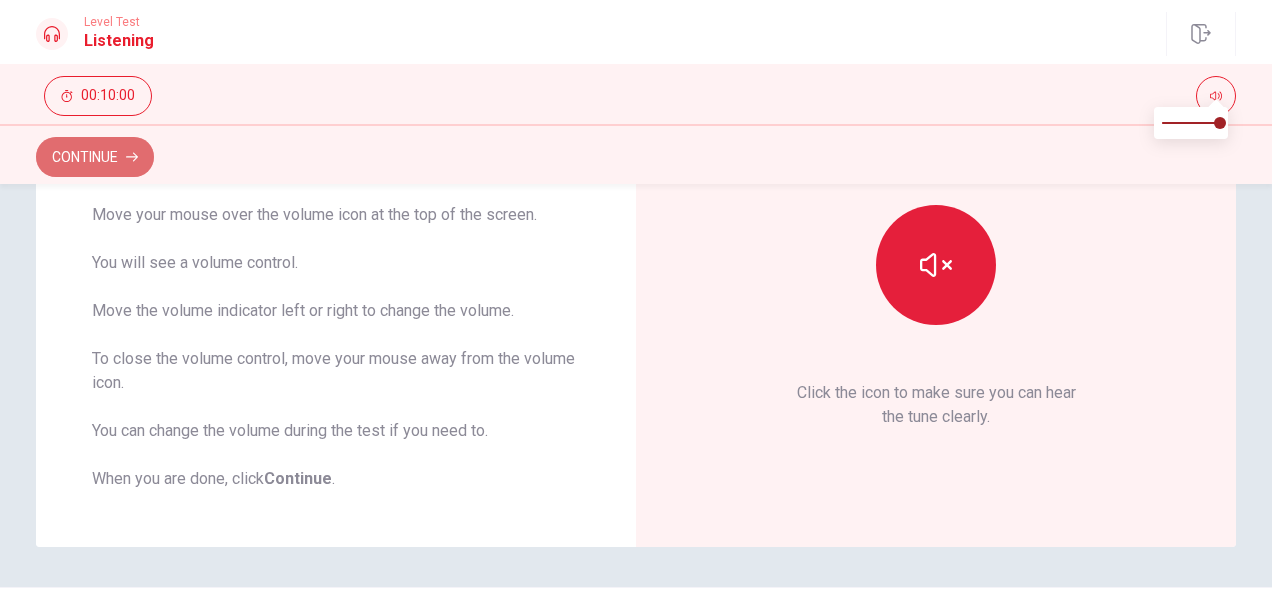 click on "Continue" at bounding box center (95, 157) 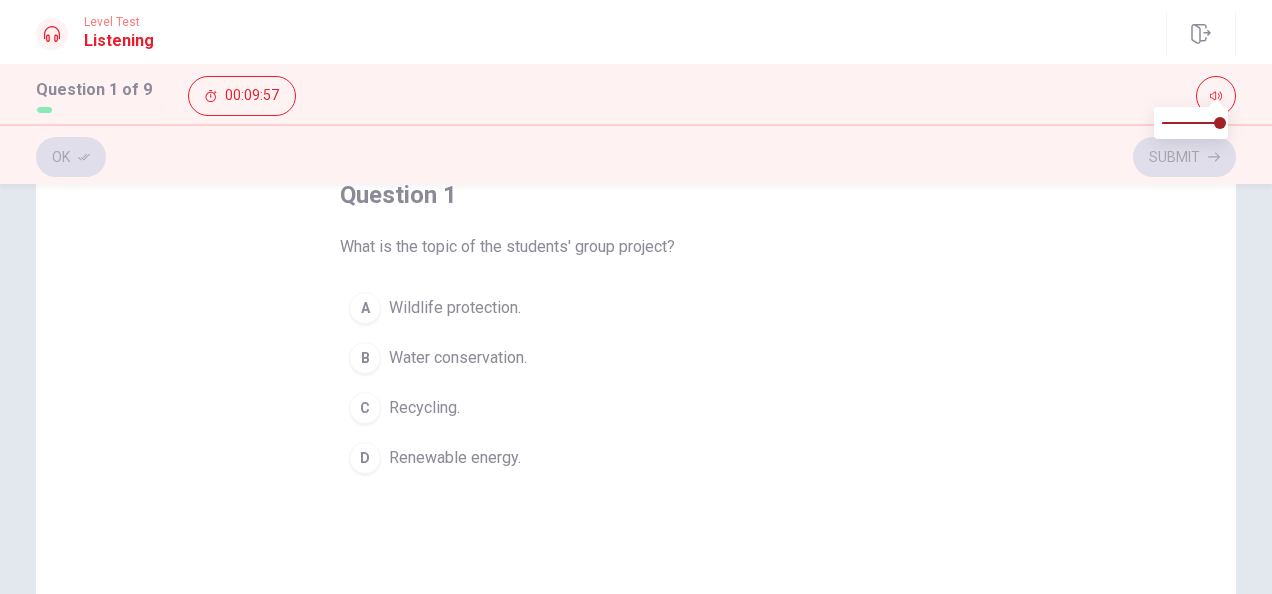 scroll, scrollTop: 128, scrollLeft: 0, axis: vertical 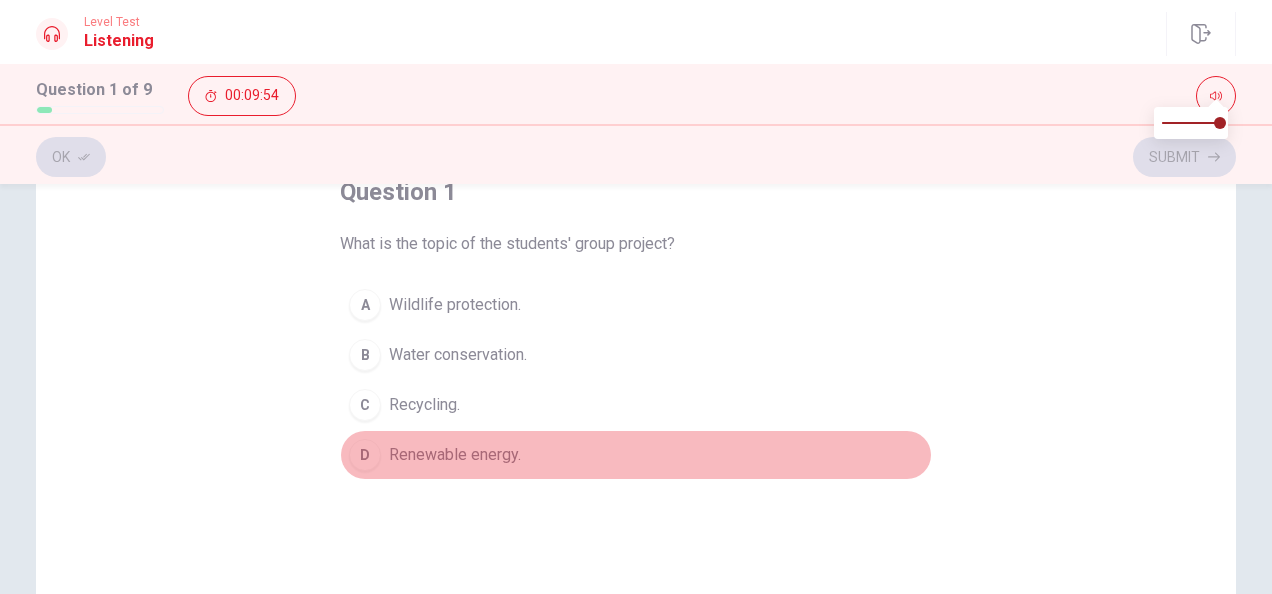 click on "Renewable energy." at bounding box center (455, 455) 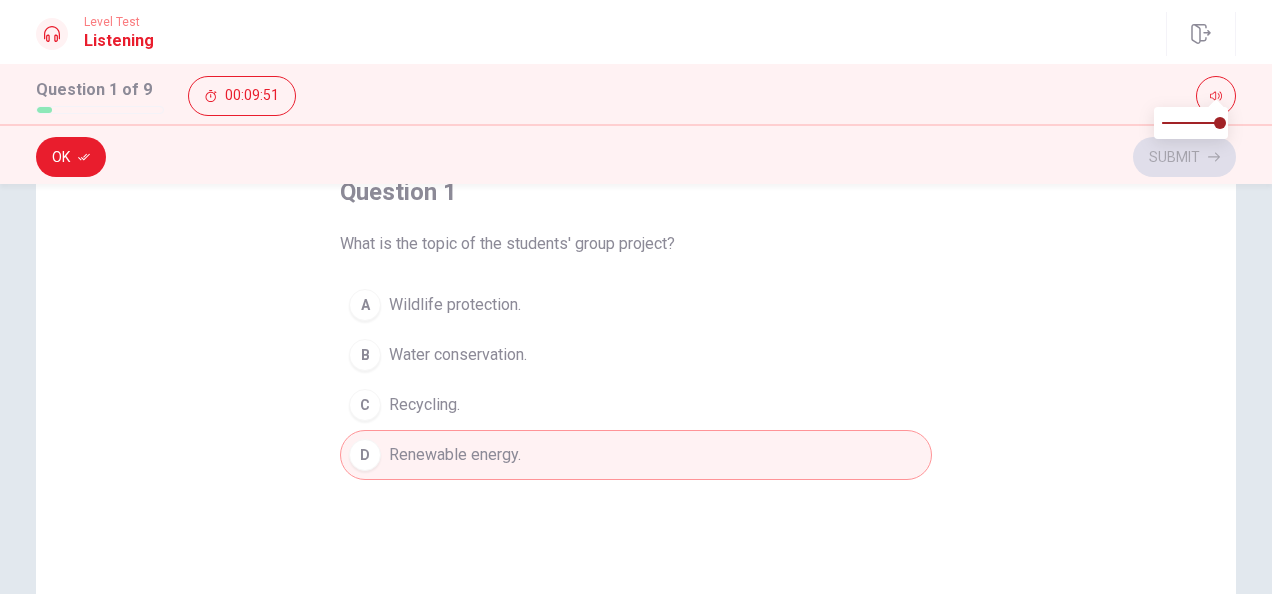 click on "Ok Submit" at bounding box center (636, 157) 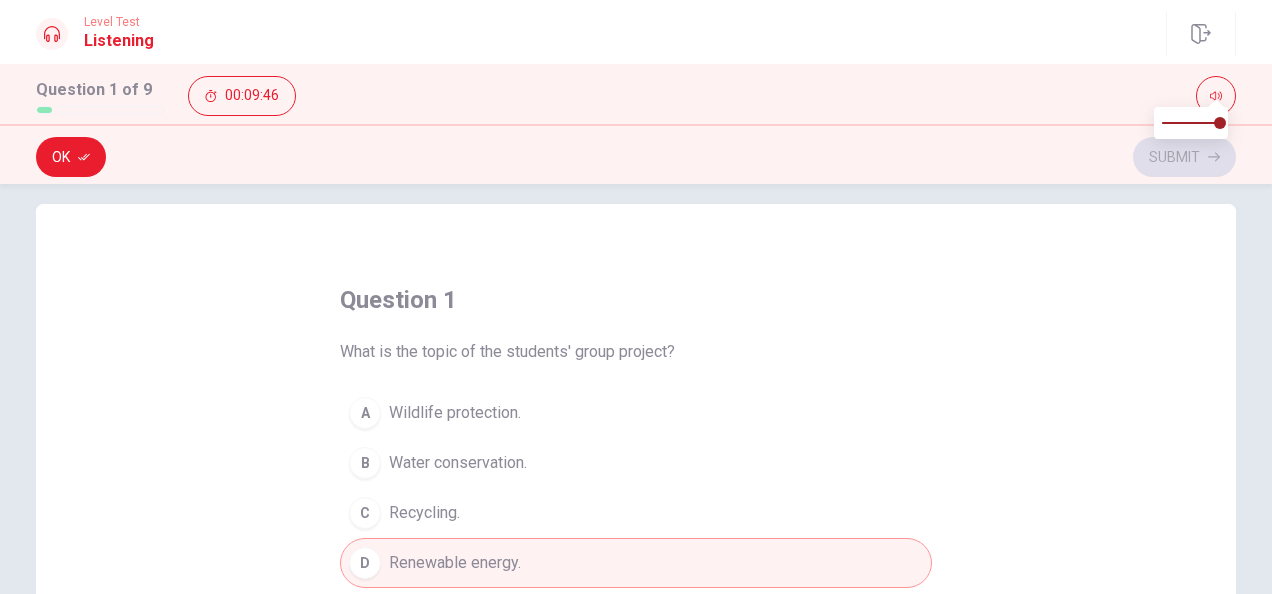 scroll, scrollTop: 0, scrollLeft: 0, axis: both 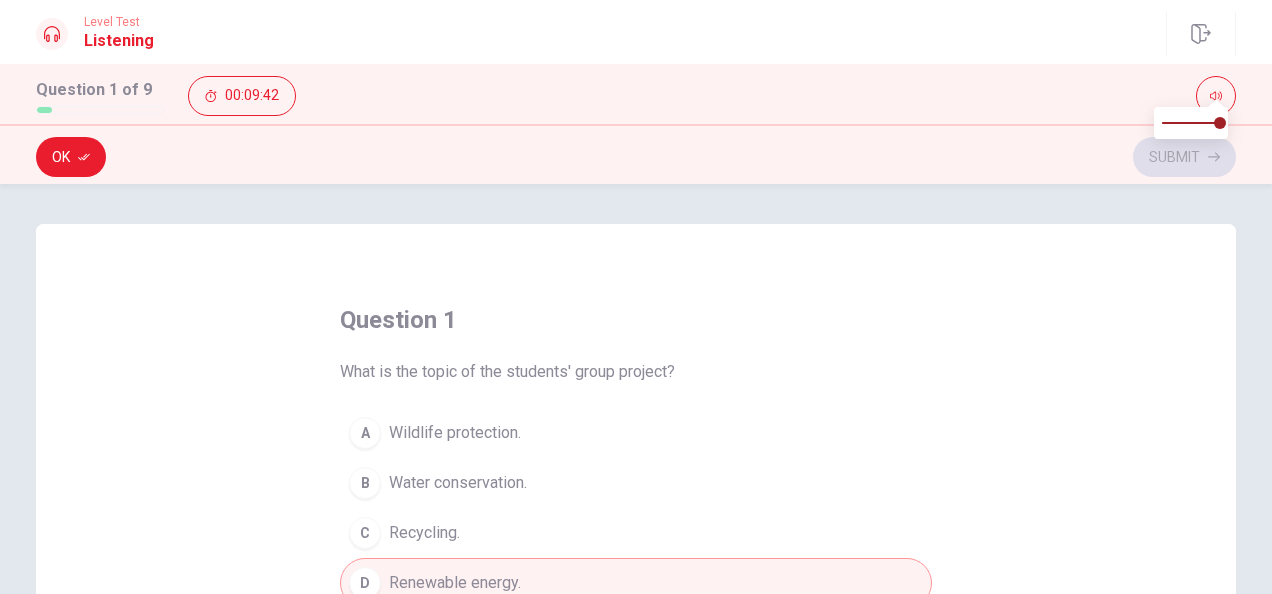 click on "Ok Submit" at bounding box center [636, 157] 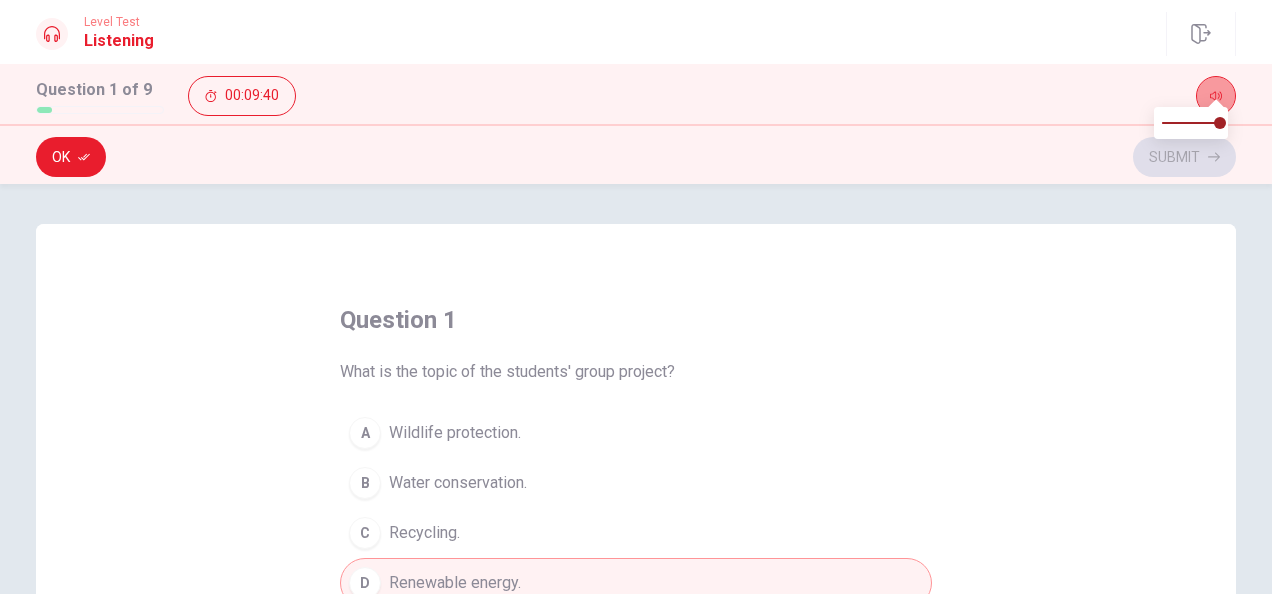 click at bounding box center (1216, 96) 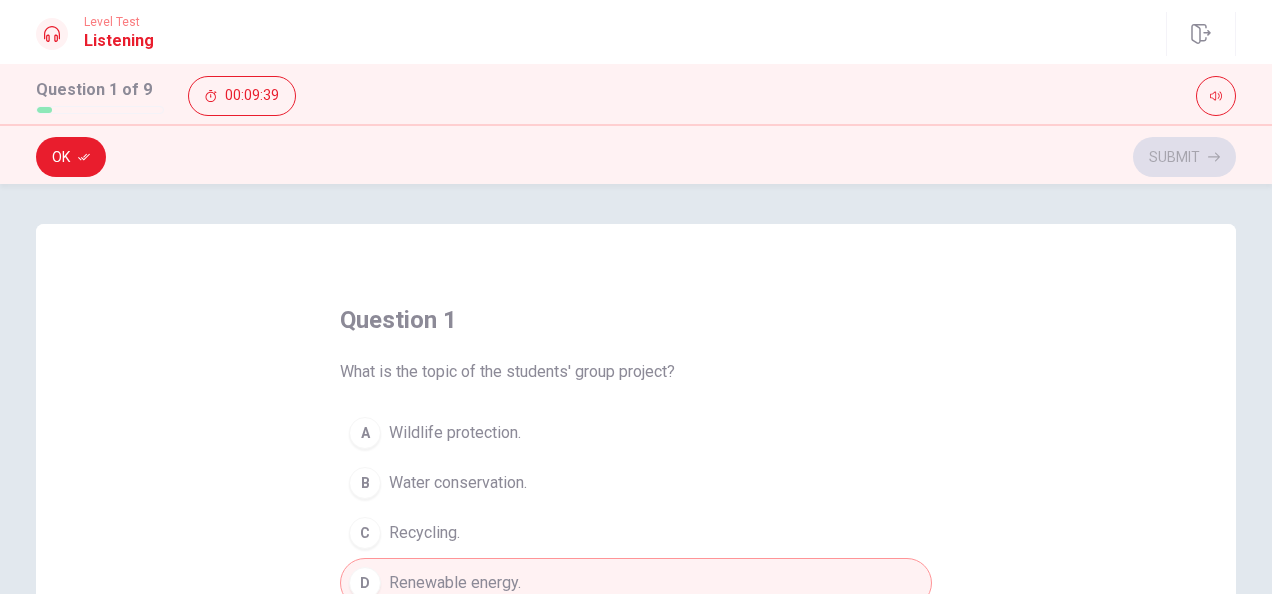 click on "Ok Submit" at bounding box center (636, 157) 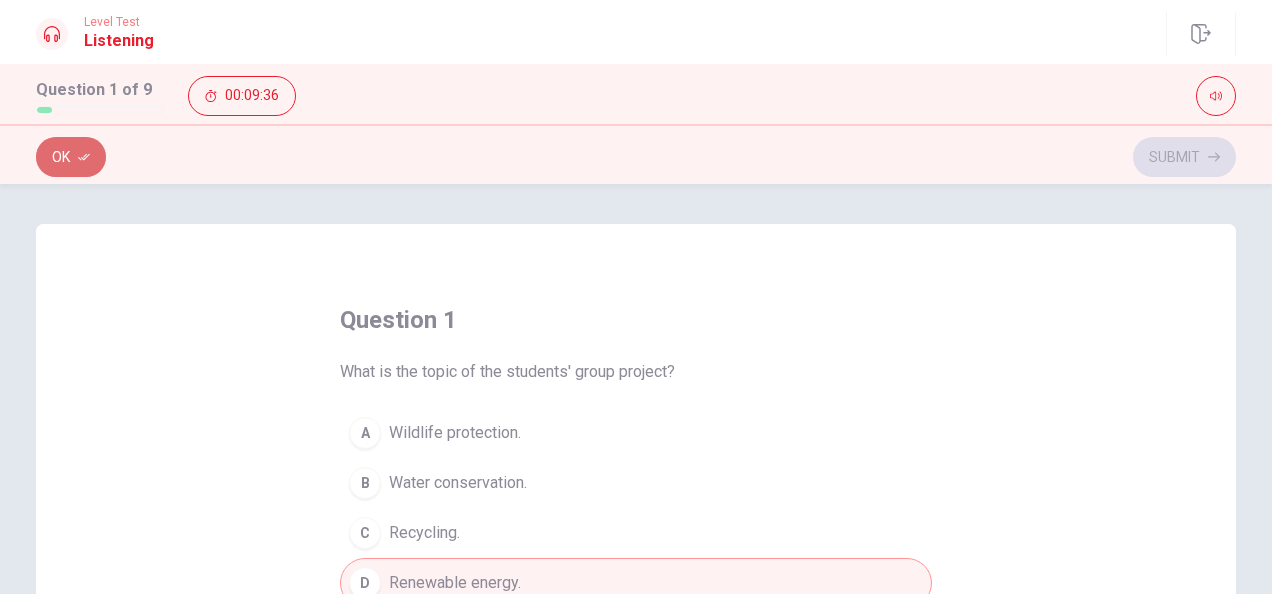 click on "Ok" at bounding box center [71, 157] 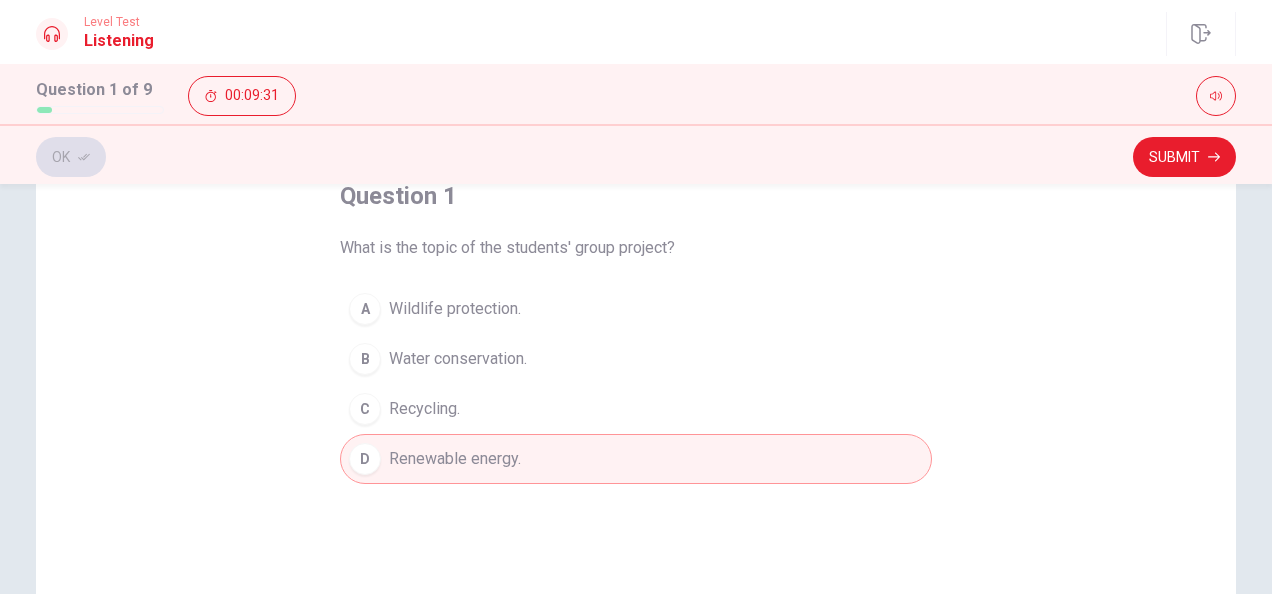 scroll, scrollTop: 42, scrollLeft: 0, axis: vertical 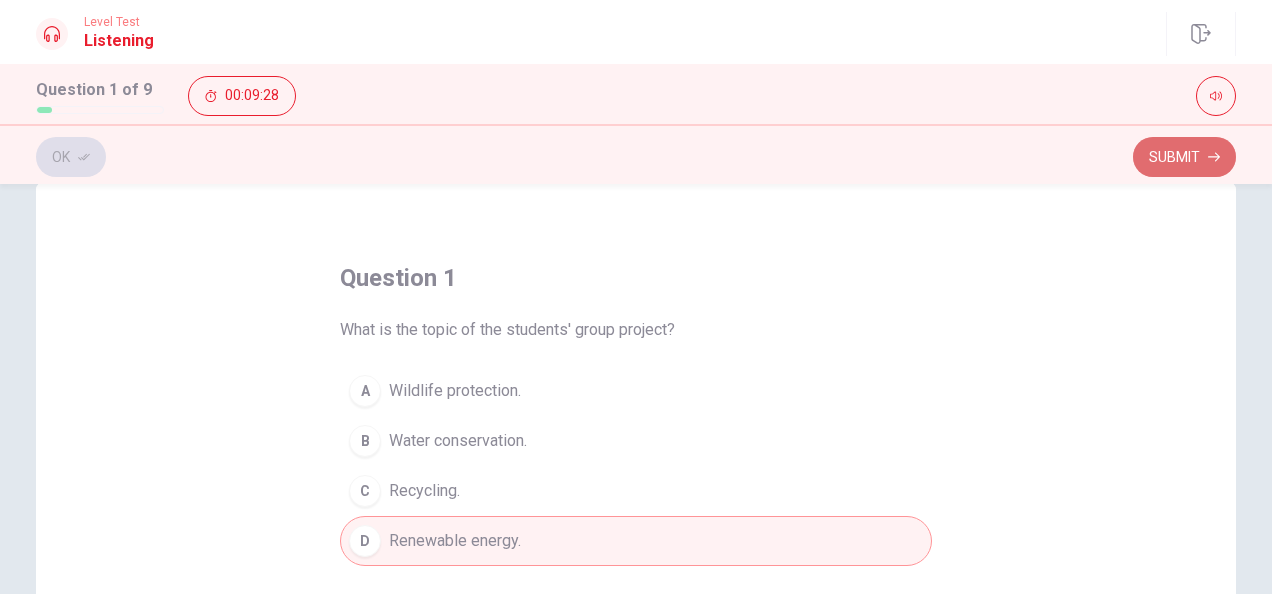click on "Submit" at bounding box center (1184, 157) 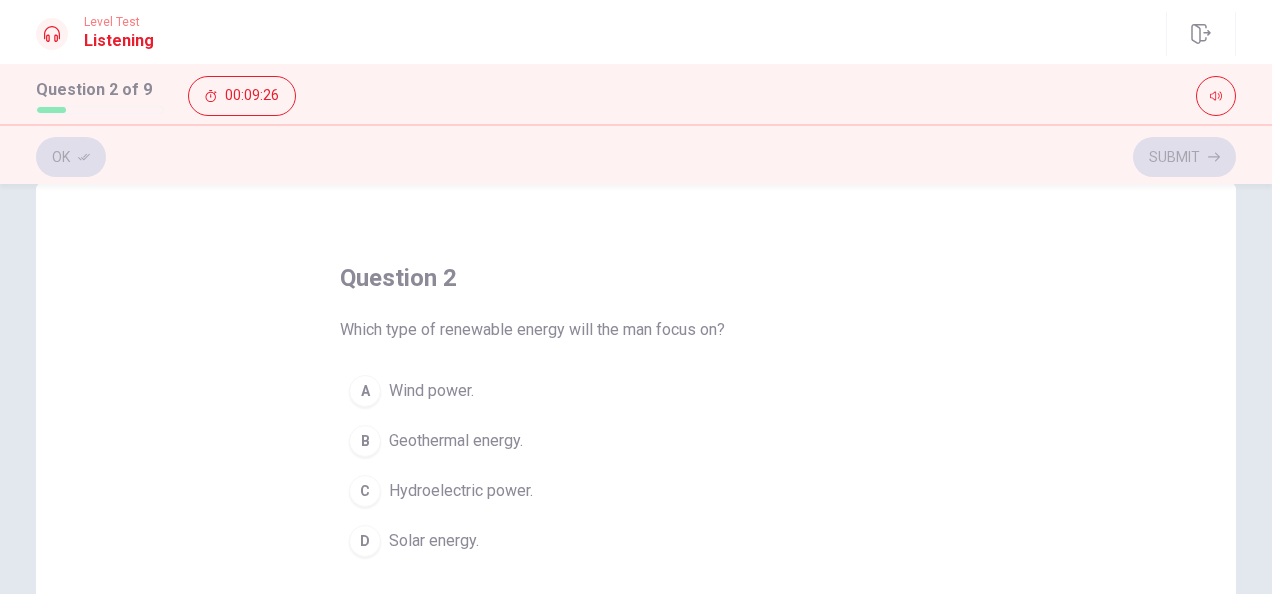click on "question   2 Which type of renewable energy will the man focus on? A Wind power.
B Geothermal energy. C Hydroelectric power.
D Solar energy." at bounding box center [636, 529] 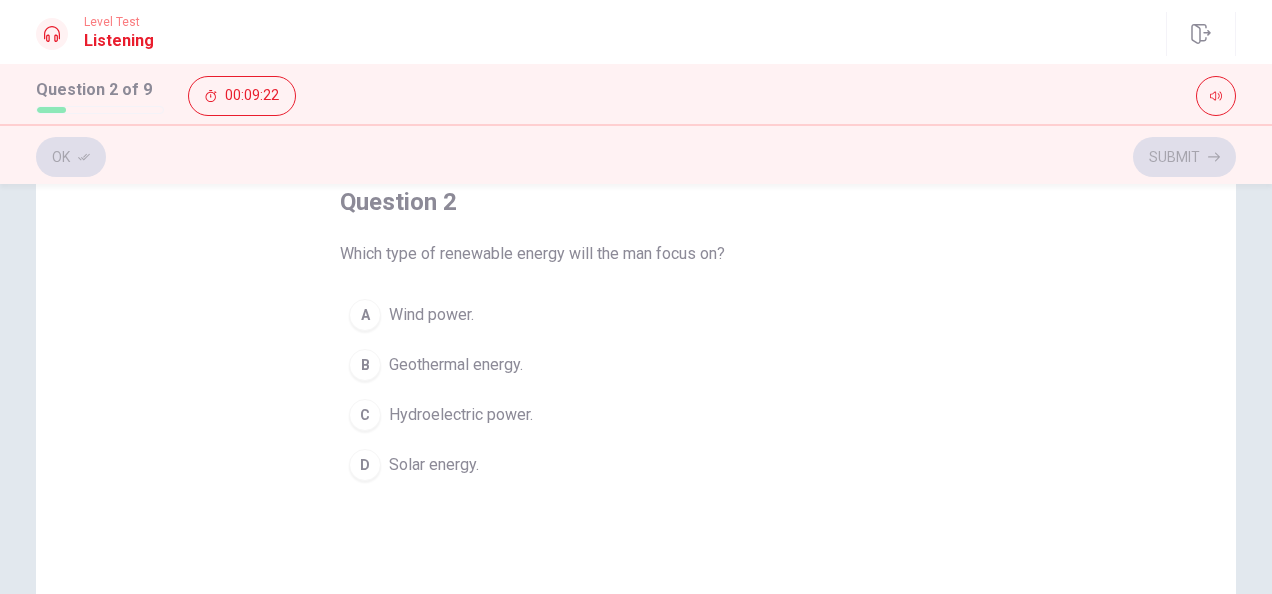 scroll, scrollTop: 122, scrollLeft: 0, axis: vertical 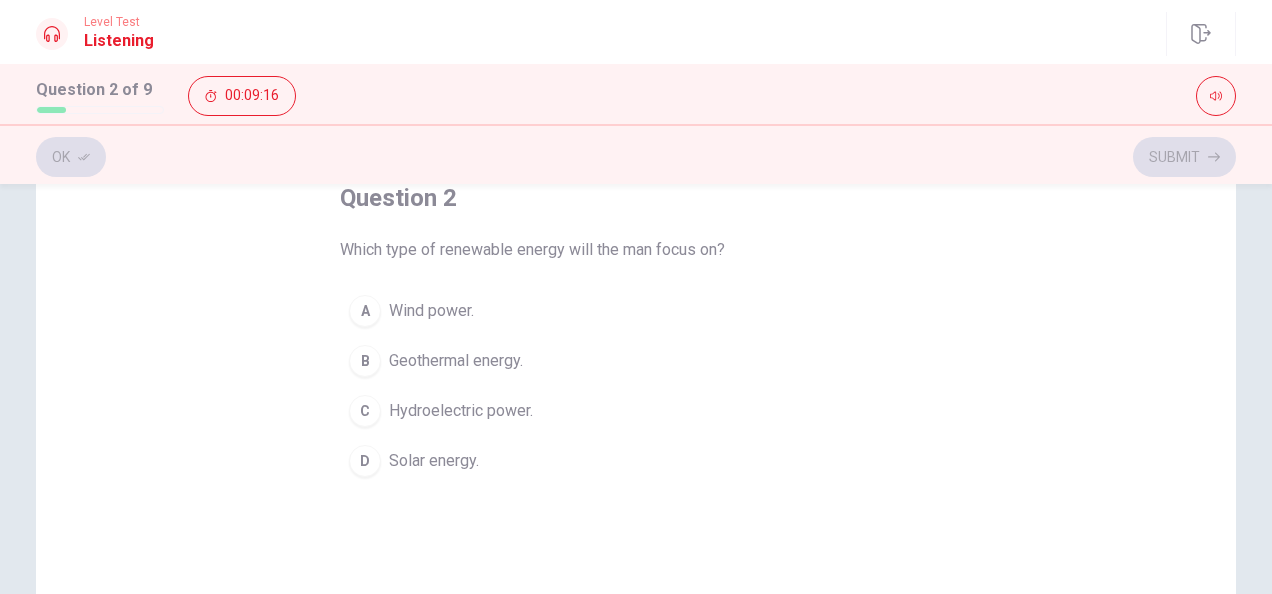 click on "Wind power." at bounding box center (431, 311) 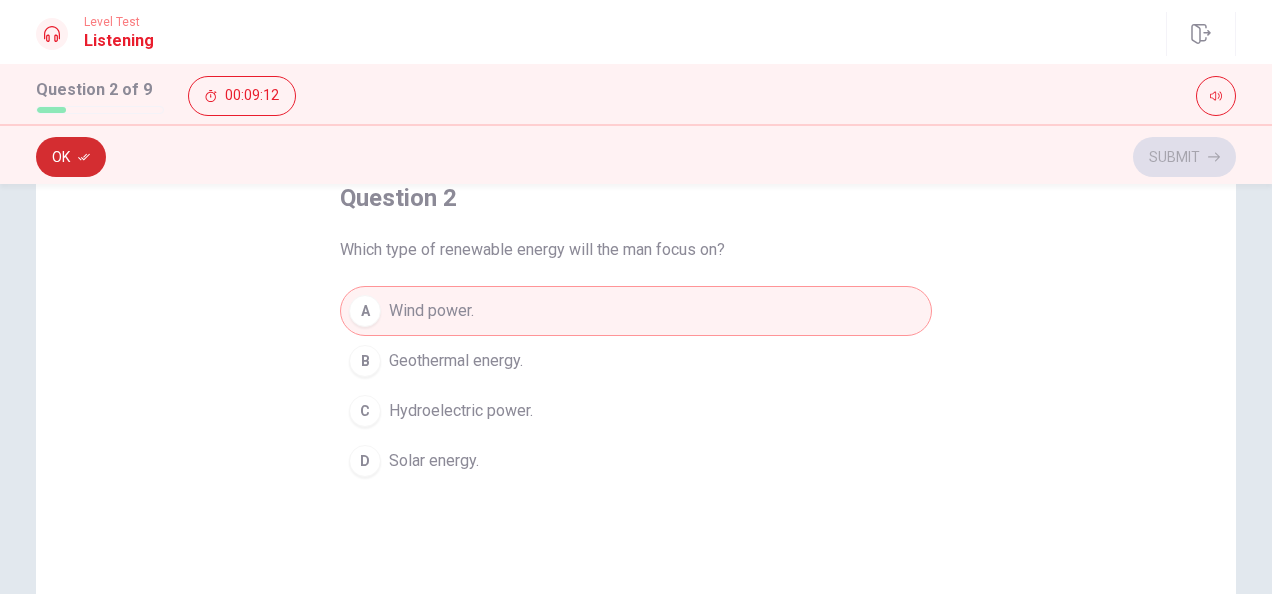 click on "Ok" at bounding box center (71, 157) 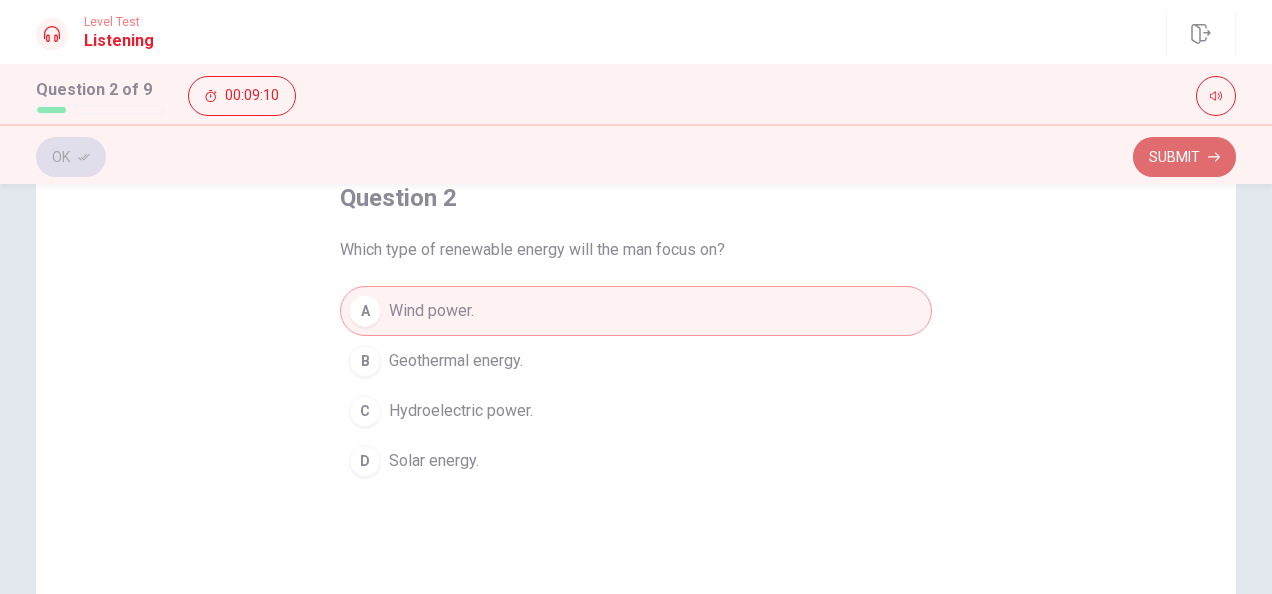 click on "Submit" at bounding box center [1184, 157] 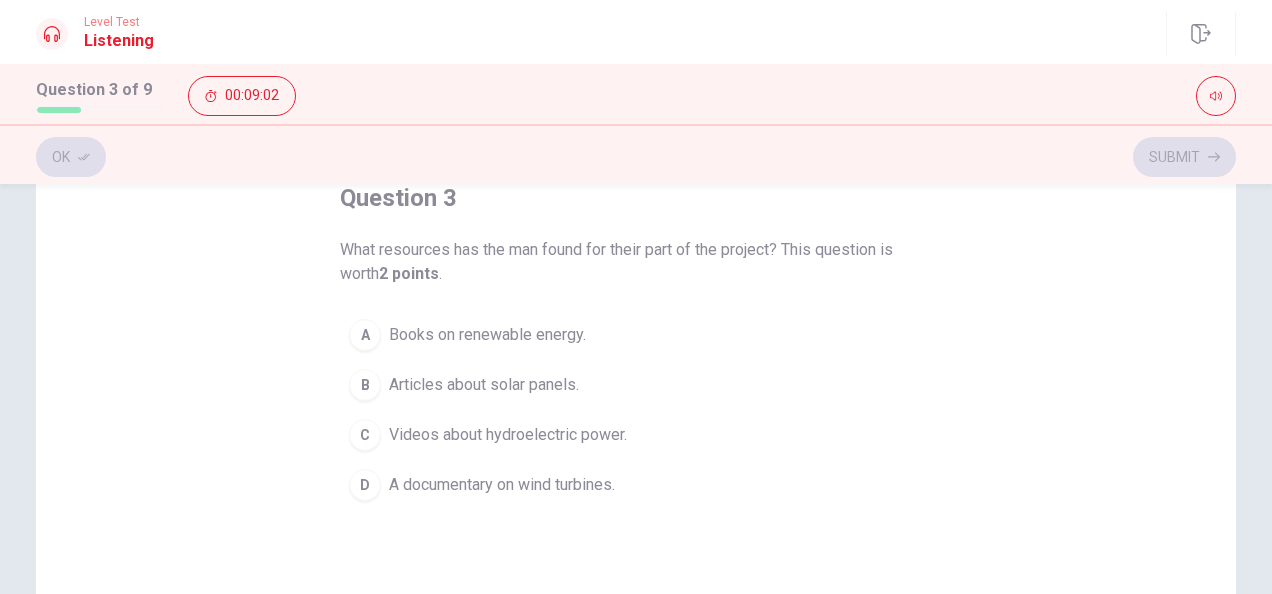 click on "Books on renewable energy." at bounding box center [487, 335] 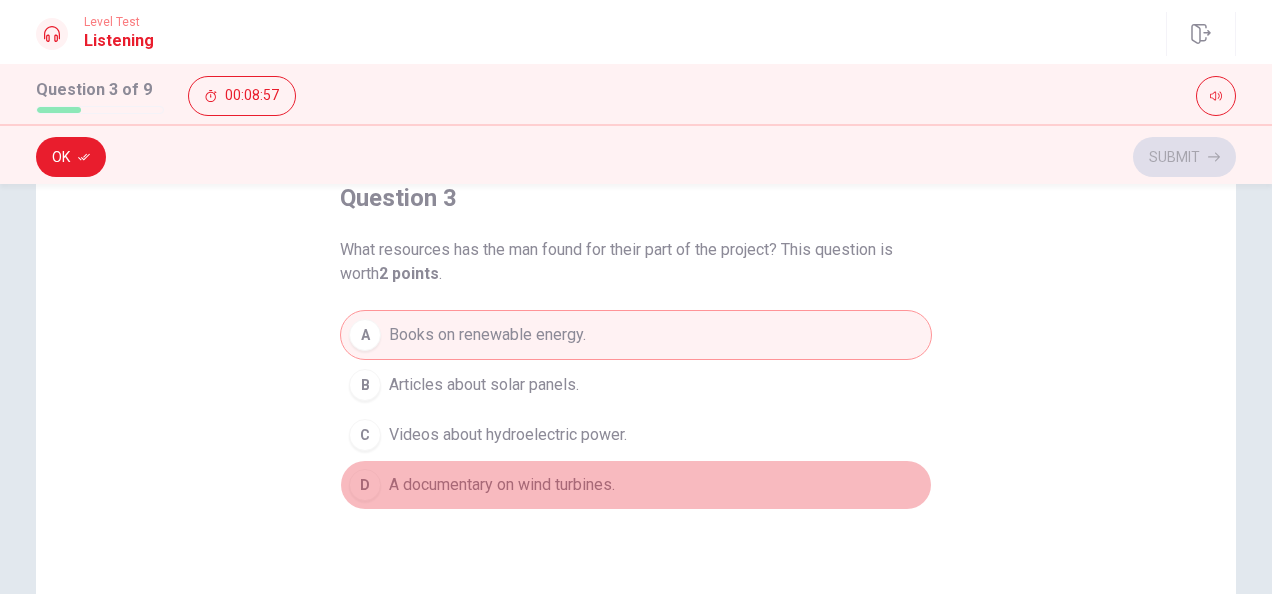 click on "A documentary on wind turbines." at bounding box center [502, 485] 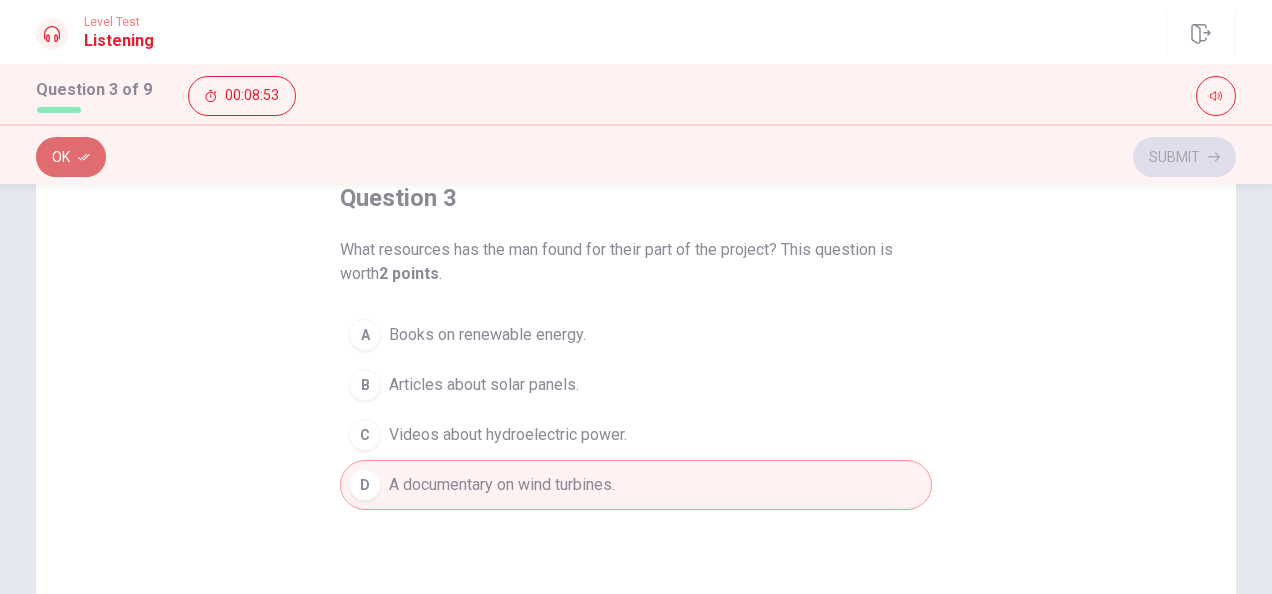 click 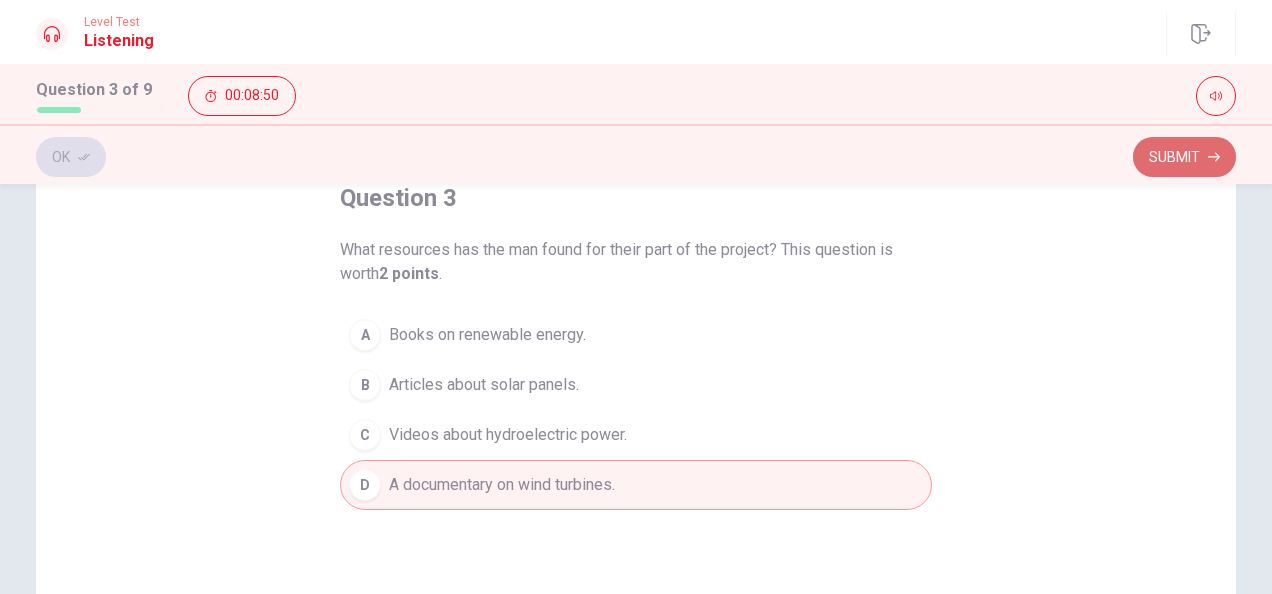 click on "Submit" at bounding box center [1184, 157] 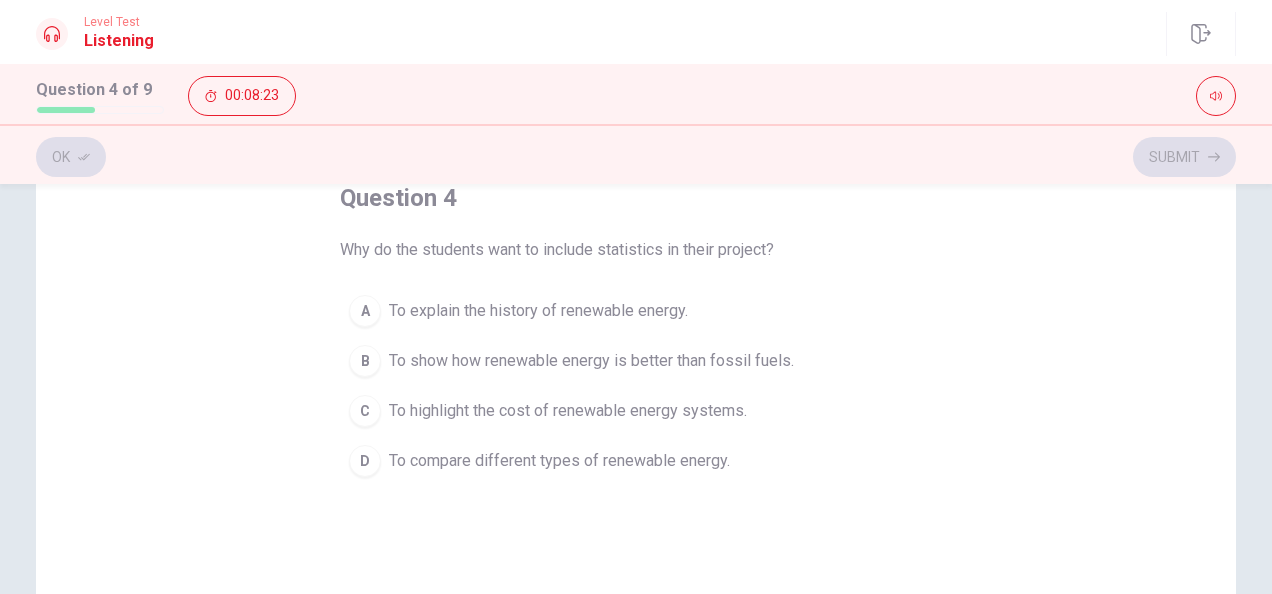 click on "To show how renewable energy is better than fossil fuels." at bounding box center (591, 361) 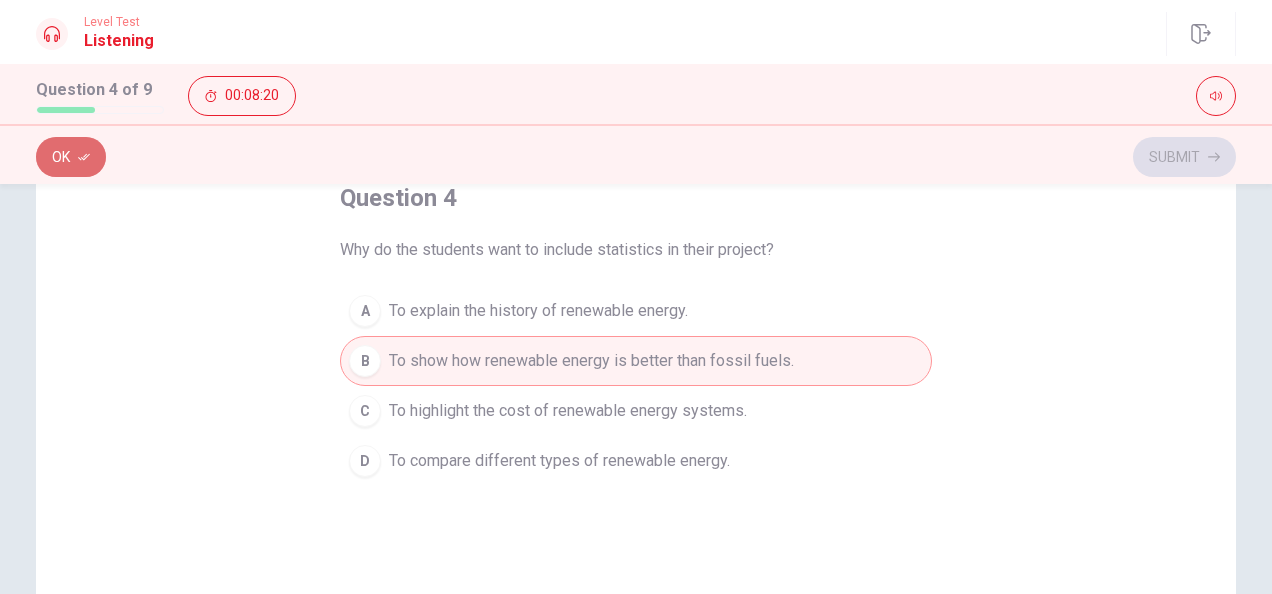 click on "Ok" at bounding box center [71, 157] 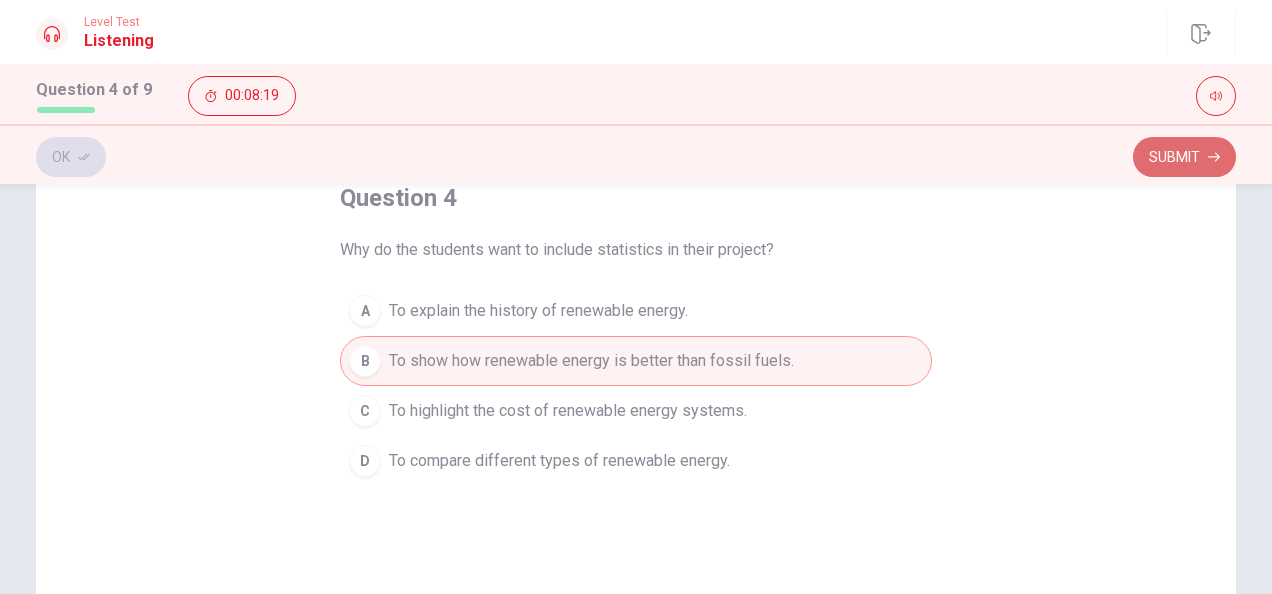 click on "Submit" at bounding box center [1184, 157] 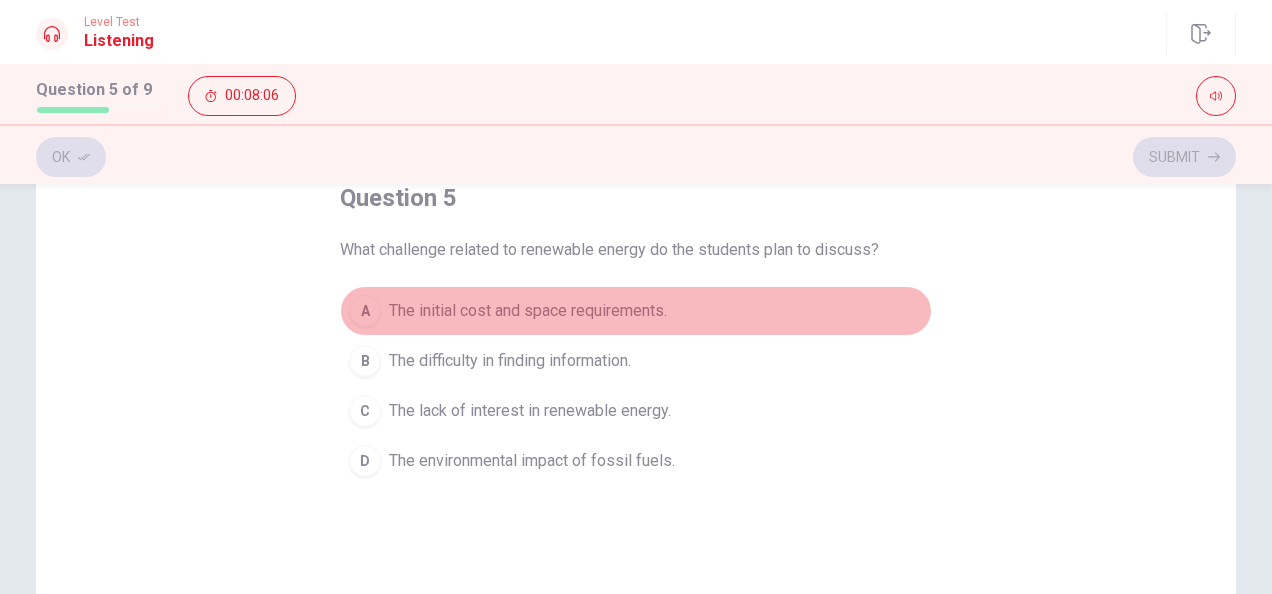 click on "The initial cost and space requirements." at bounding box center [528, 311] 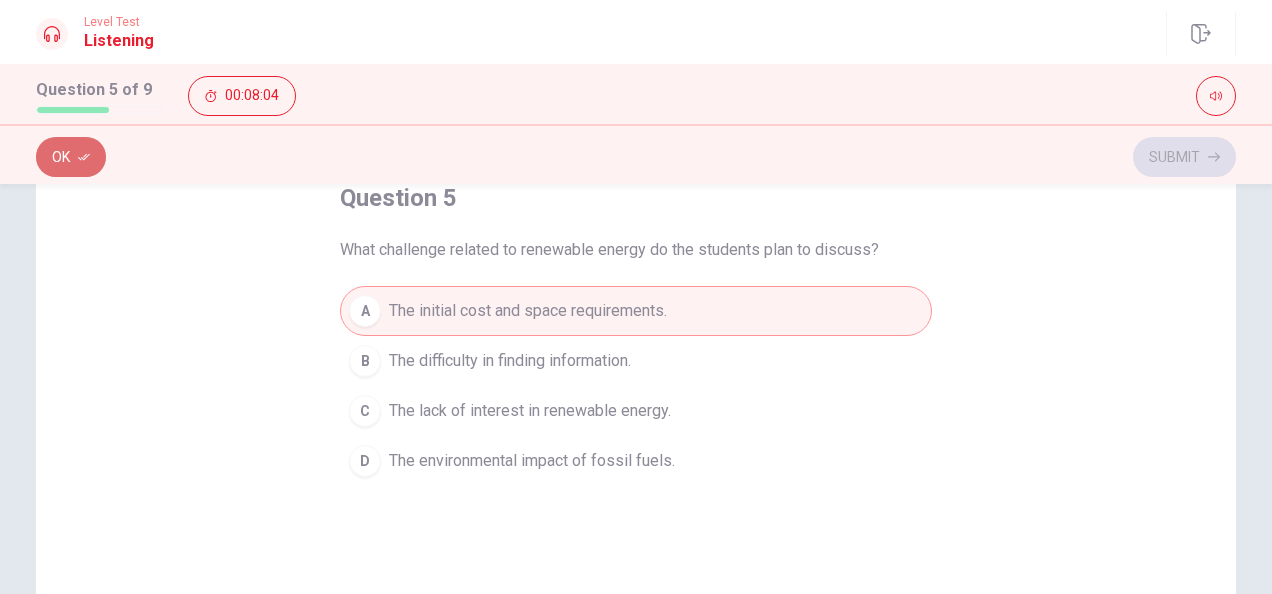 click on "Ok" at bounding box center (71, 157) 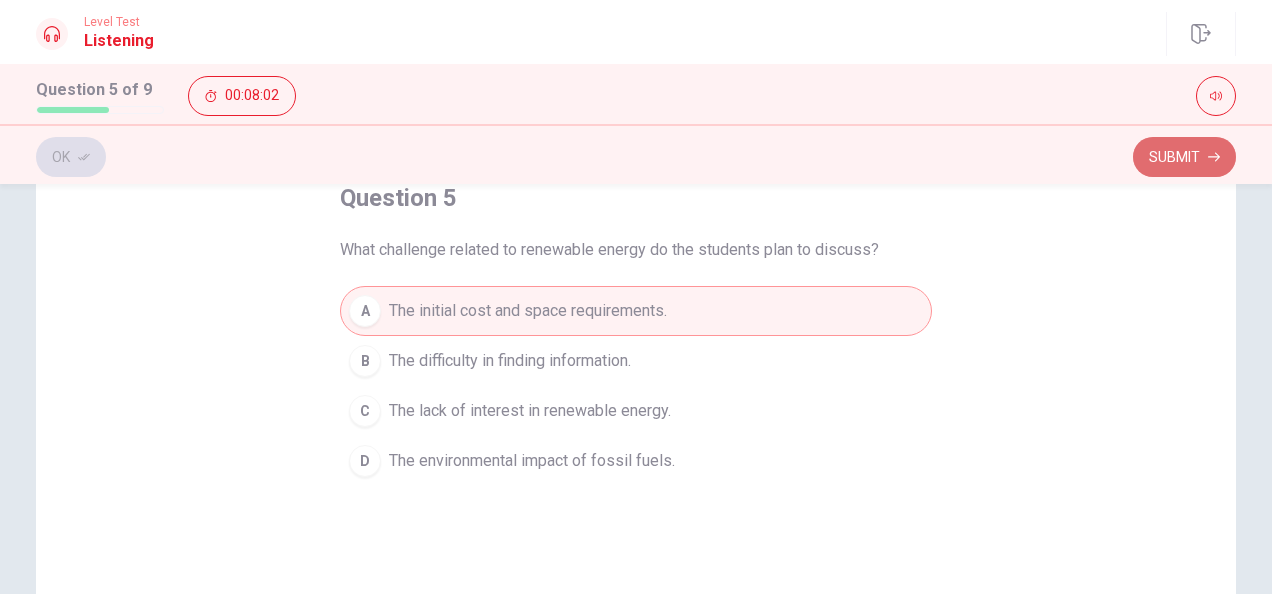 click on "Submit" at bounding box center (1184, 157) 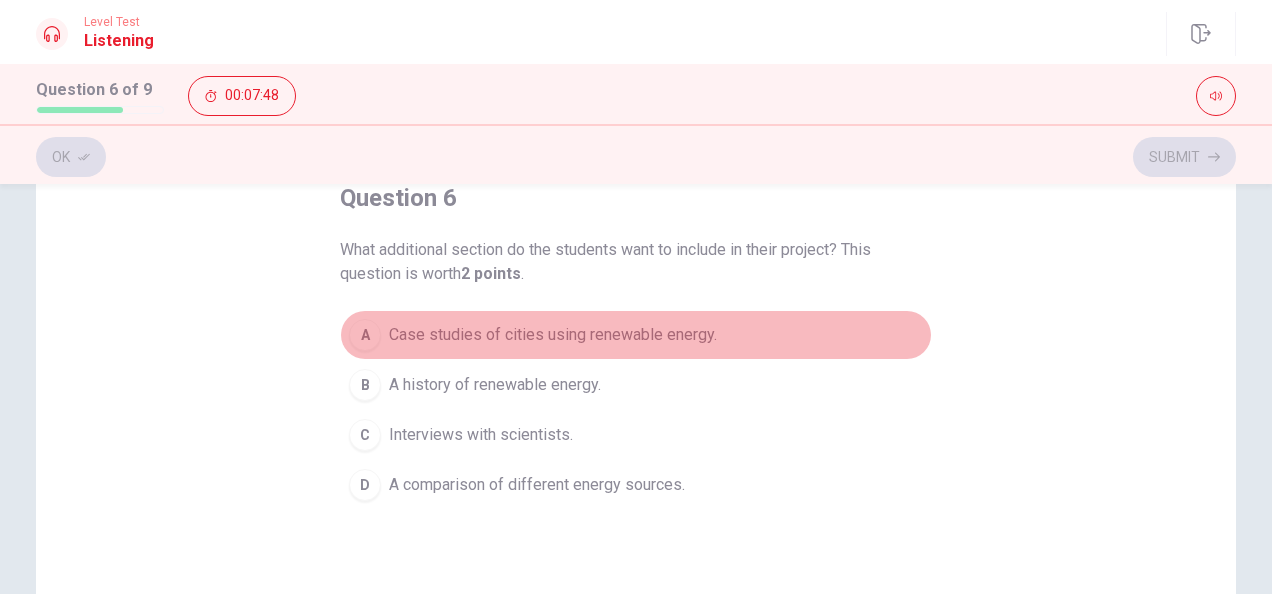click on "Case studies of cities using renewable energy." at bounding box center [553, 335] 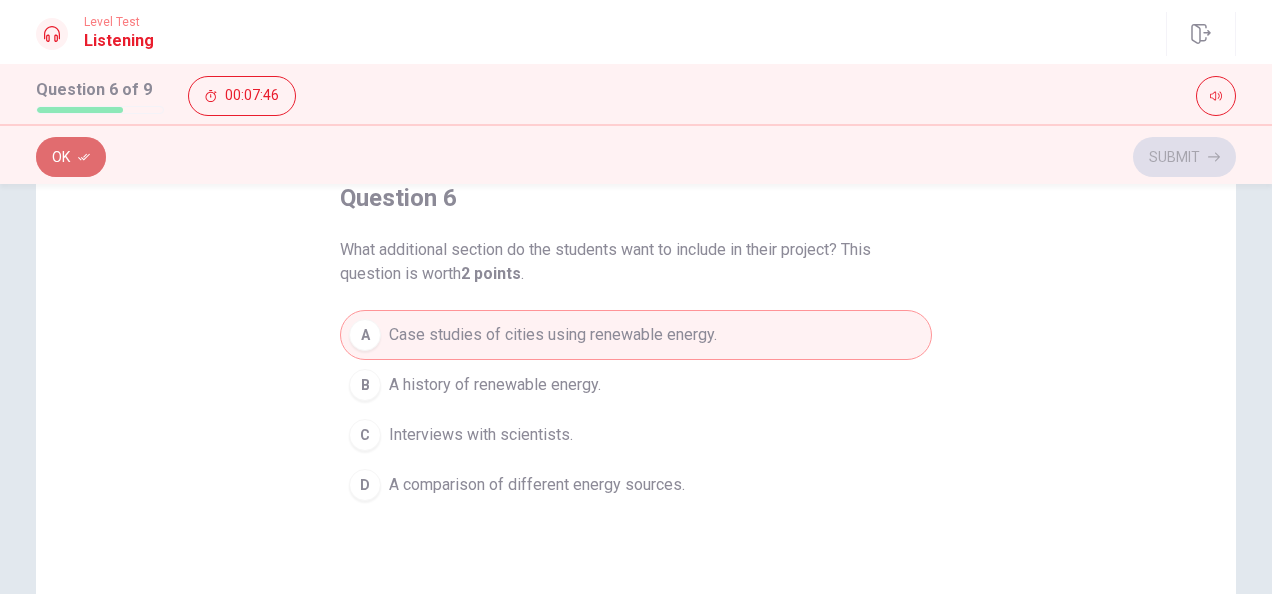 click on "Ok" at bounding box center [71, 157] 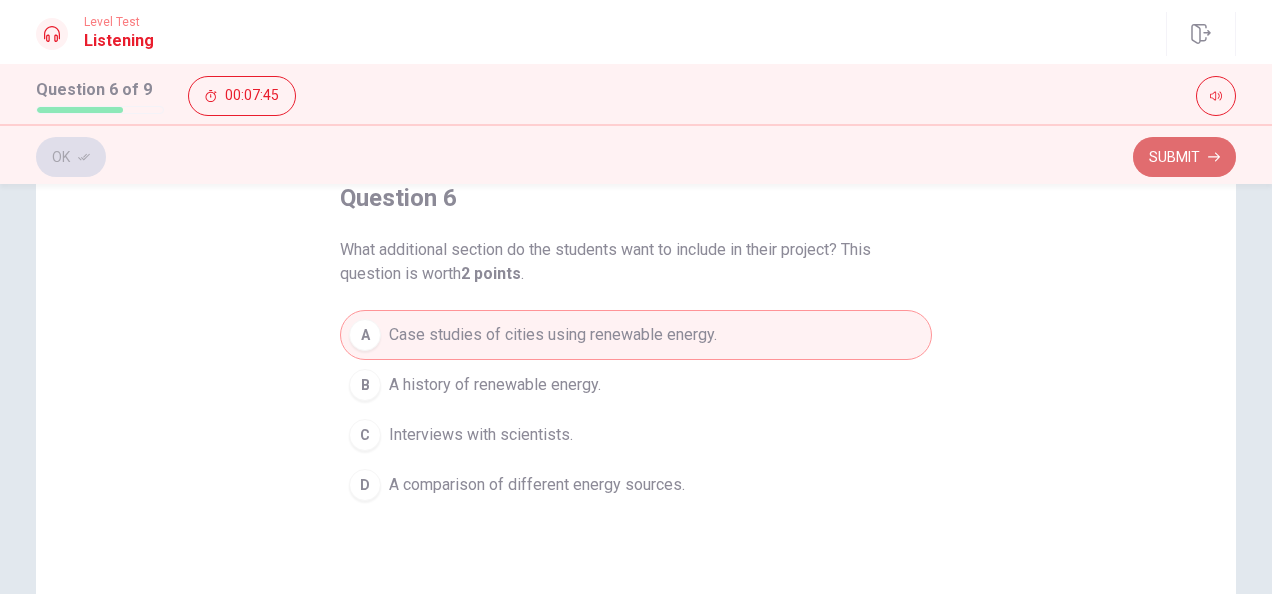 click on "Submit" at bounding box center [1184, 157] 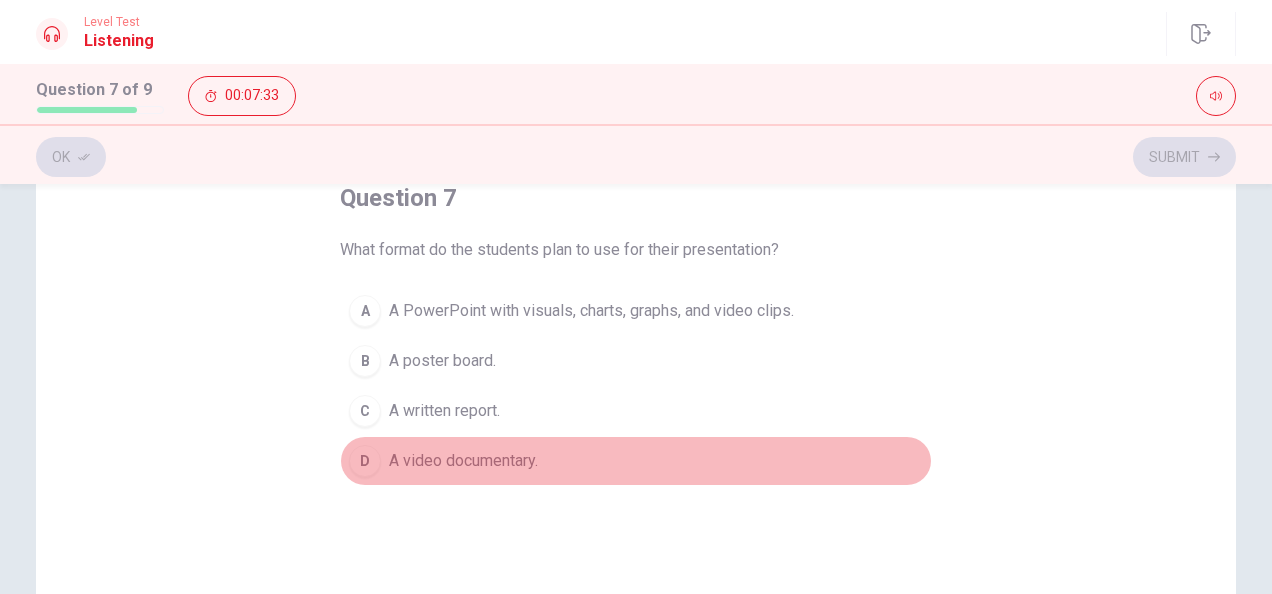 click on "D A video documentary." at bounding box center [636, 461] 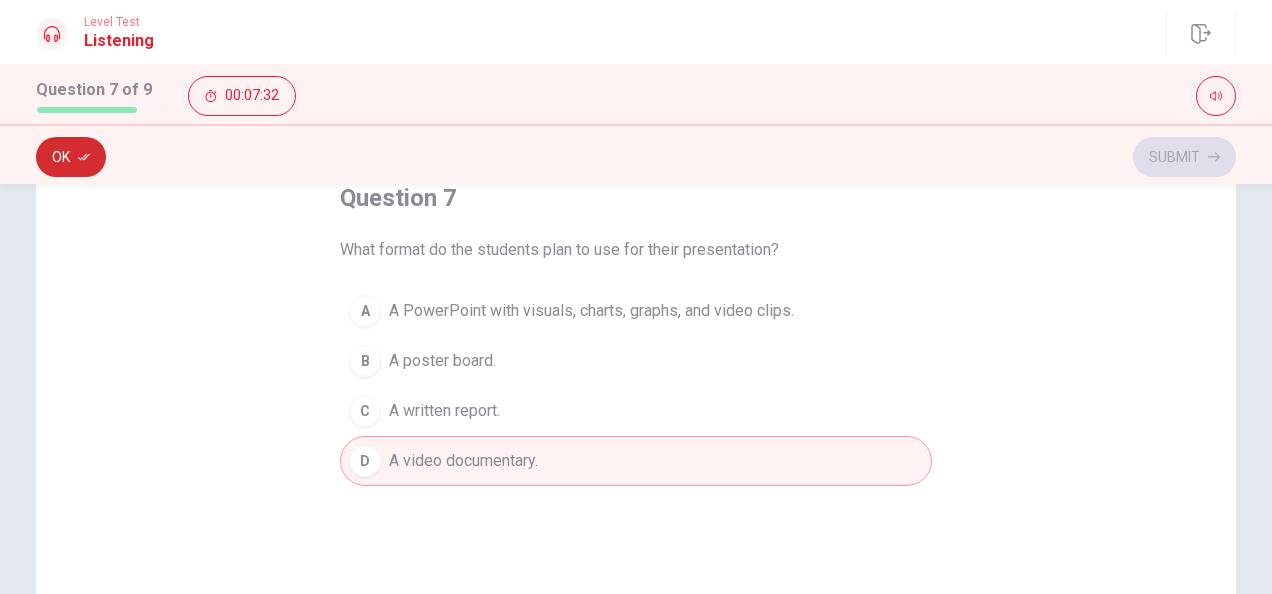 click on "Ok" at bounding box center [71, 157] 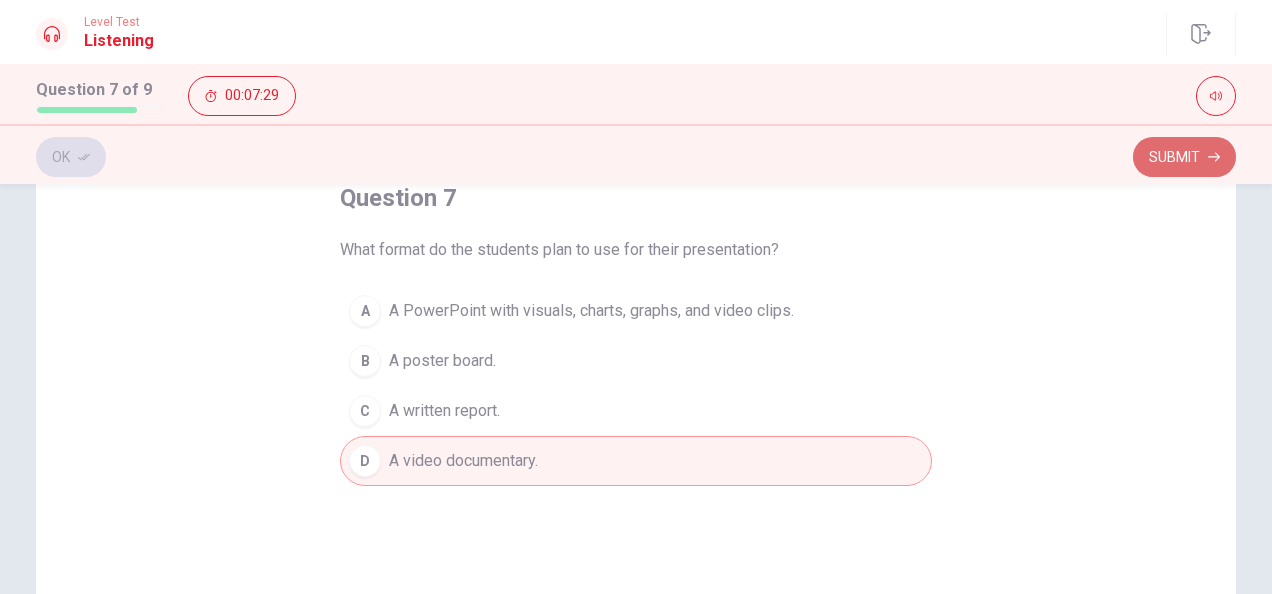 click on "Submit" at bounding box center (1184, 157) 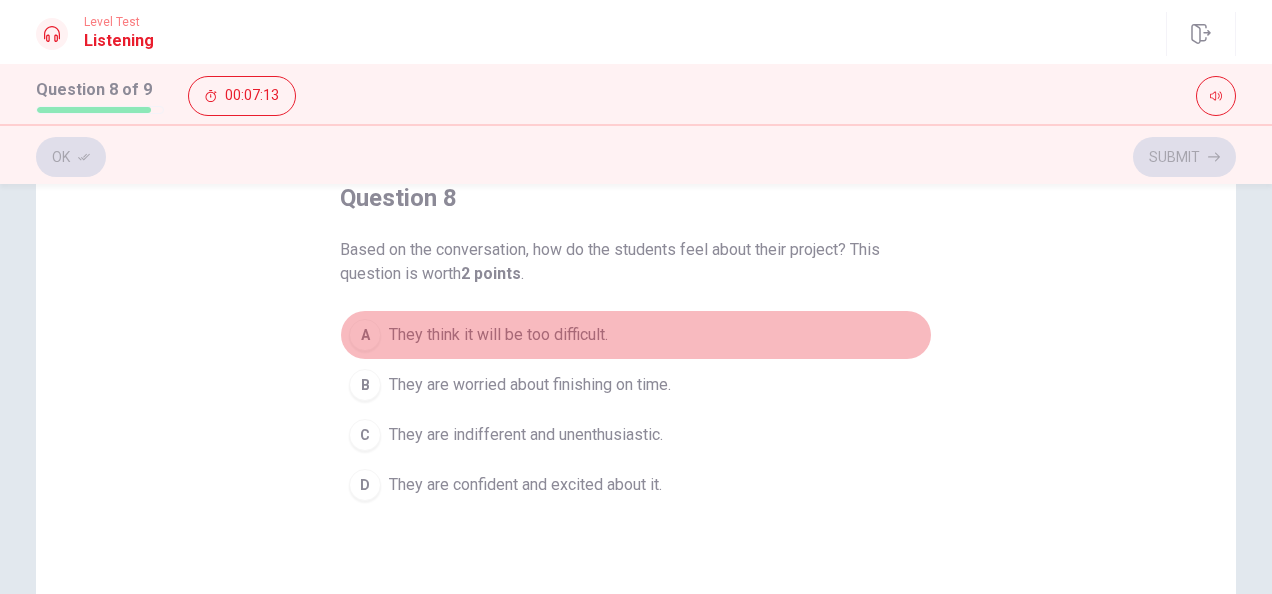 click on "They think it will be too difficult." at bounding box center (498, 335) 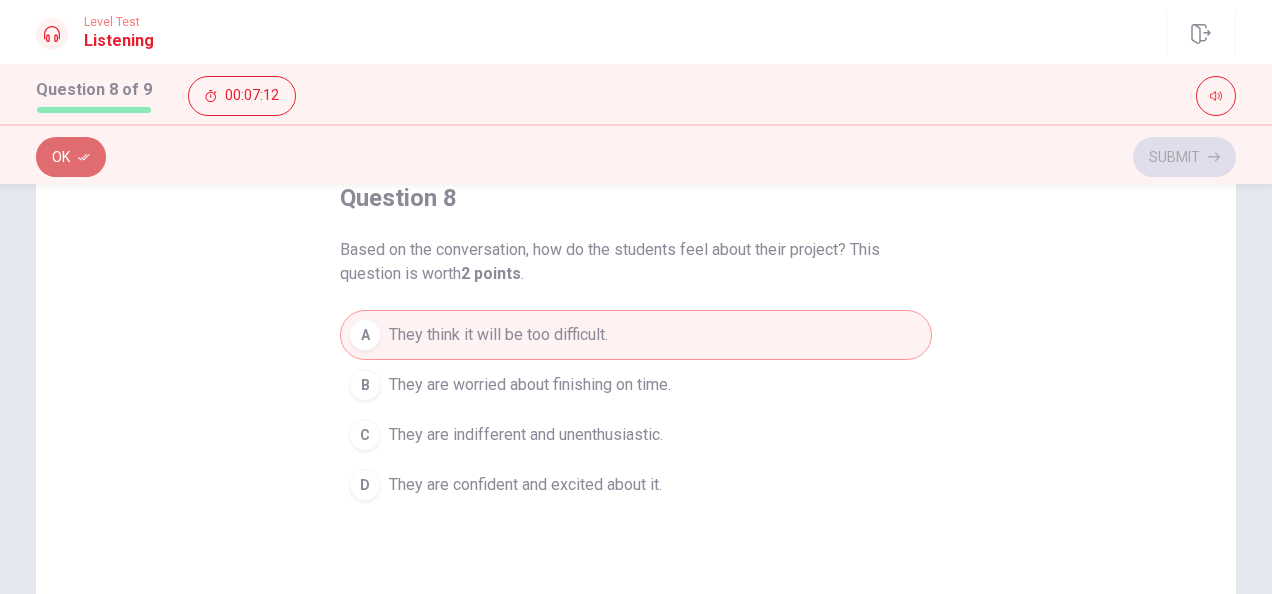 click on "Ok" at bounding box center [71, 157] 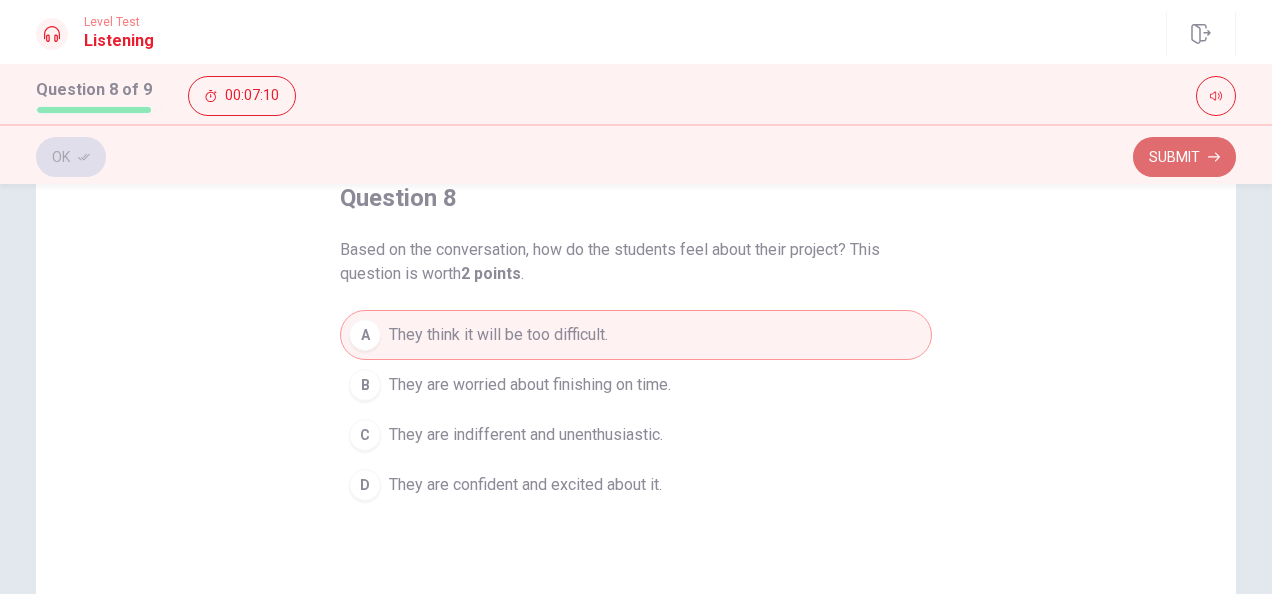 click on "Submit" at bounding box center (1184, 157) 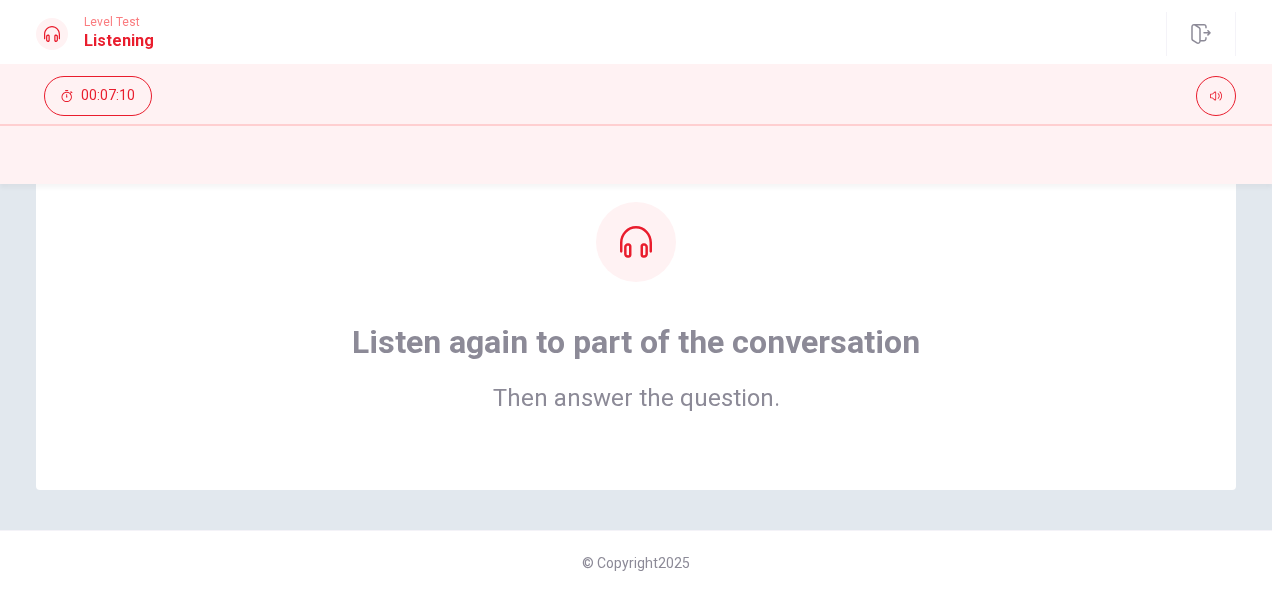 scroll, scrollTop: 0, scrollLeft: 0, axis: both 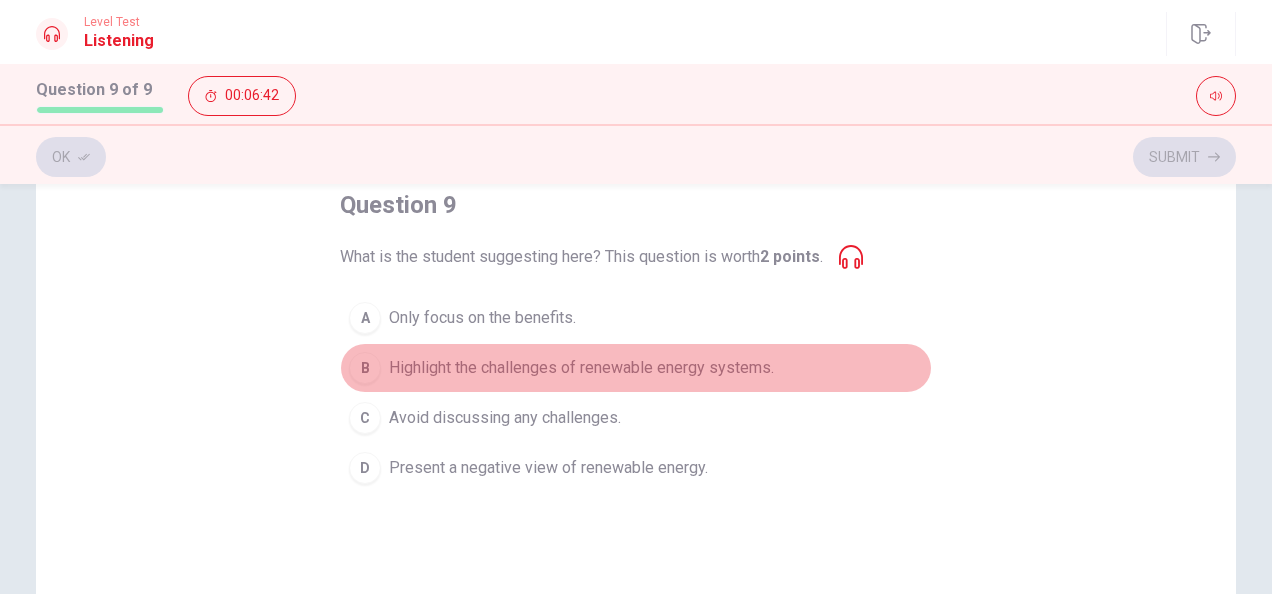 click on "Highlight the challenges of renewable energy systems." at bounding box center (581, 368) 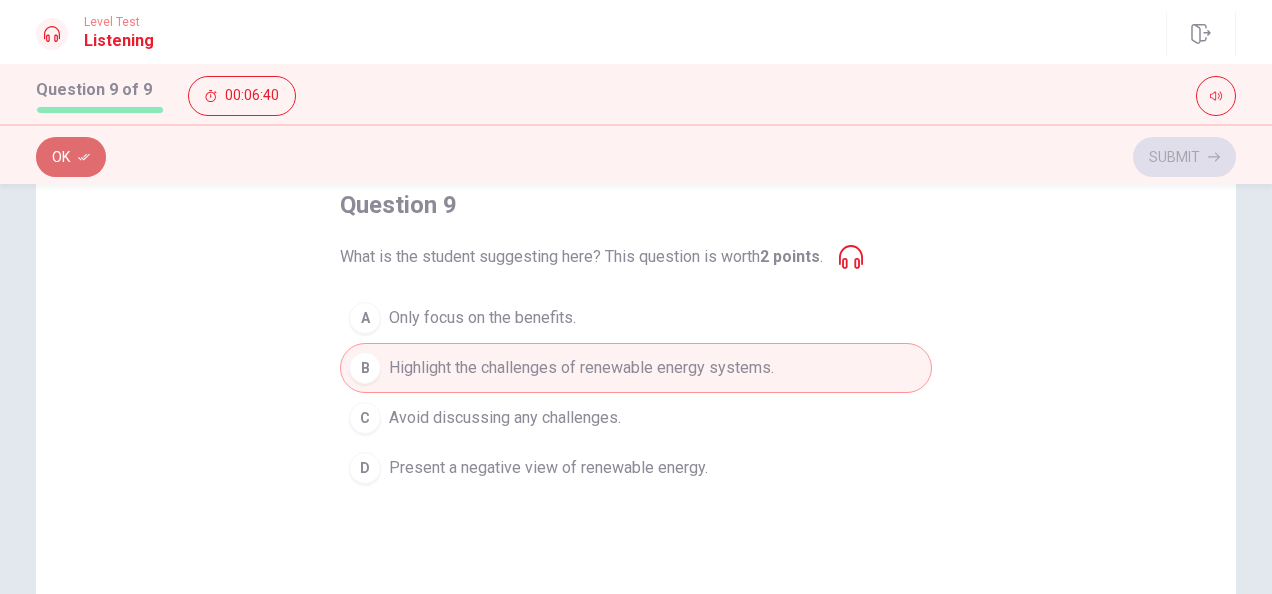 click on "Ok" at bounding box center [71, 157] 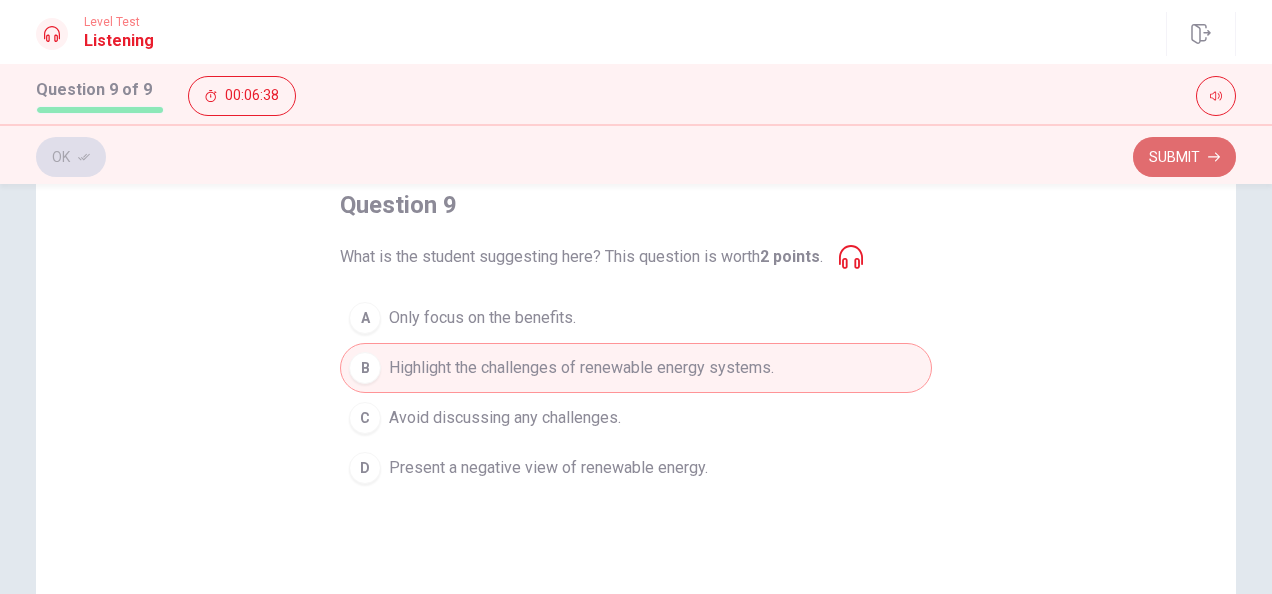 click on "Submit" at bounding box center (1184, 157) 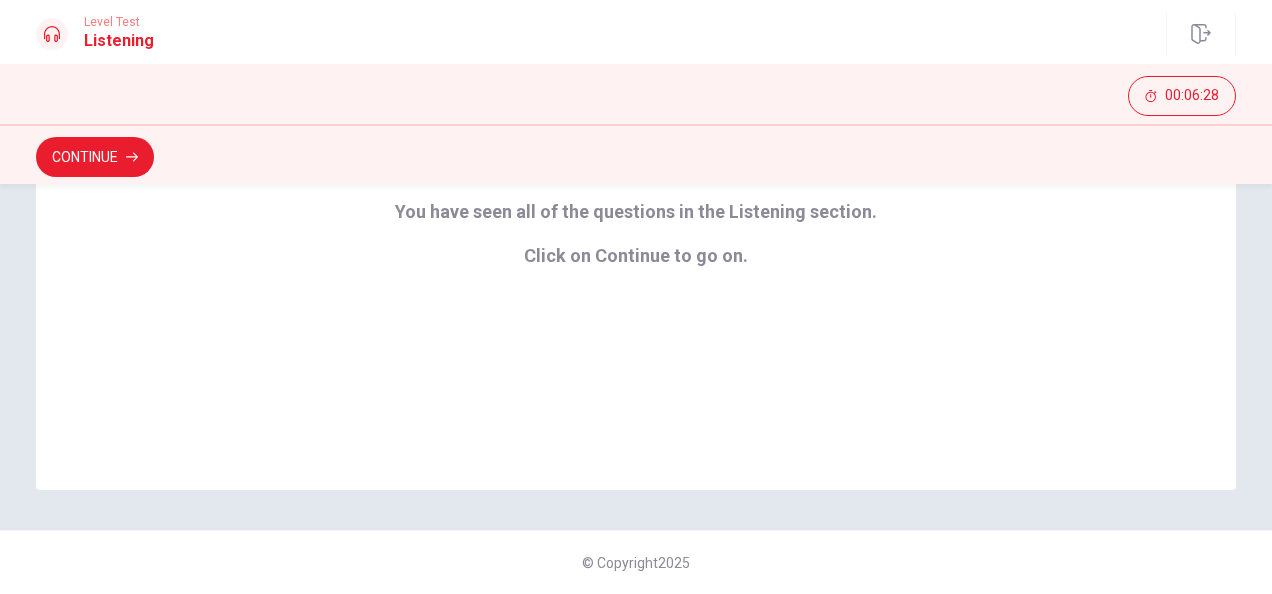 scroll, scrollTop: 185, scrollLeft: 0, axis: vertical 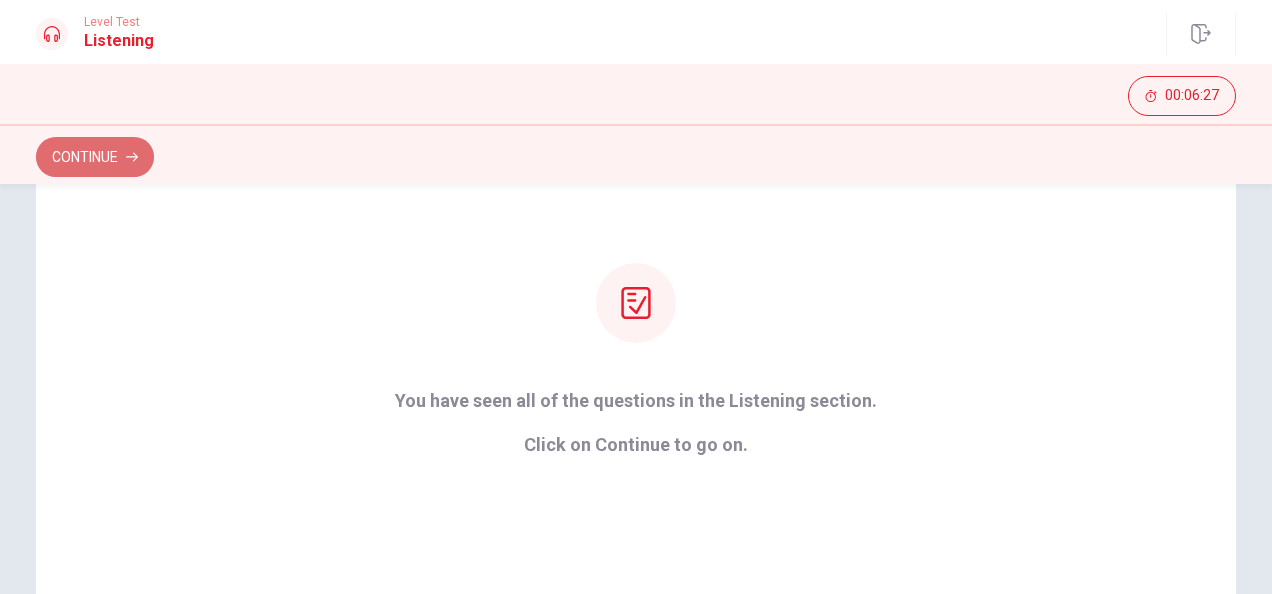 click on "Continue" at bounding box center (95, 157) 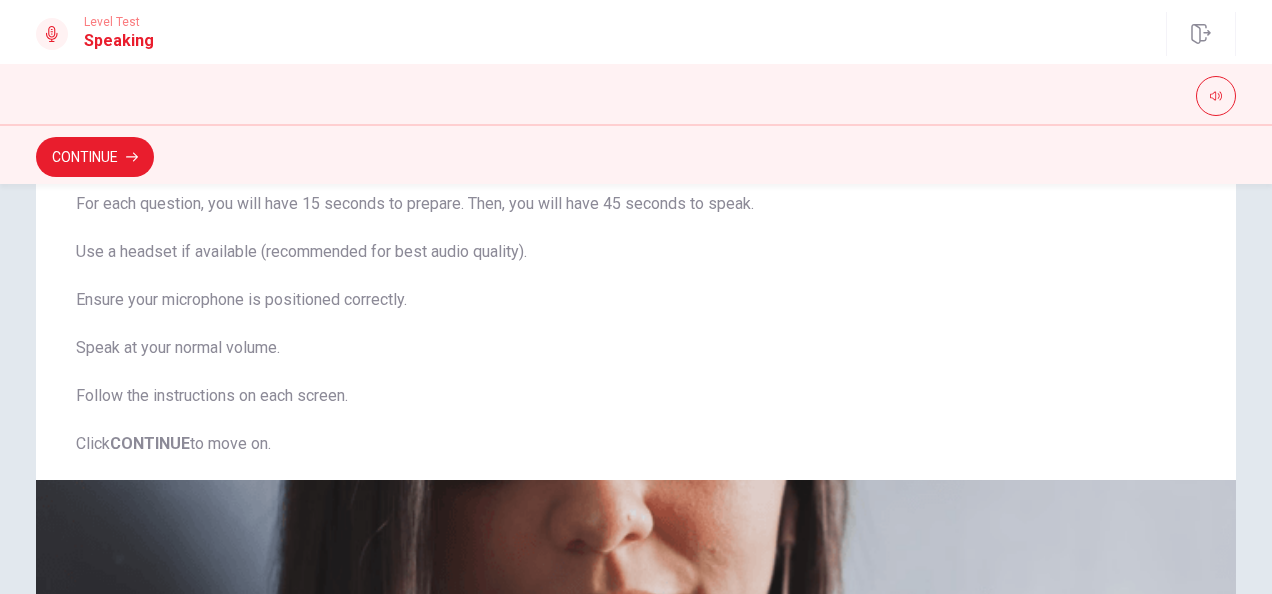 scroll, scrollTop: 160, scrollLeft: 0, axis: vertical 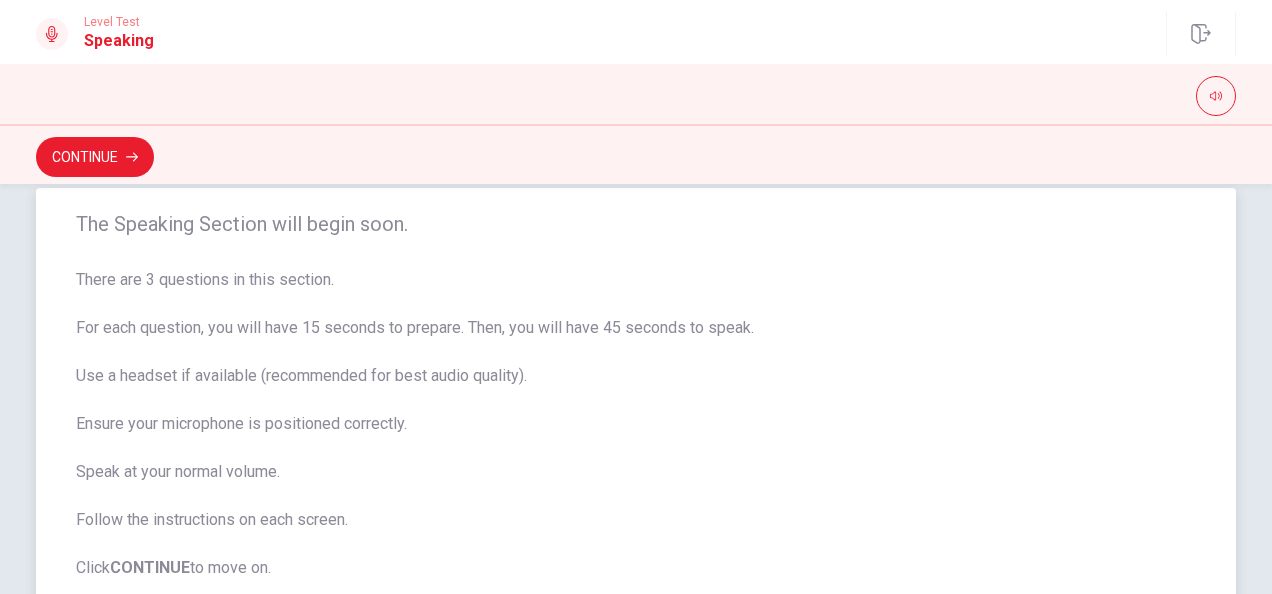 click on "There are 3 questions in this section.
For each question, you will have 15 seconds to prepare. Then, you will have 45 seconds to speak.
Use a headset if available (recommended for best audio quality).
Ensure your microphone is positioned correctly.
Speak at your normal volume.
Follow the instructions on each screen.
Click  CONTINUE  to move on." at bounding box center [636, 424] 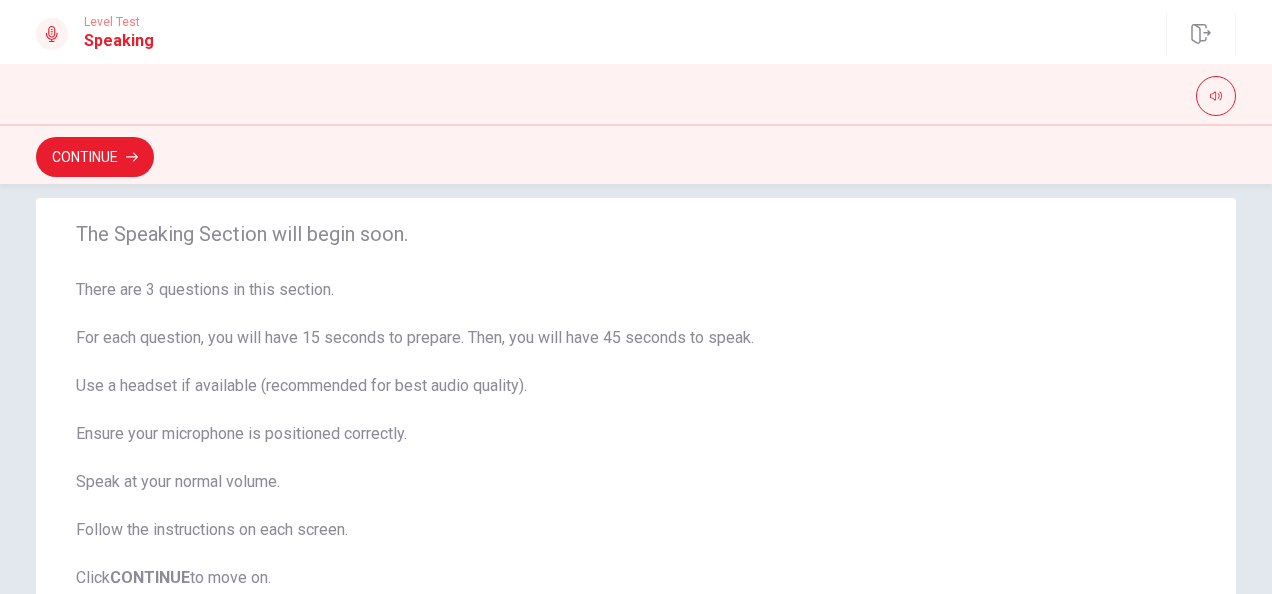 scroll, scrollTop: 0, scrollLeft: 0, axis: both 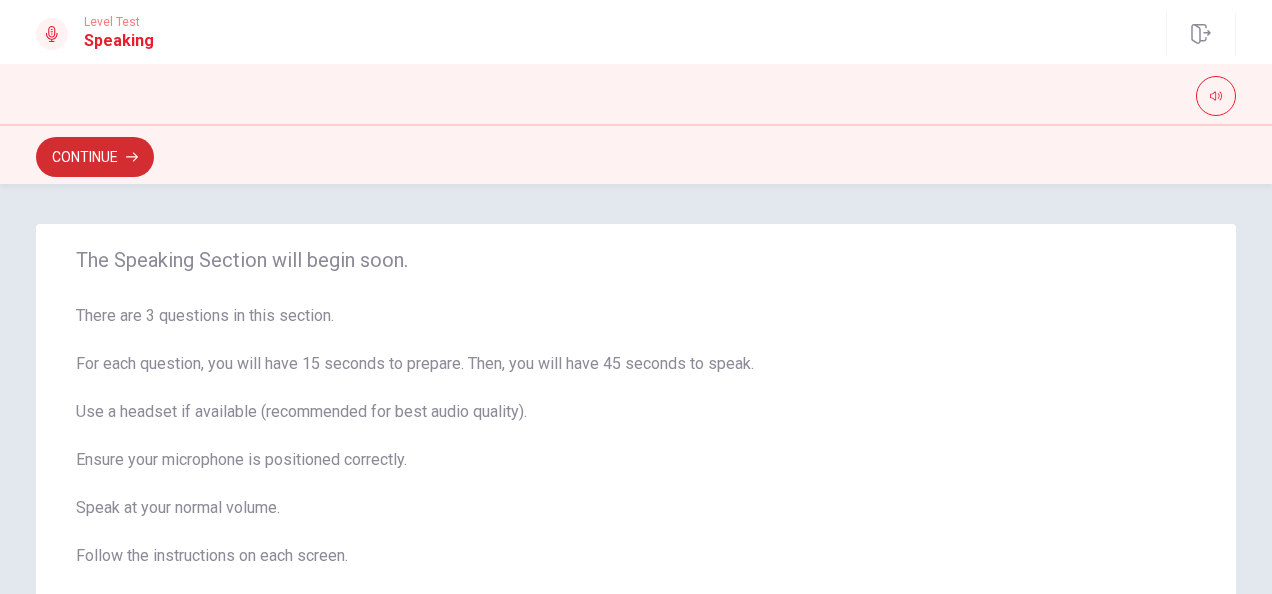 click on "Continue" at bounding box center [95, 157] 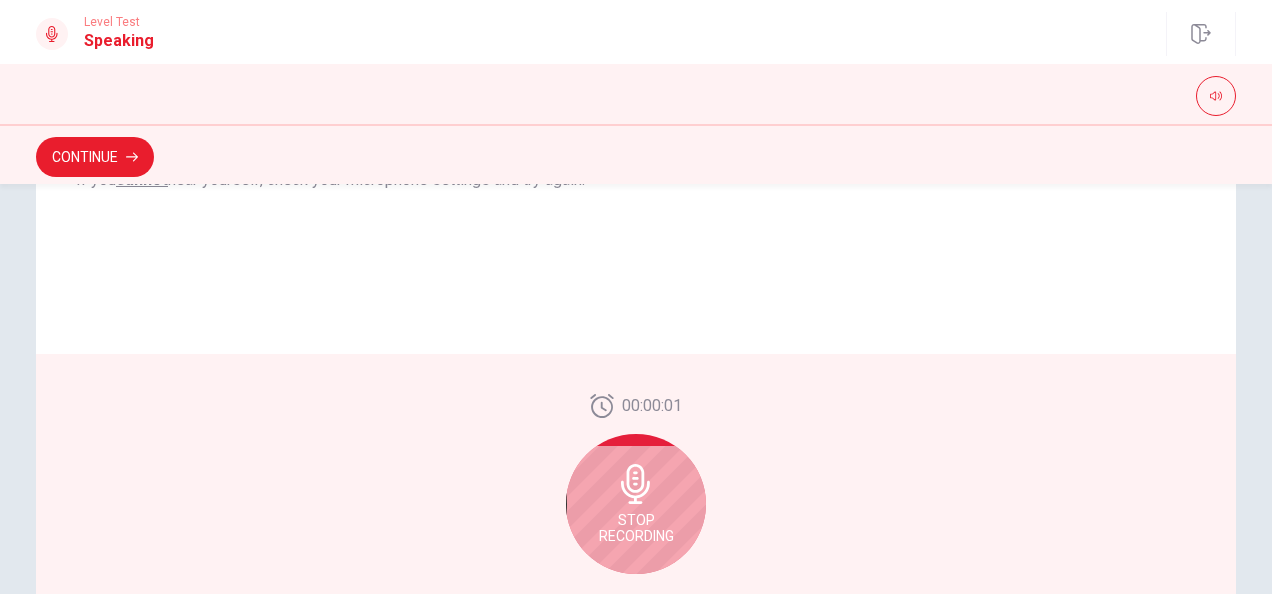 scroll, scrollTop: 452, scrollLeft: 0, axis: vertical 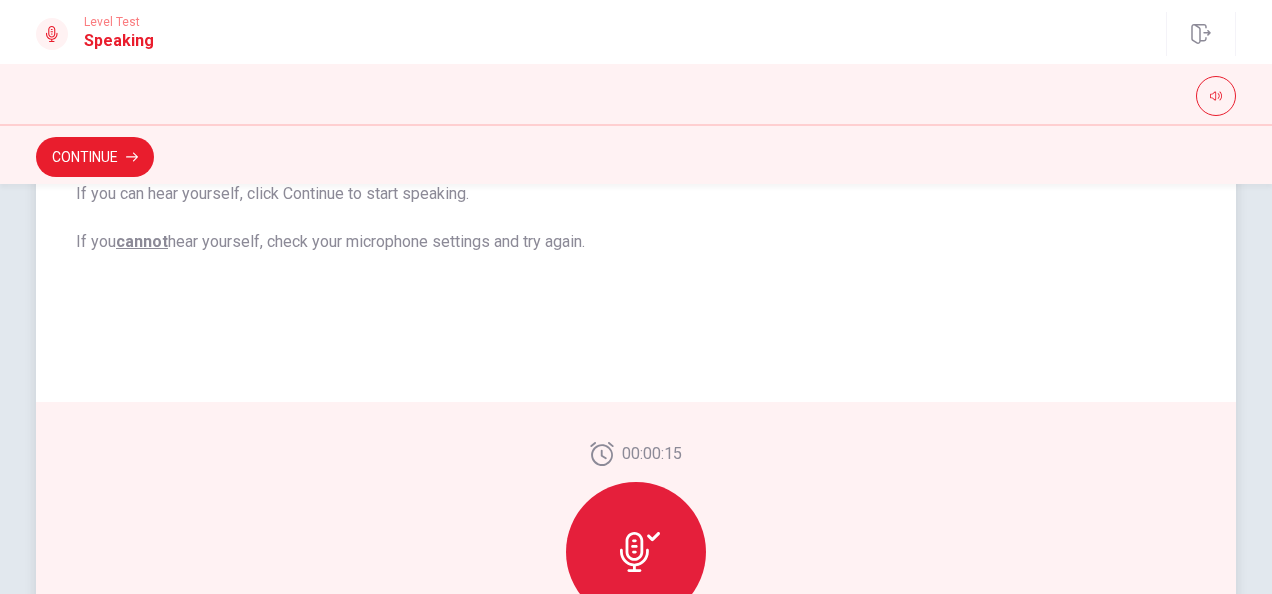 click 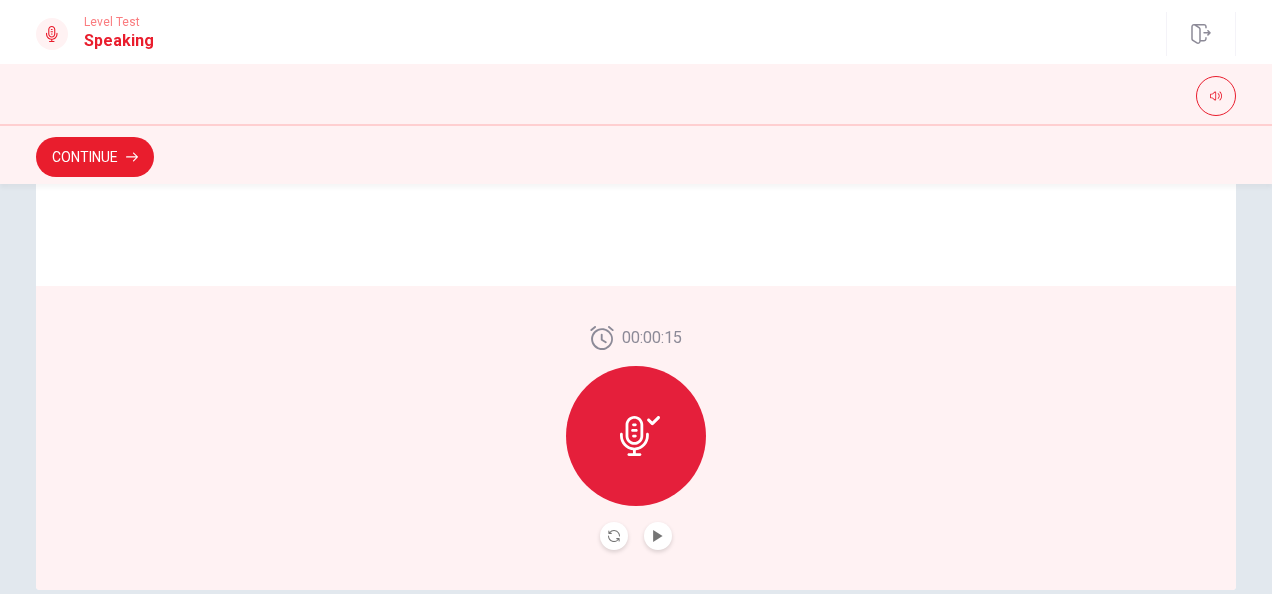 scroll, scrollTop: 566, scrollLeft: 0, axis: vertical 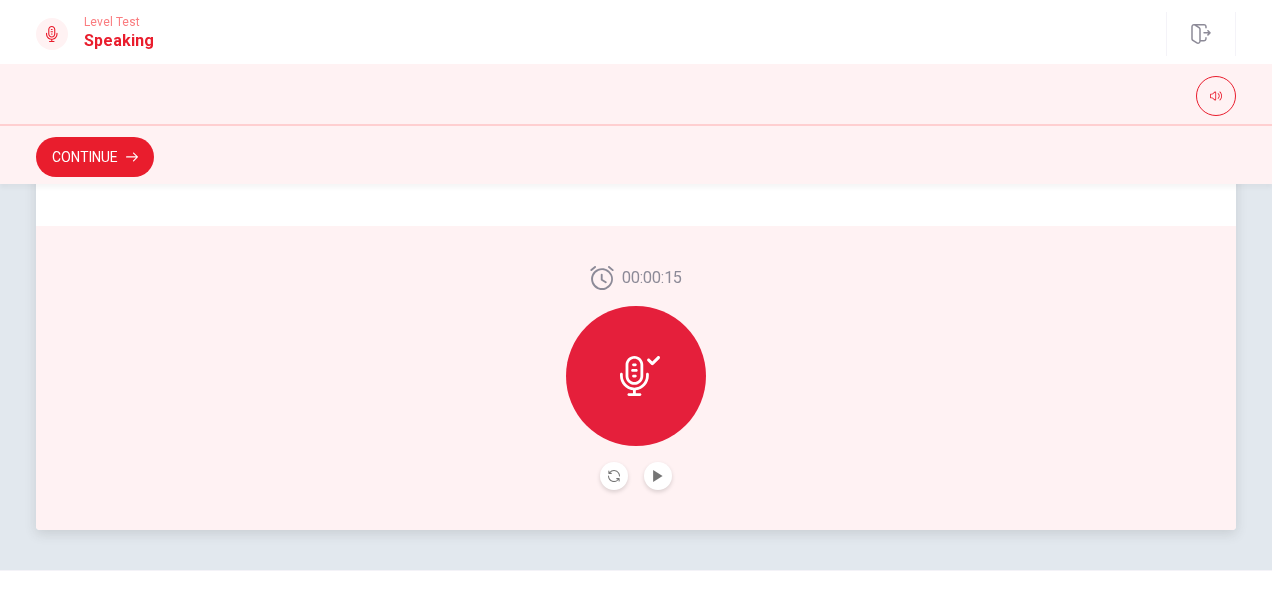 click at bounding box center [636, 376] 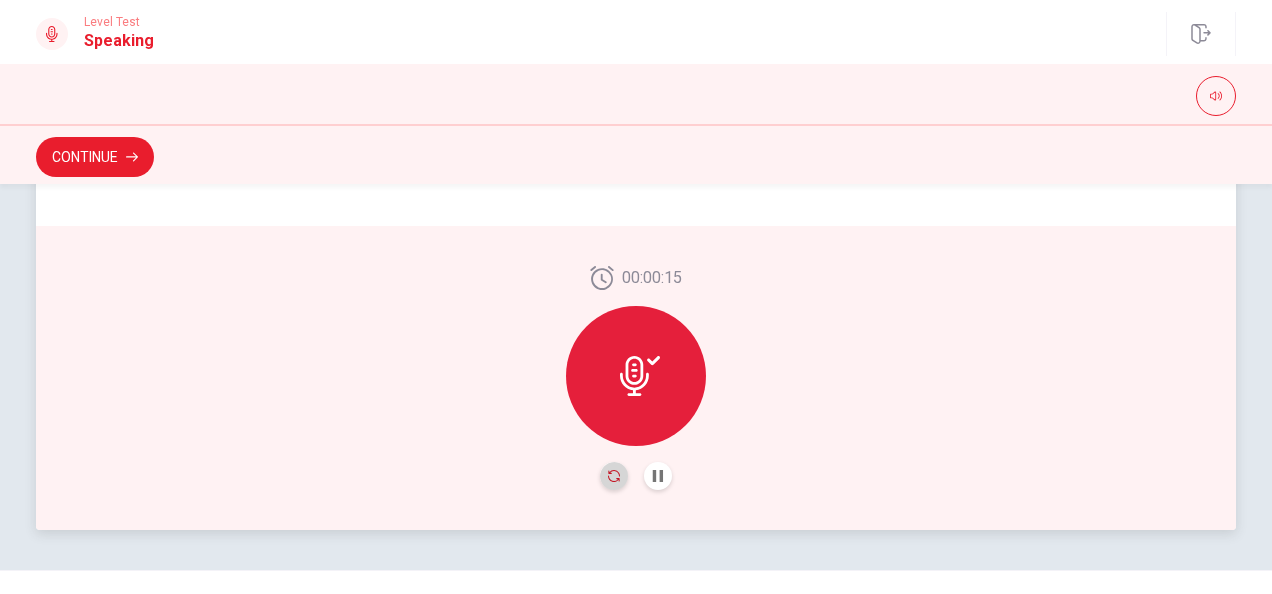 click 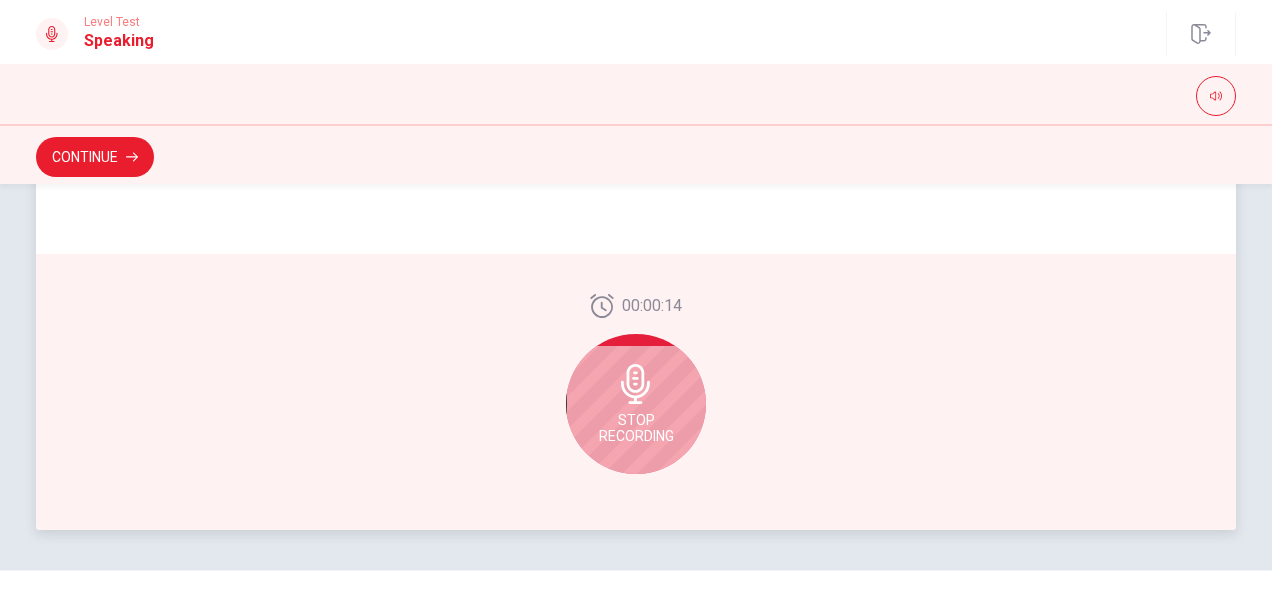 click on "Stop   Recording" at bounding box center (636, 428) 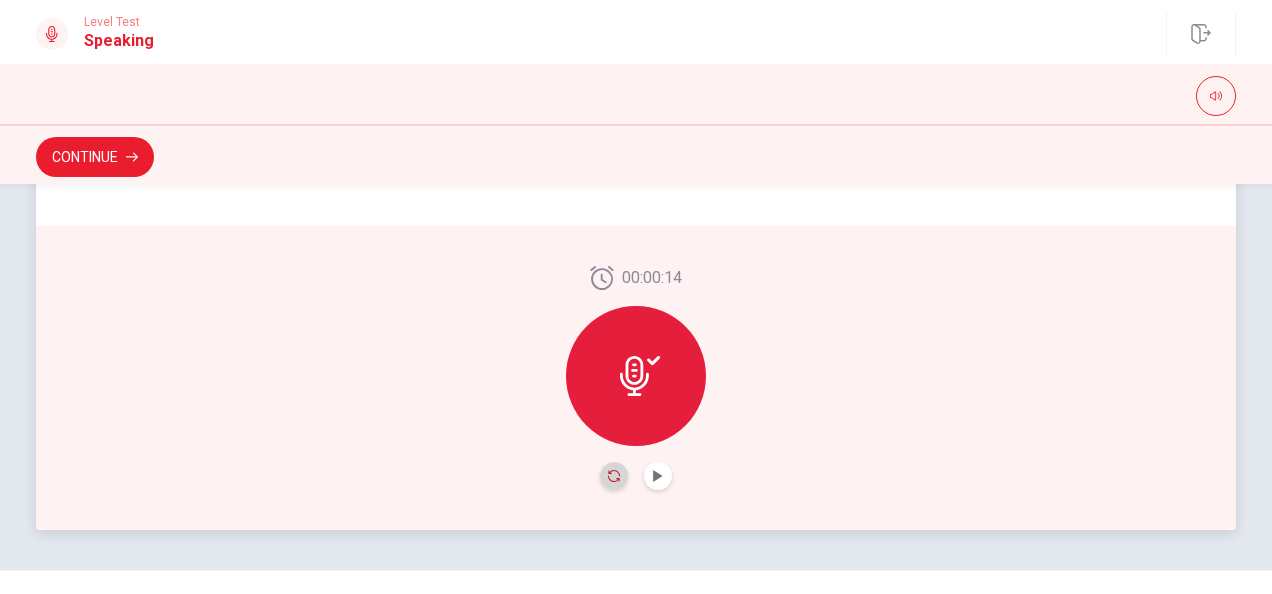 click 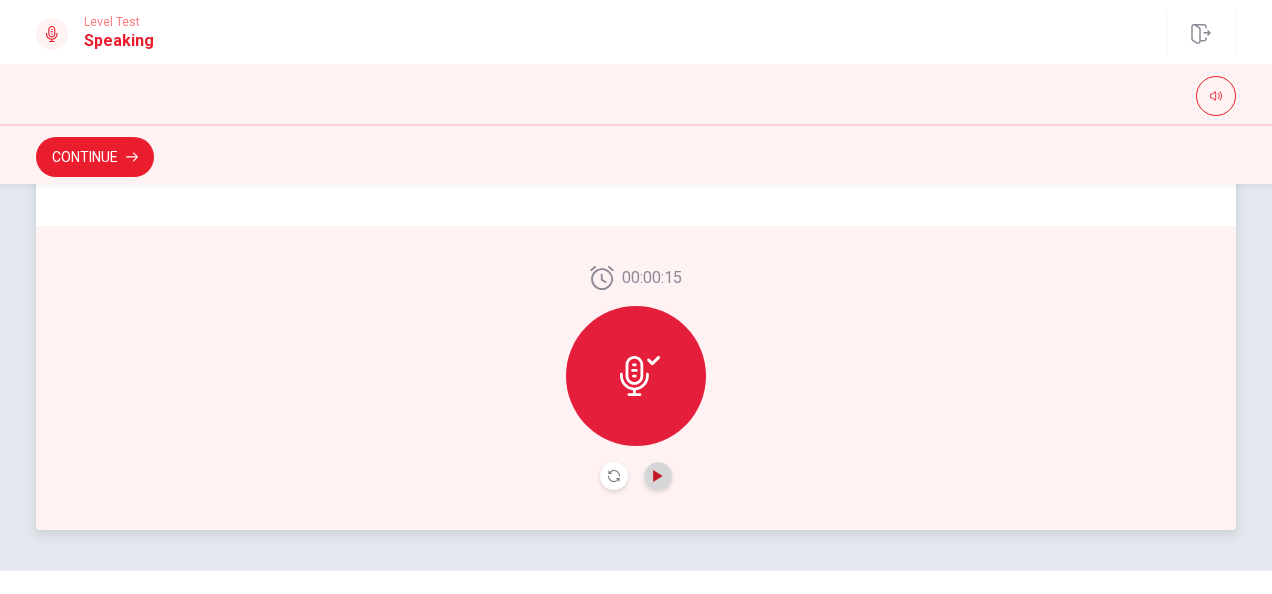 click 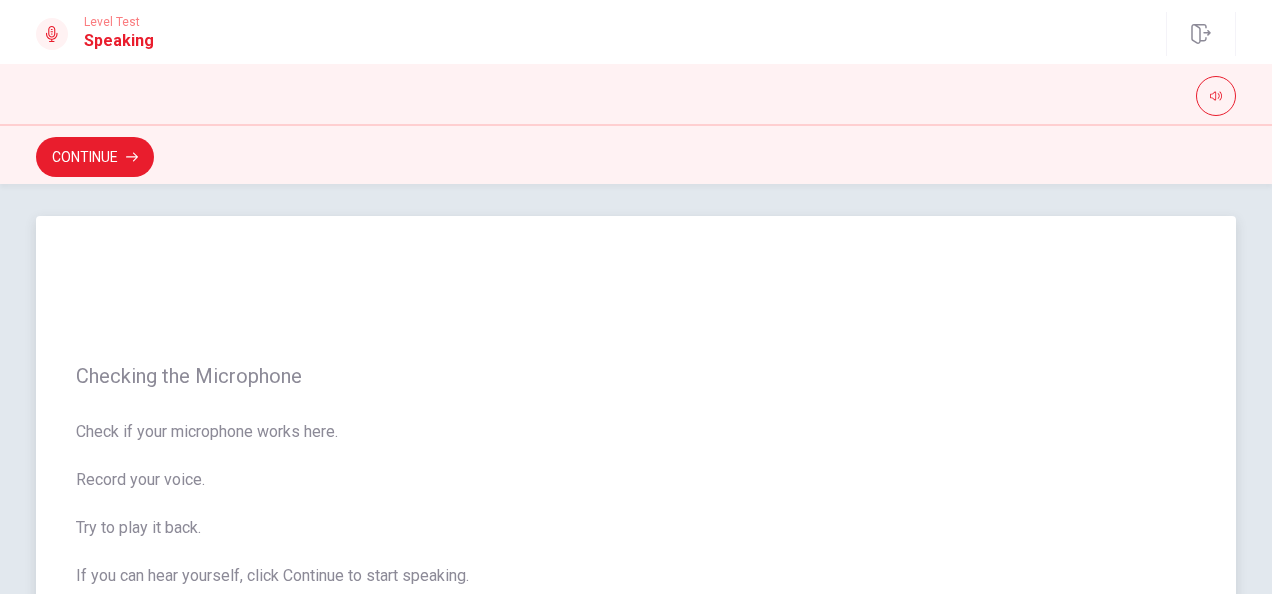 scroll, scrollTop: 3, scrollLeft: 0, axis: vertical 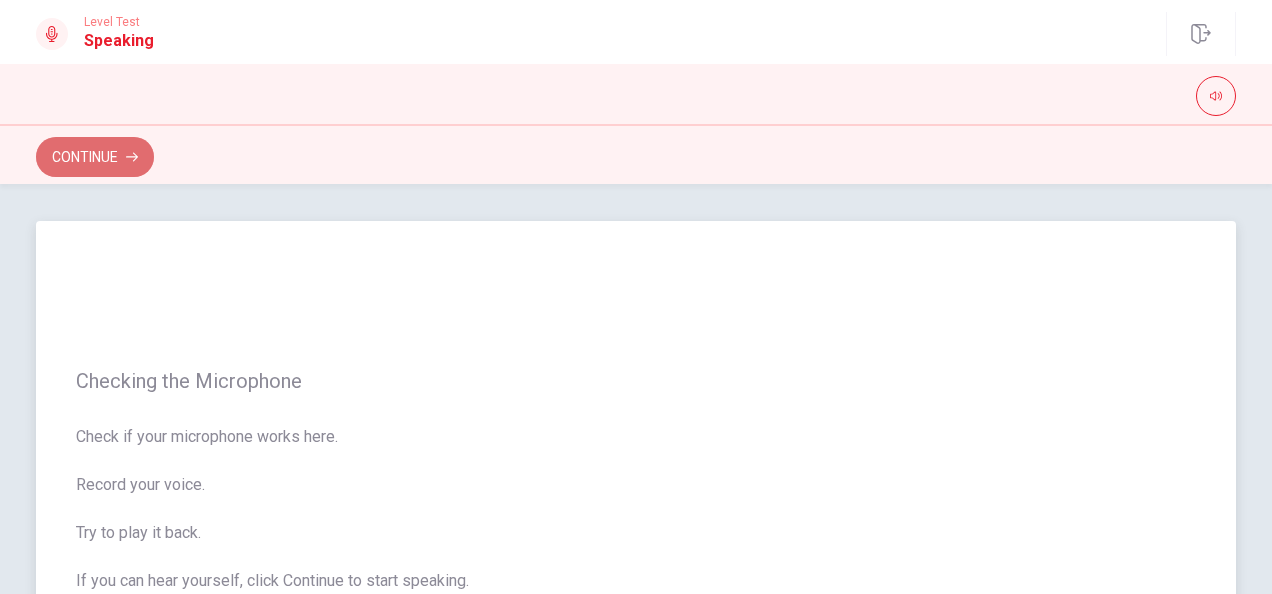 click on "Continue" at bounding box center (95, 157) 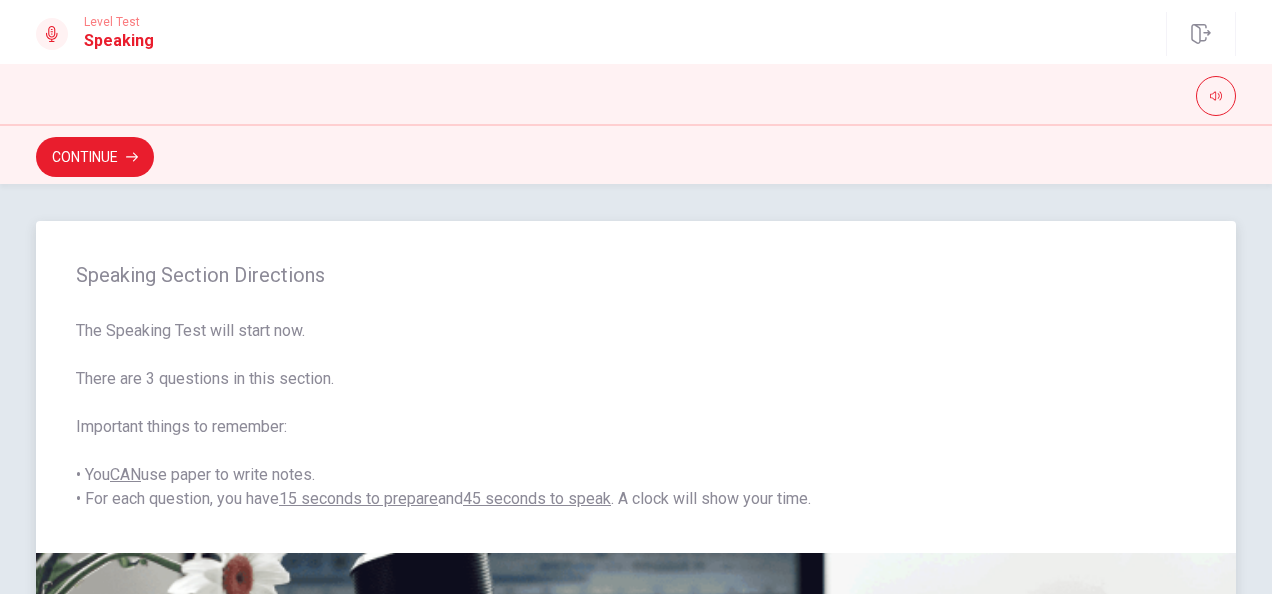 click on "The Speaking Test will start now.
There are 3 questions in this section.
Important things to remember:
• You  CAN  use paper to write notes.
• For each question, you have  15 seconds to prepare  and  45 seconds to speak . A clock will show your time." at bounding box center [636, 415] 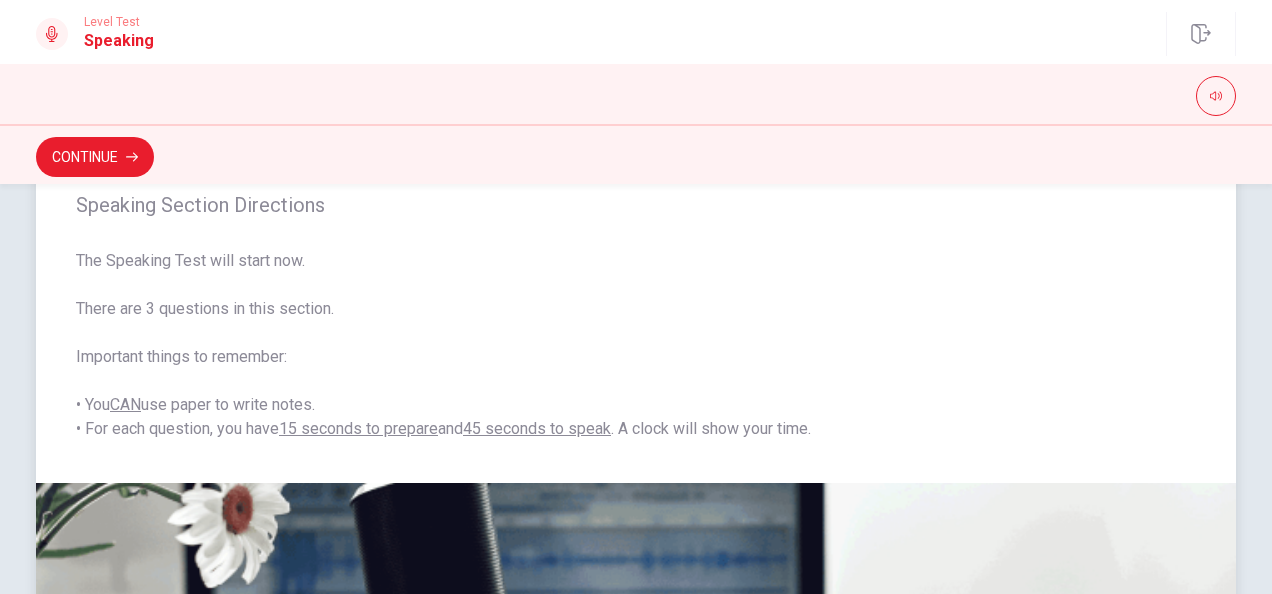 scroll, scrollTop: 0, scrollLeft: 0, axis: both 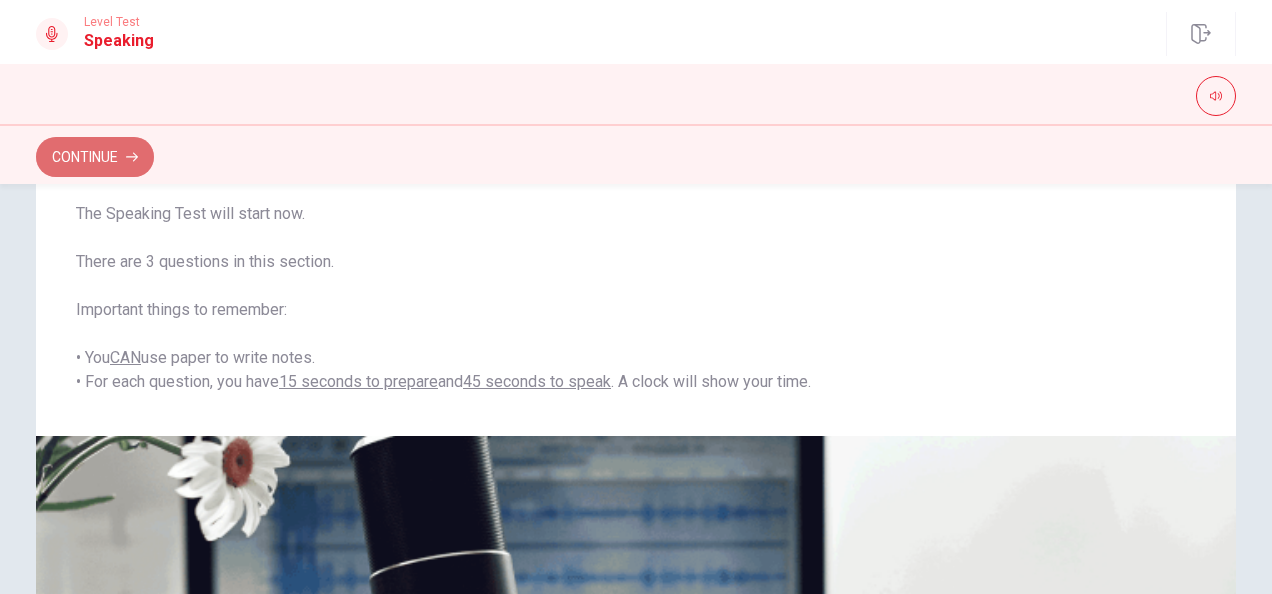 click on "Continue" at bounding box center [95, 157] 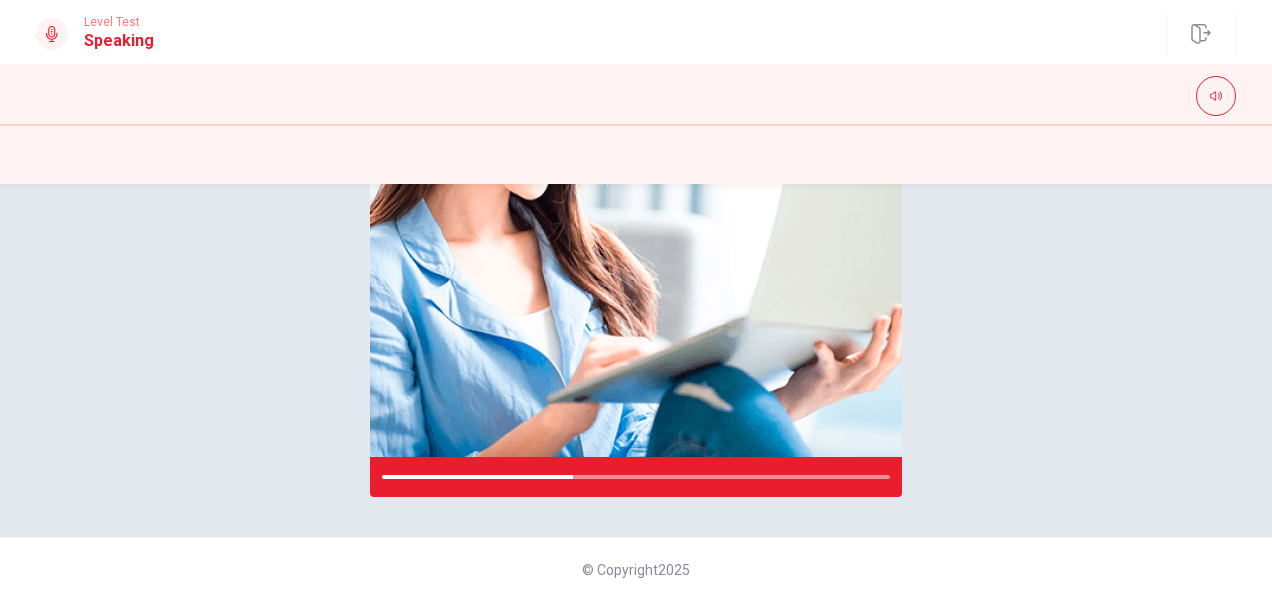 scroll, scrollTop: 403, scrollLeft: 0, axis: vertical 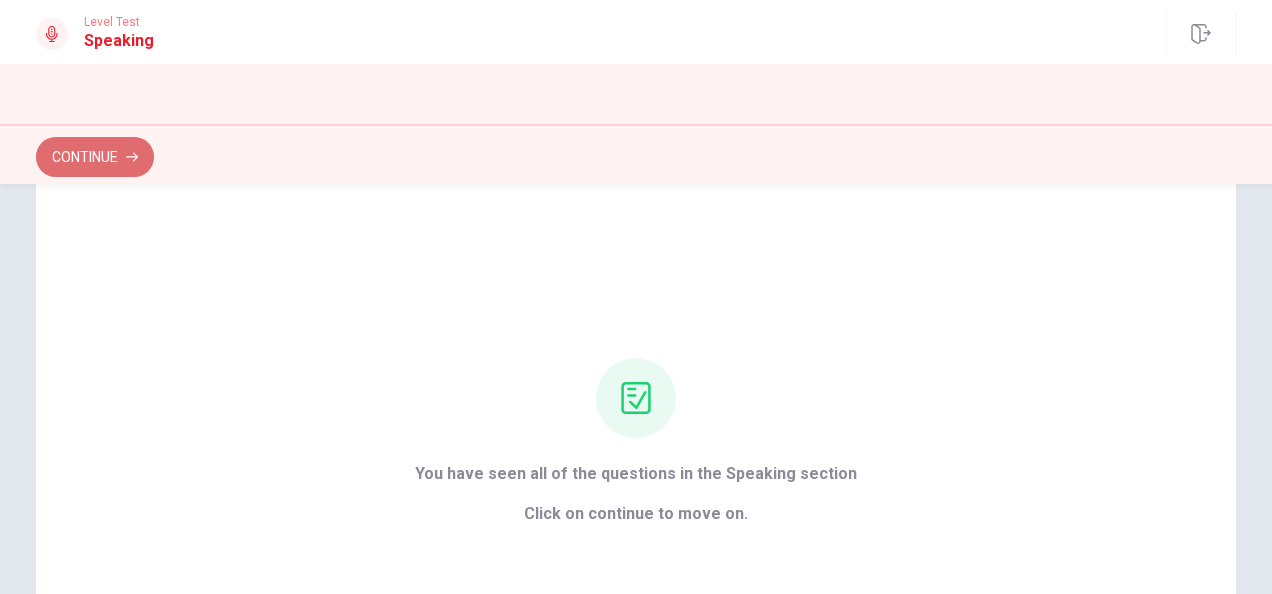 click on "Continue" at bounding box center [95, 157] 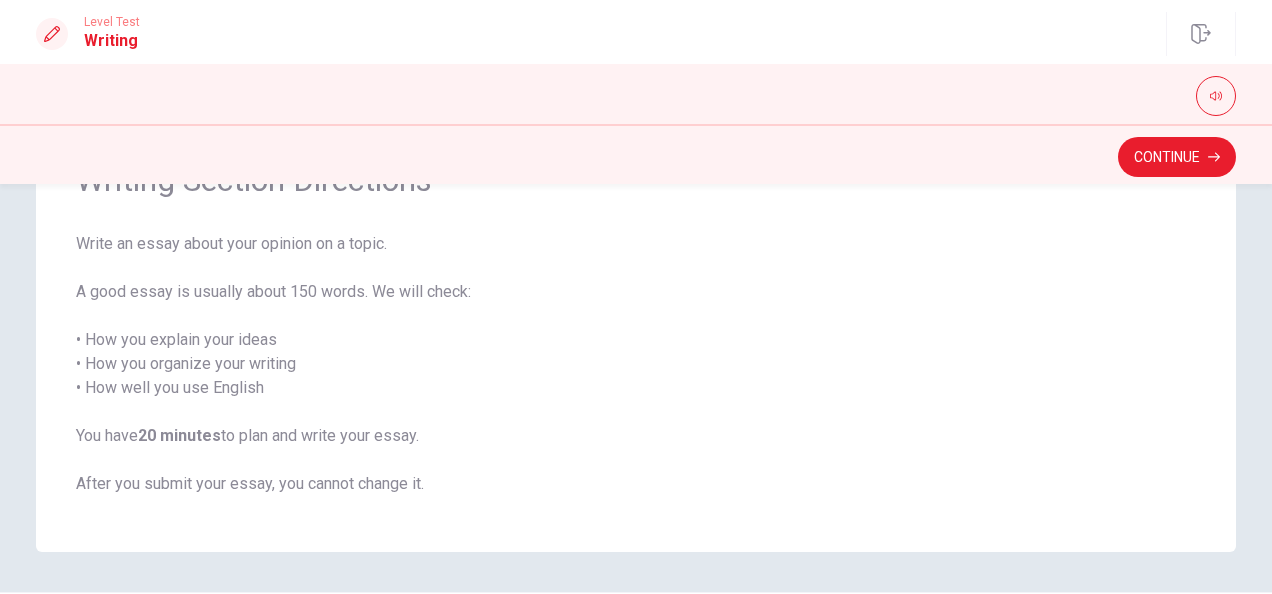 scroll, scrollTop: 182, scrollLeft: 0, axis: vertical 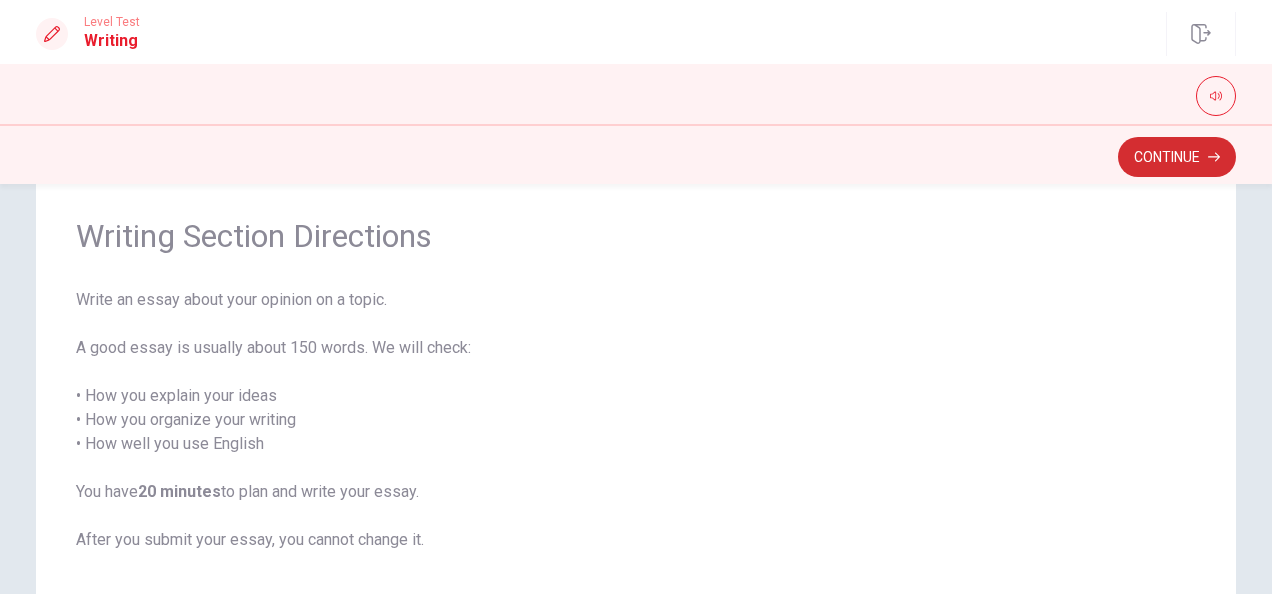 click on "Continue" at bounding box center [1177, 157] 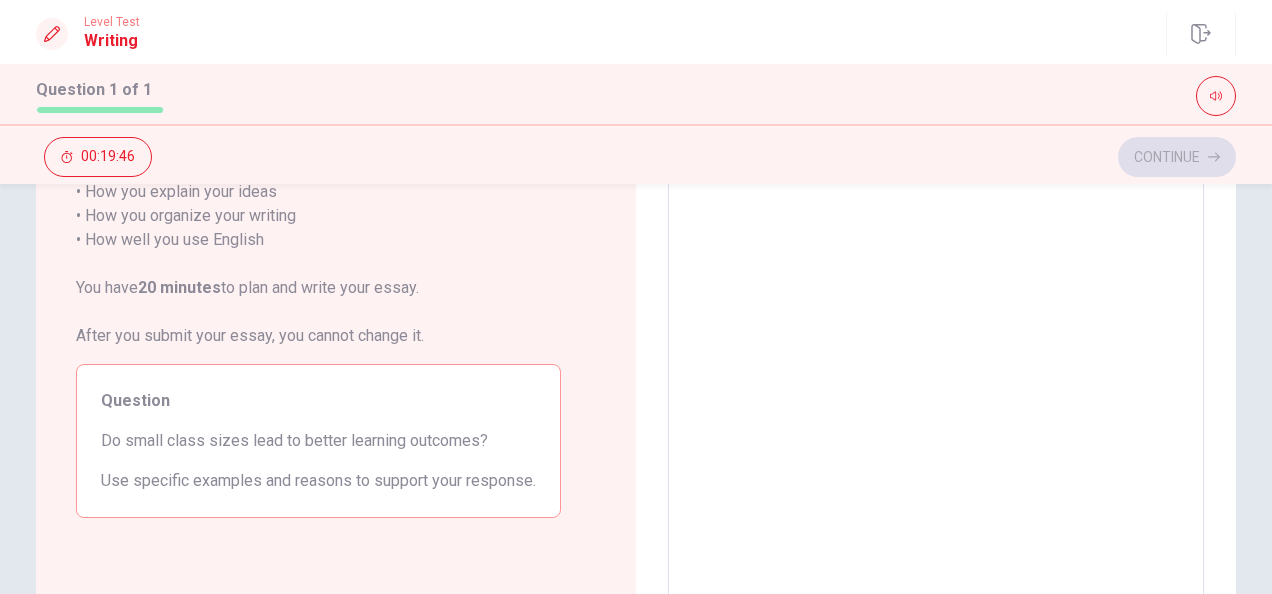 scroll, scrollTop: 224, scrollLeft: 0, axis: vertical 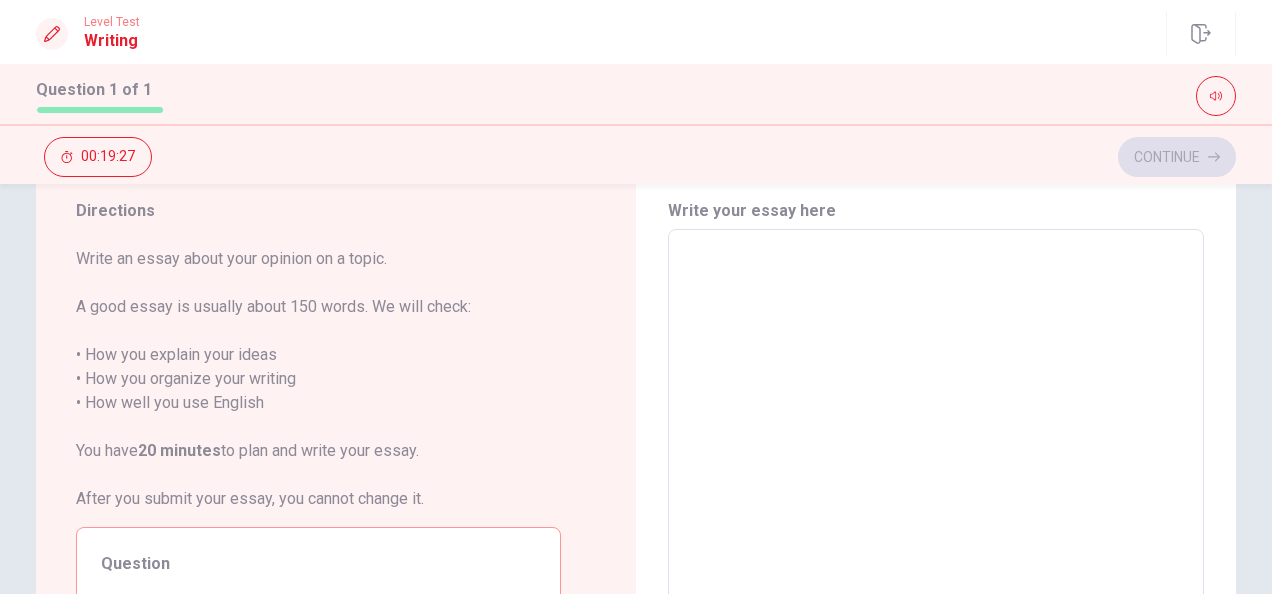 click at bounding box center [936, 506] 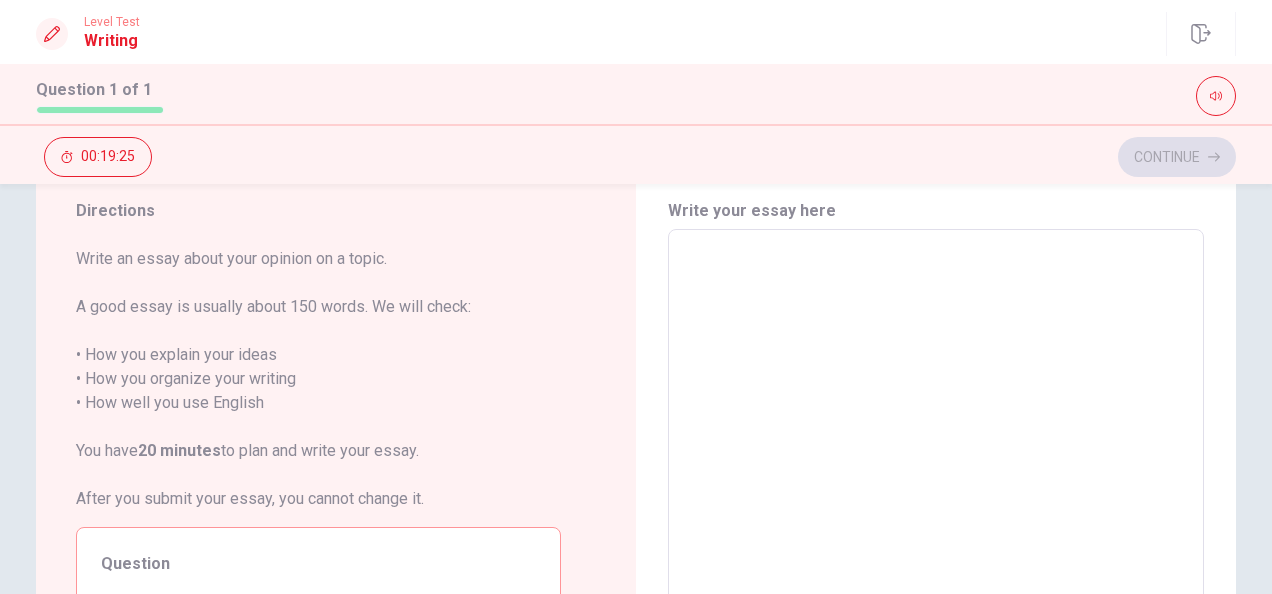 type on "t" 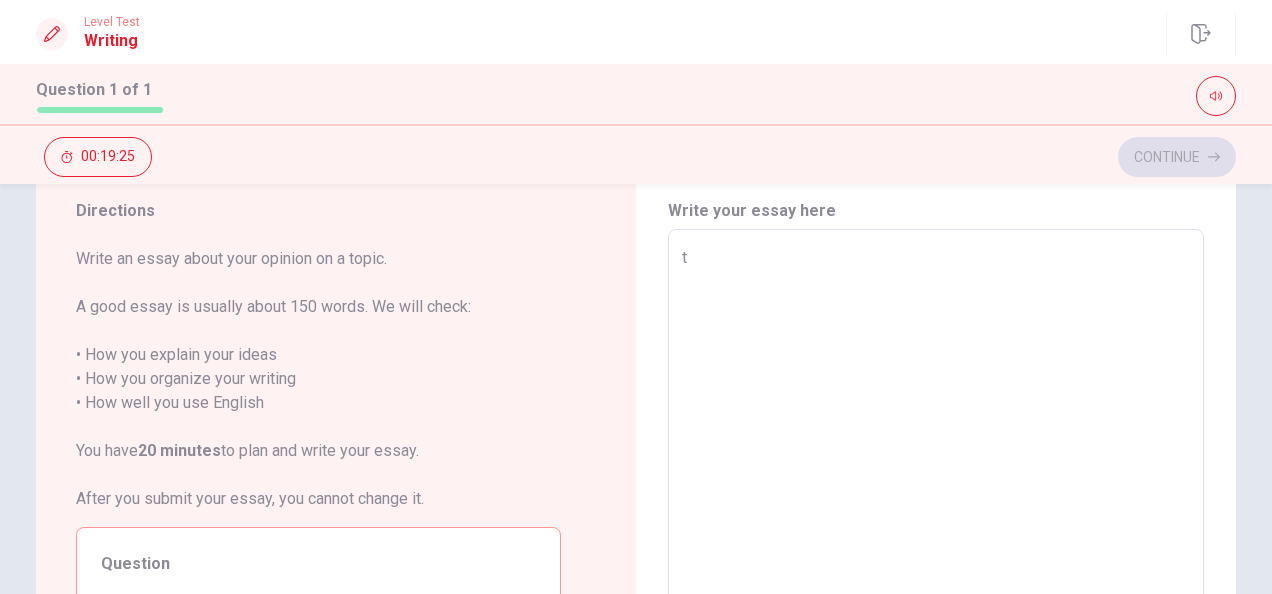 type on "x" 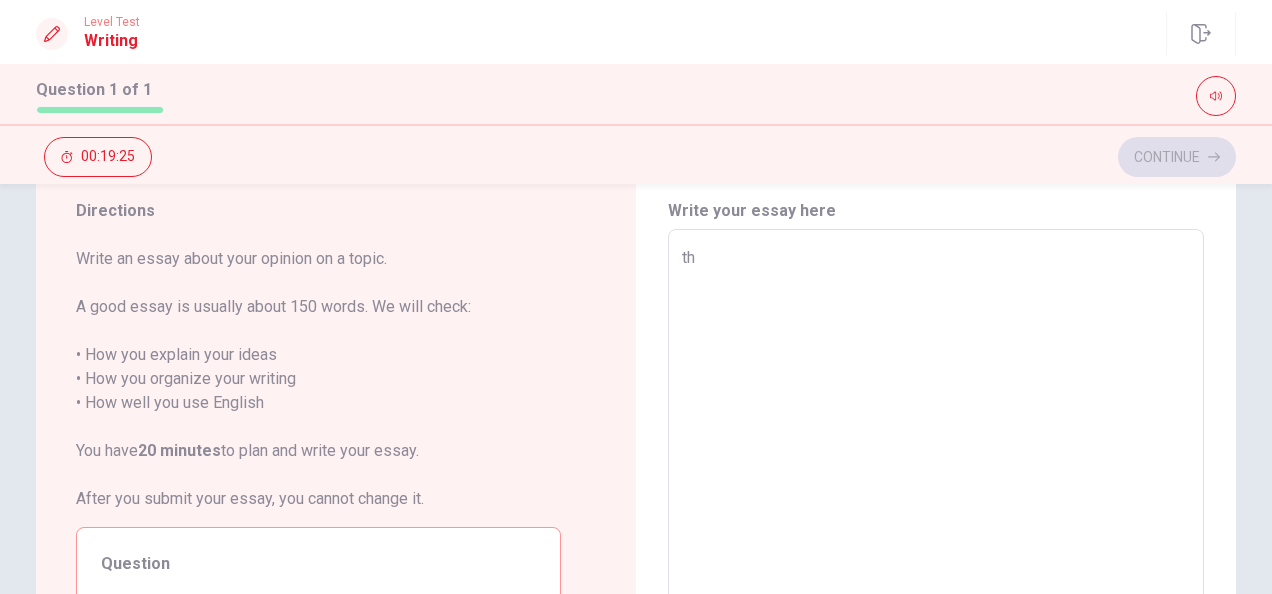 type on "x" 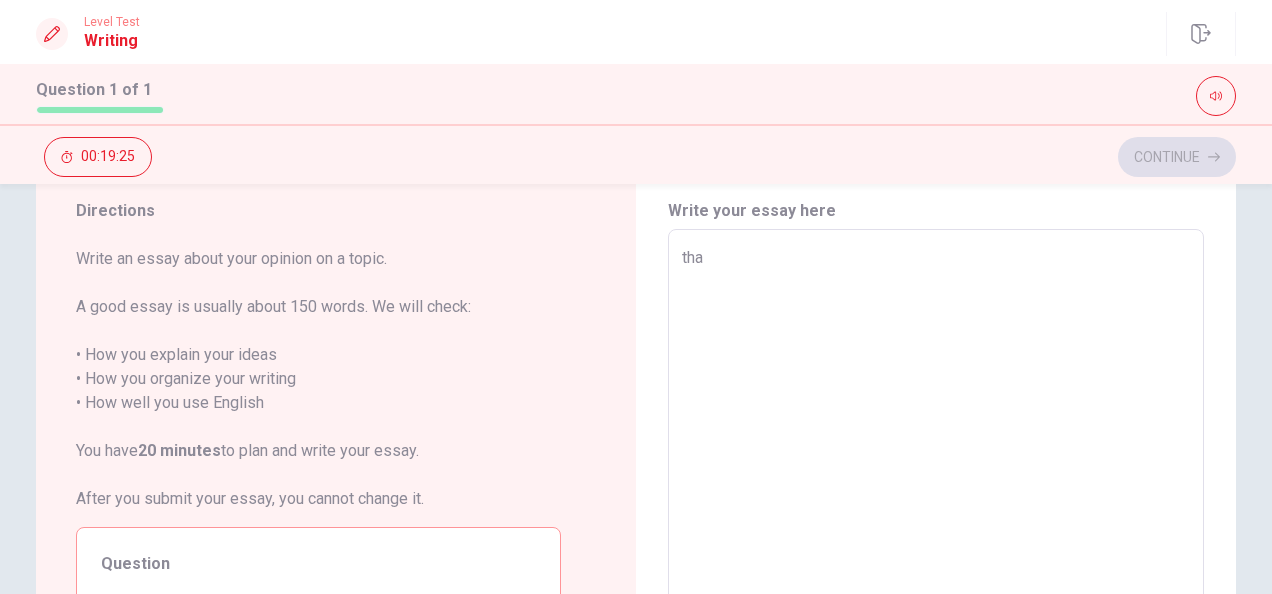 type on "x" 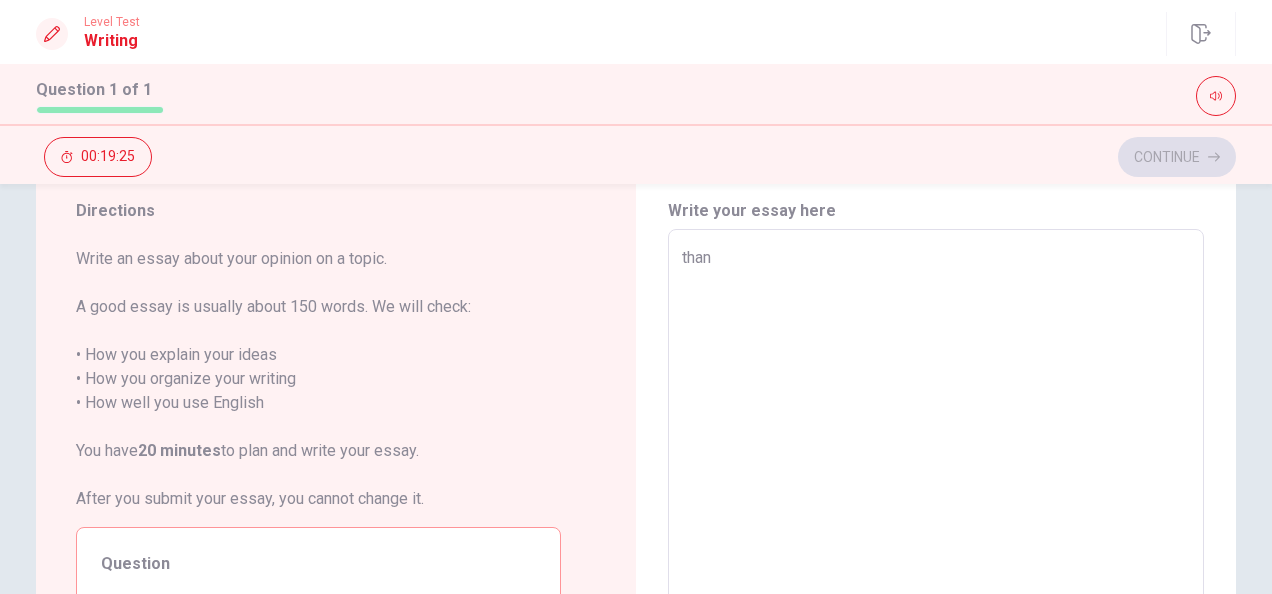 type on "x" 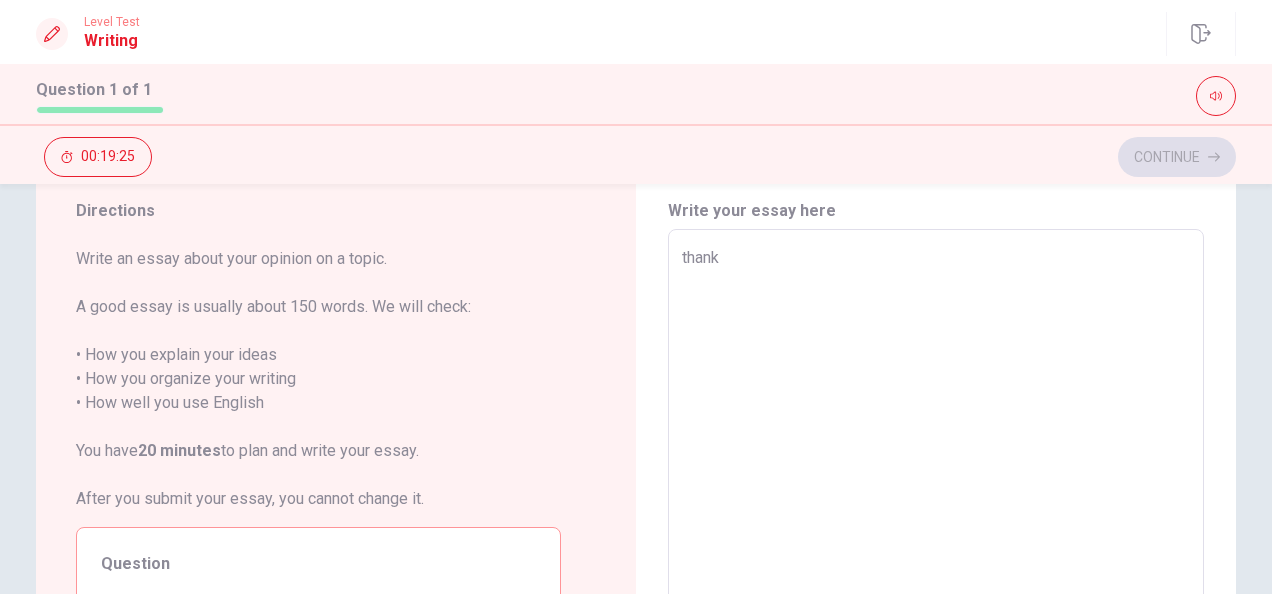 type on "x" 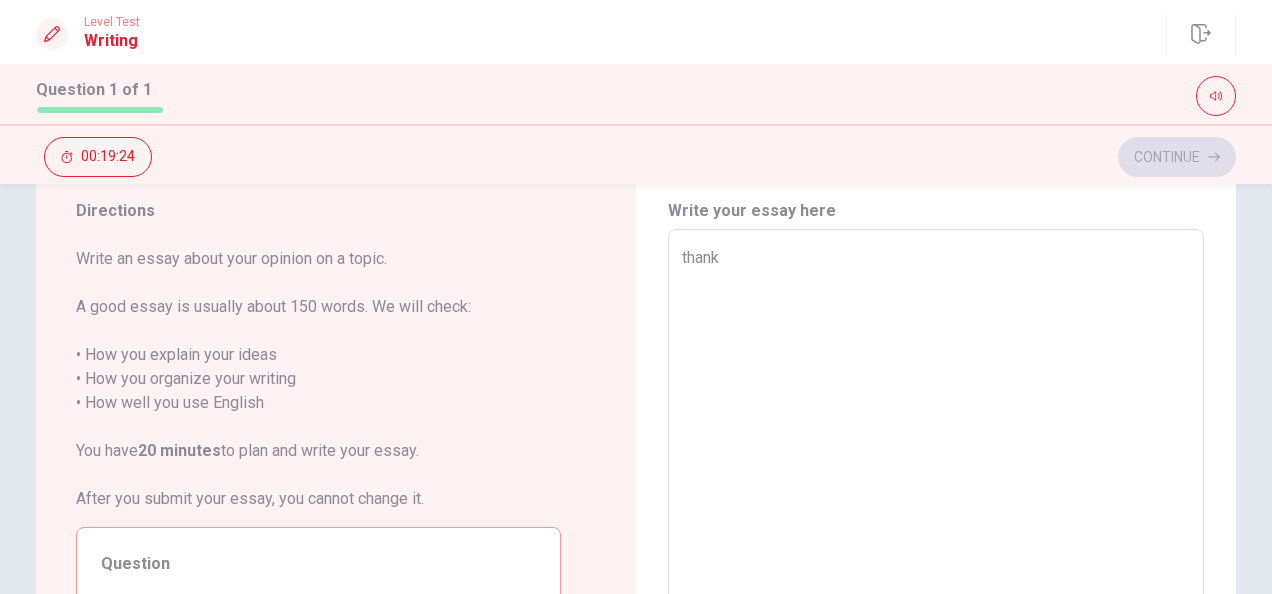 type on "thank" 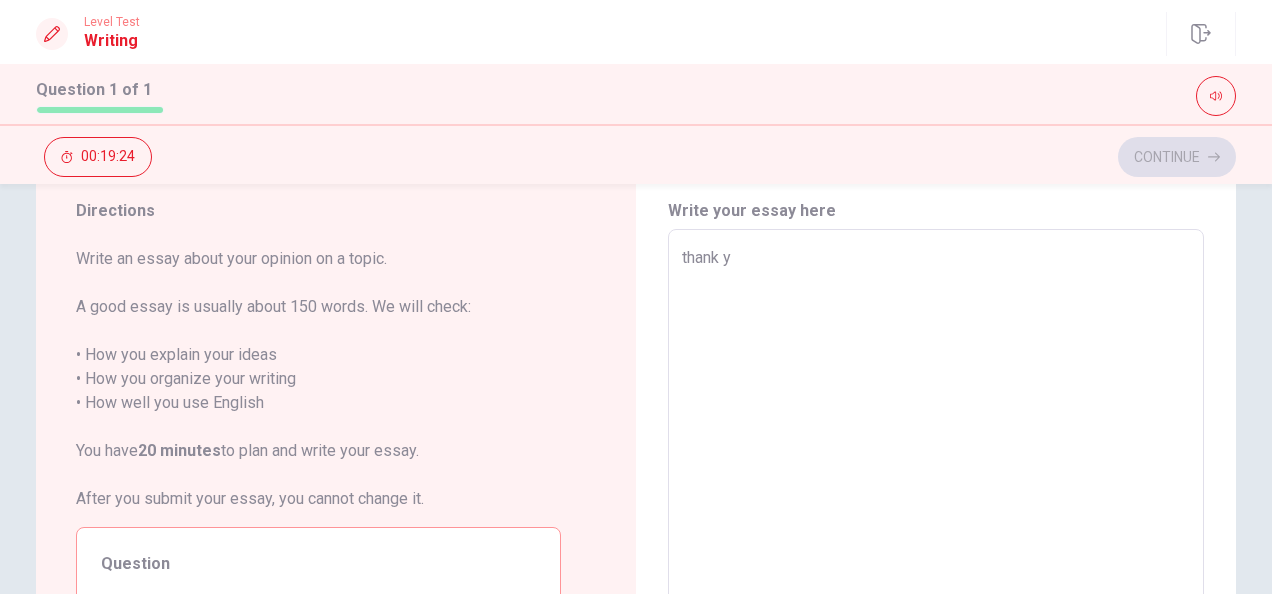 type on "x" 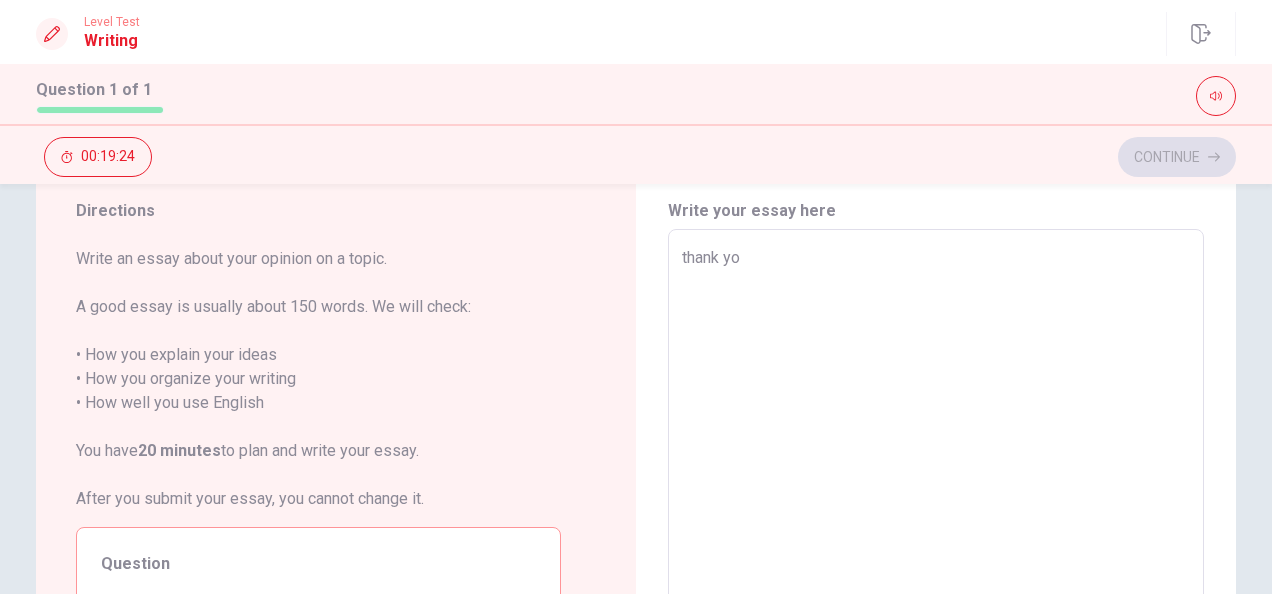 type on "x" 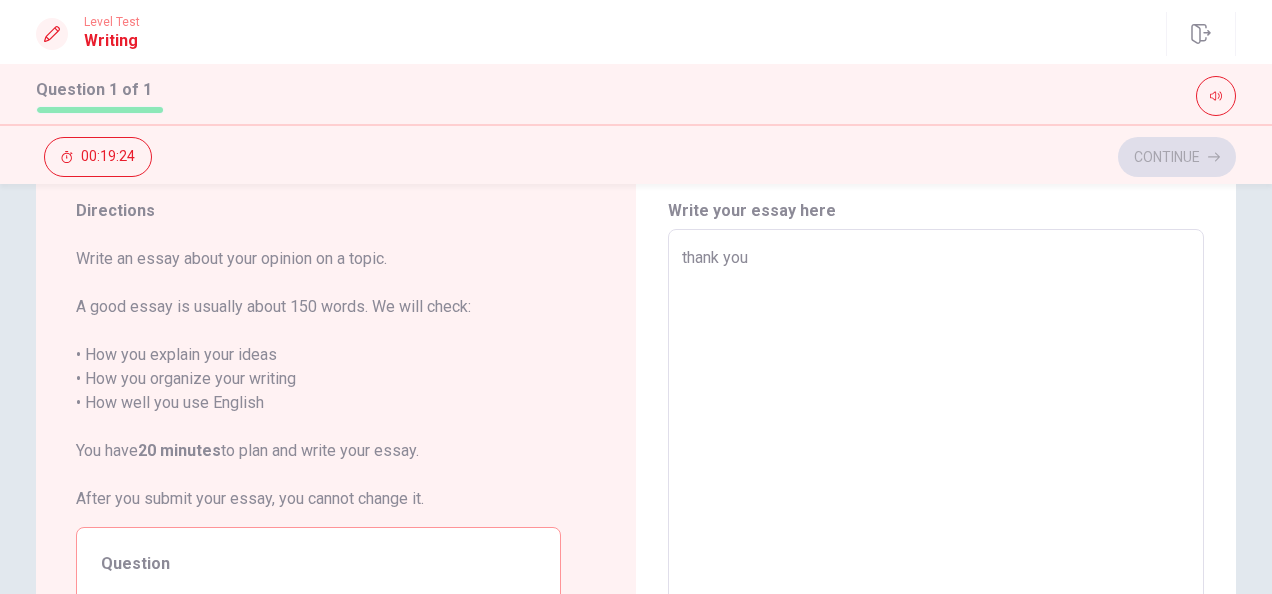 type on "x" 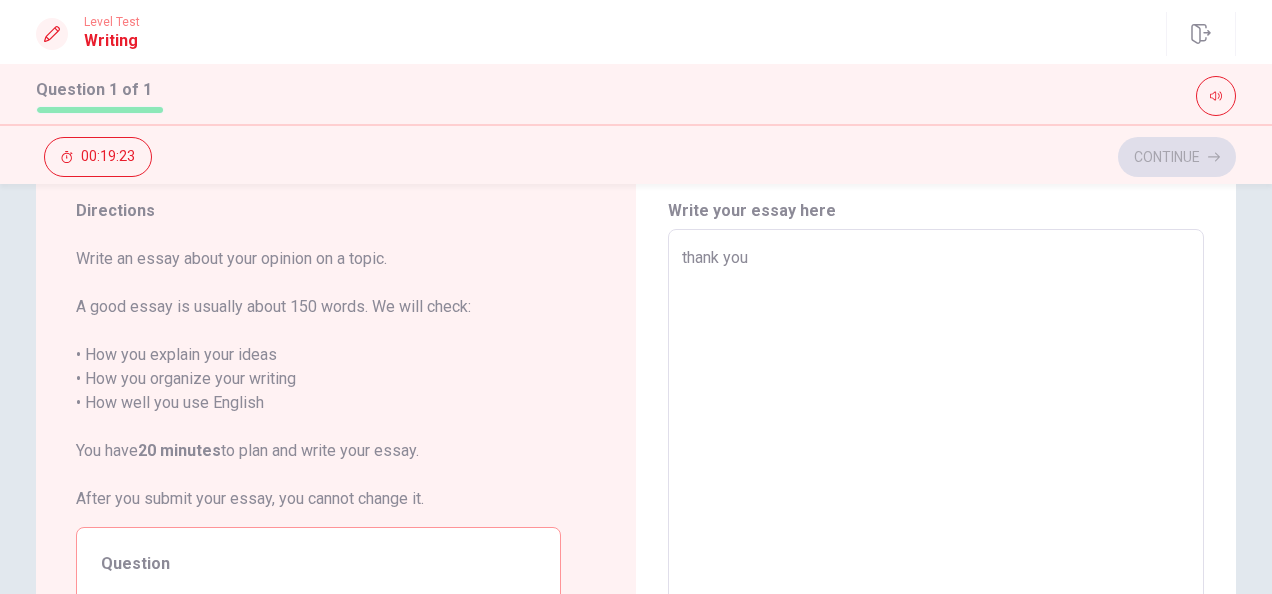 type on "thank you" 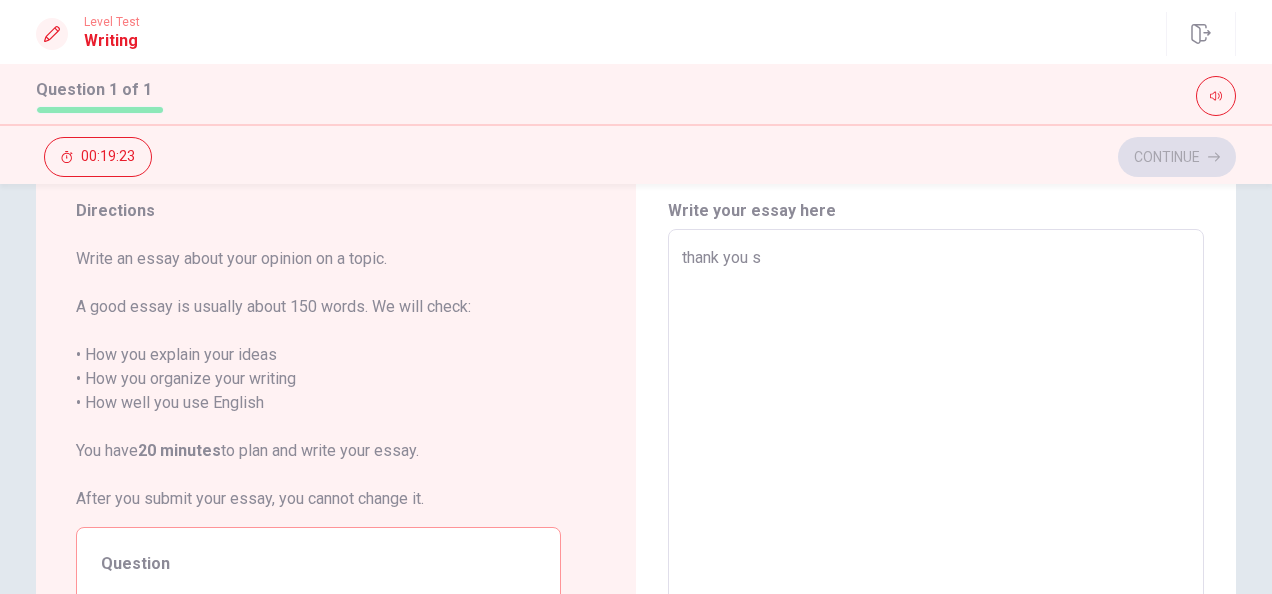 type on "x" 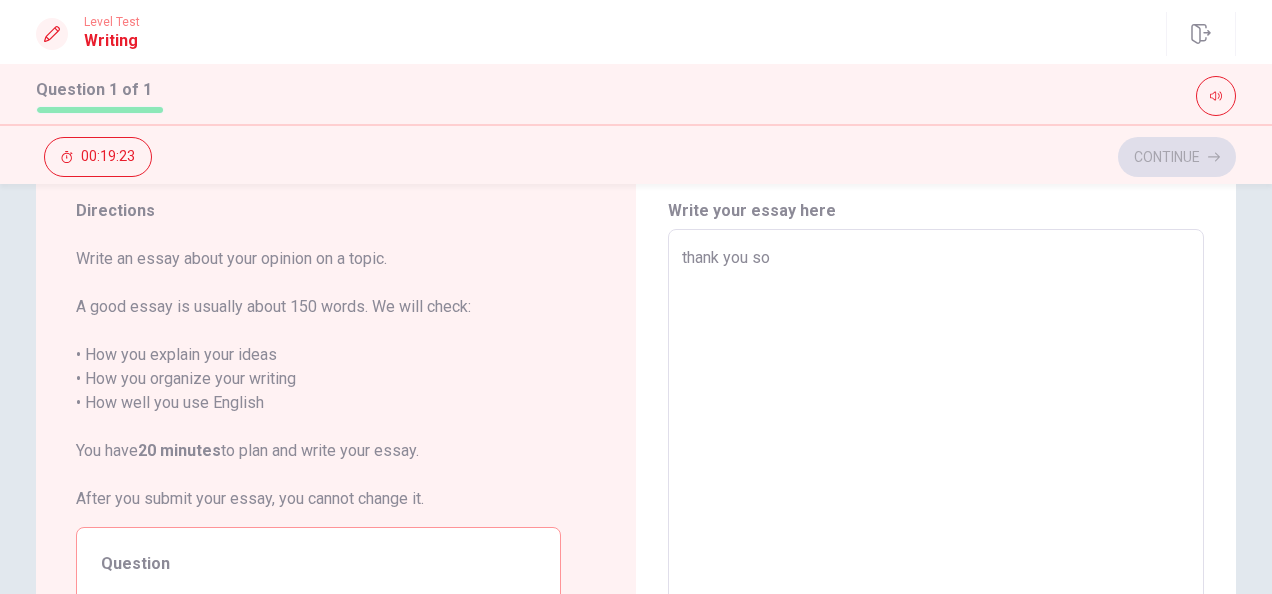 type on "x" 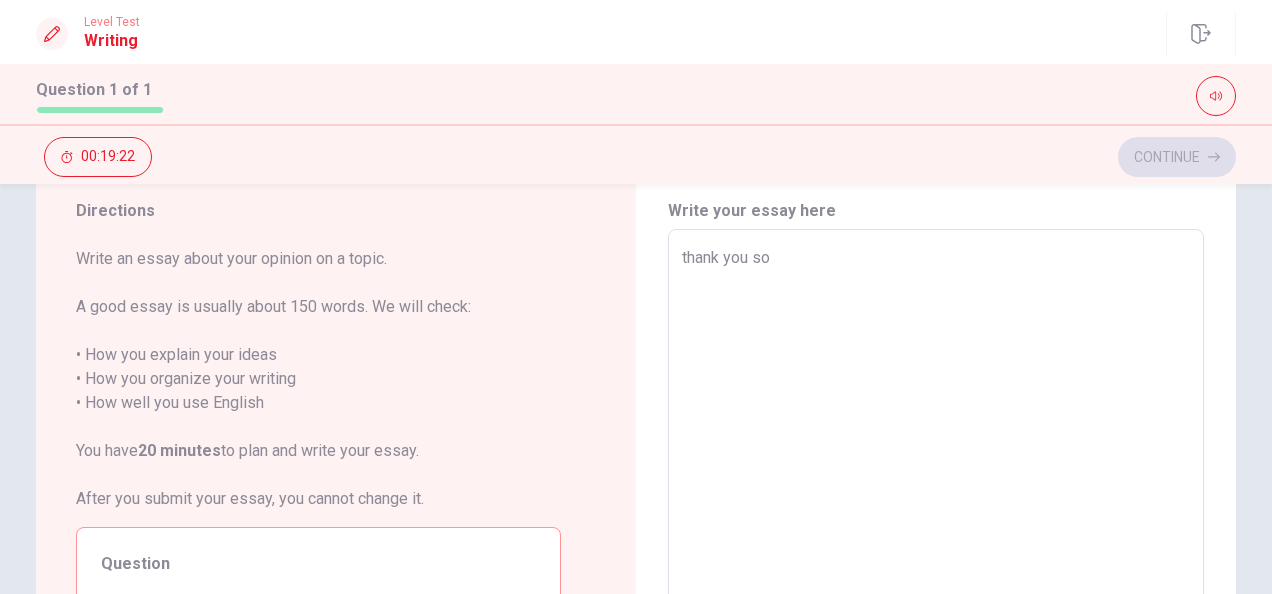 type on "thank you so" 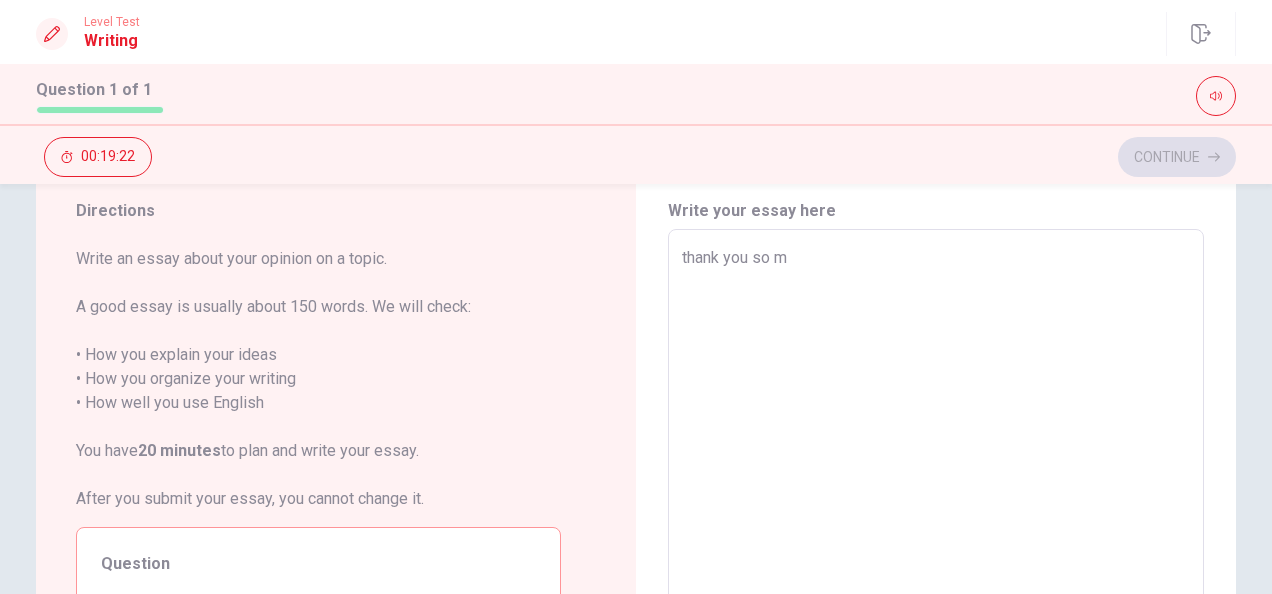 type on "x" 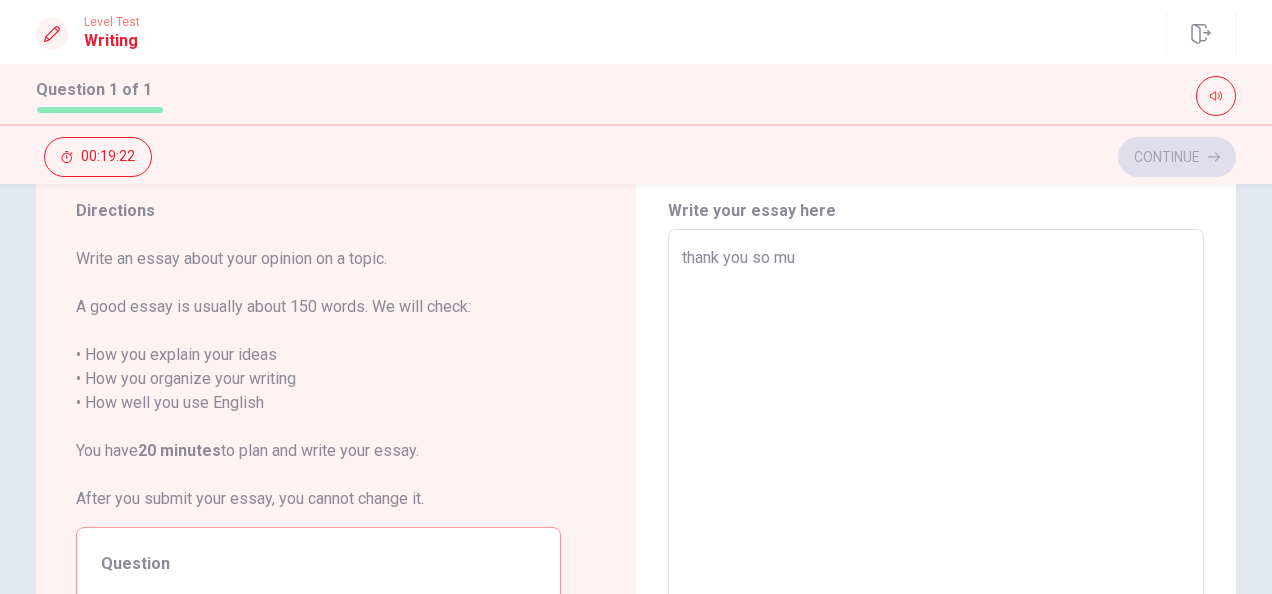 type on "x" 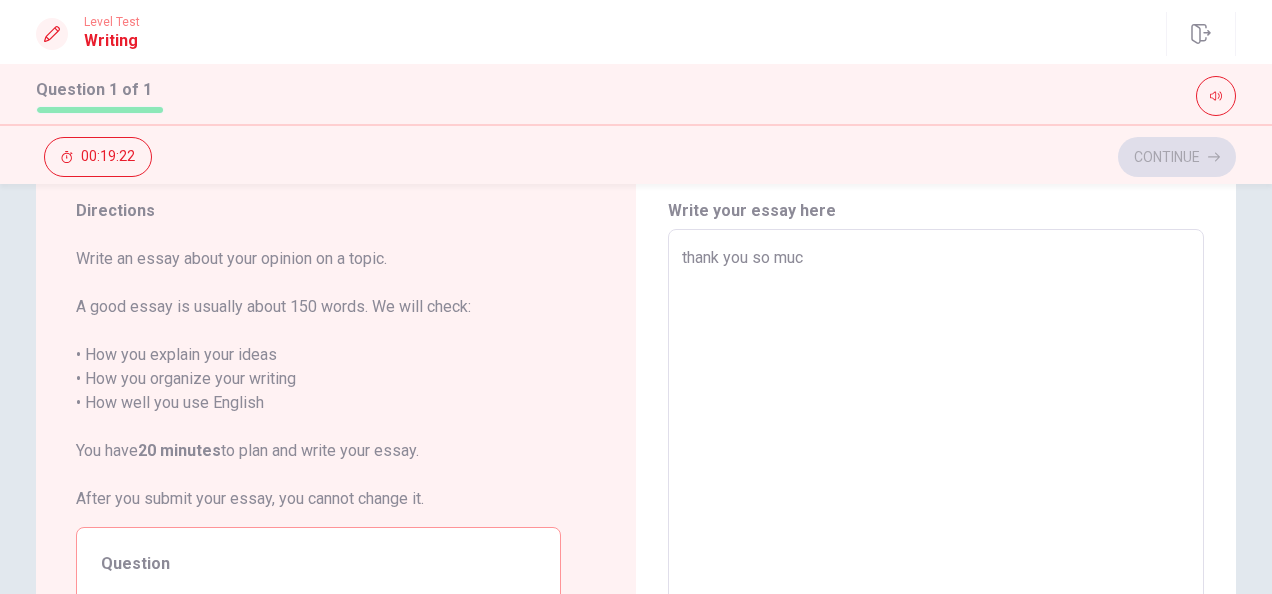 type on "x" 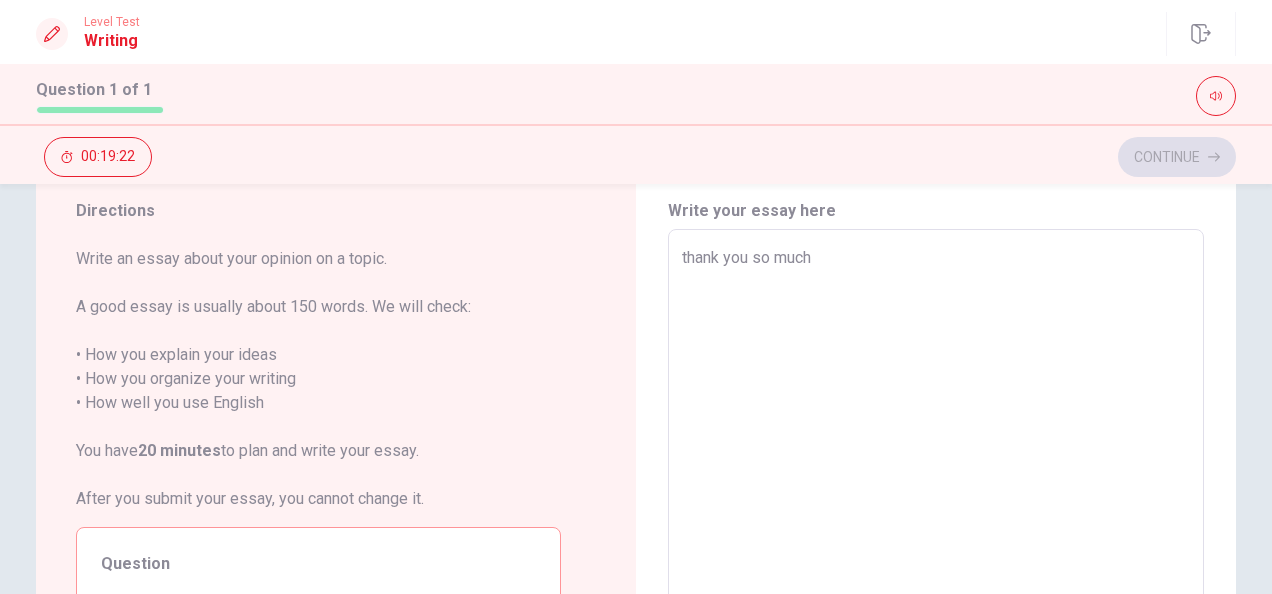 type on "x" 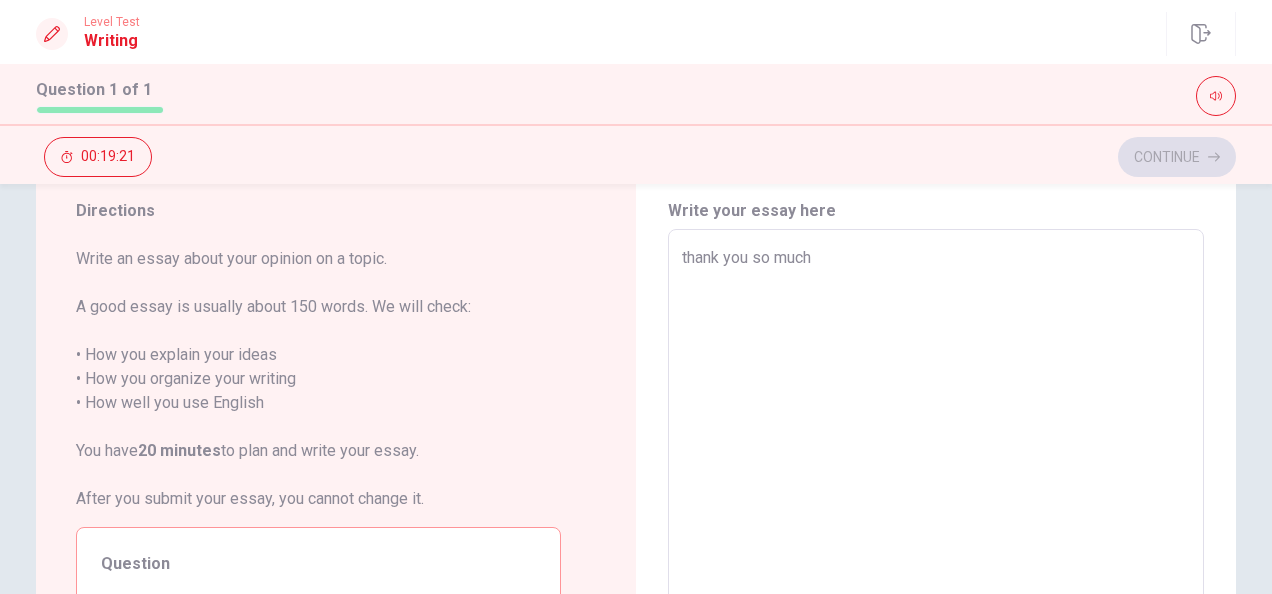 type on "thank you so much" 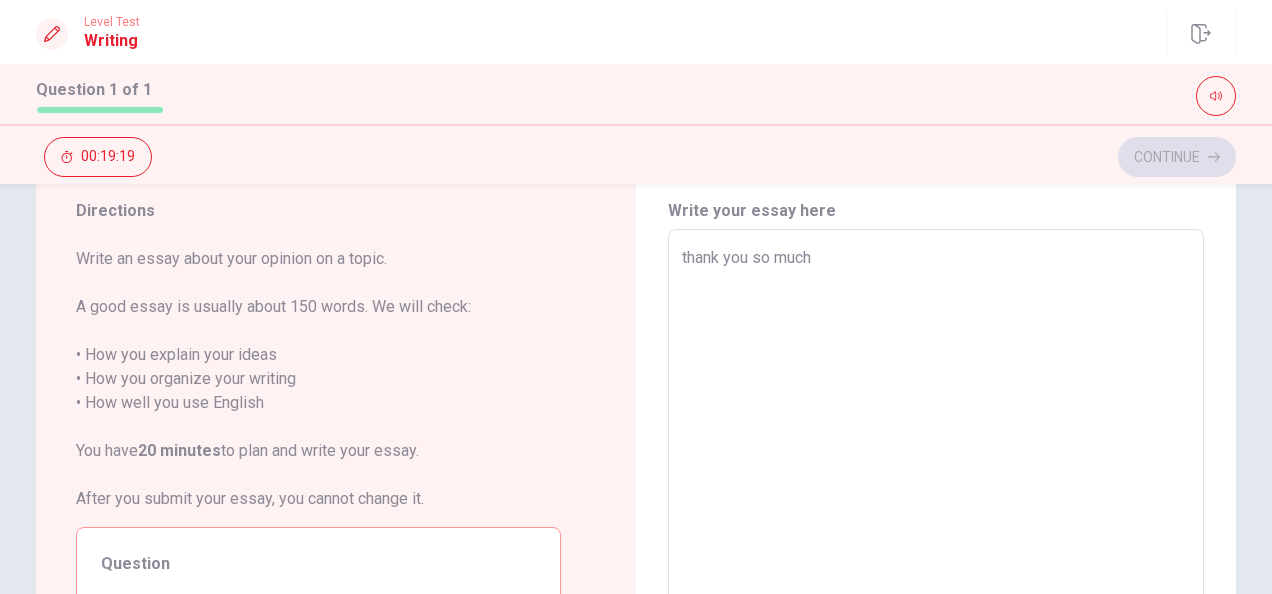 type on "x" 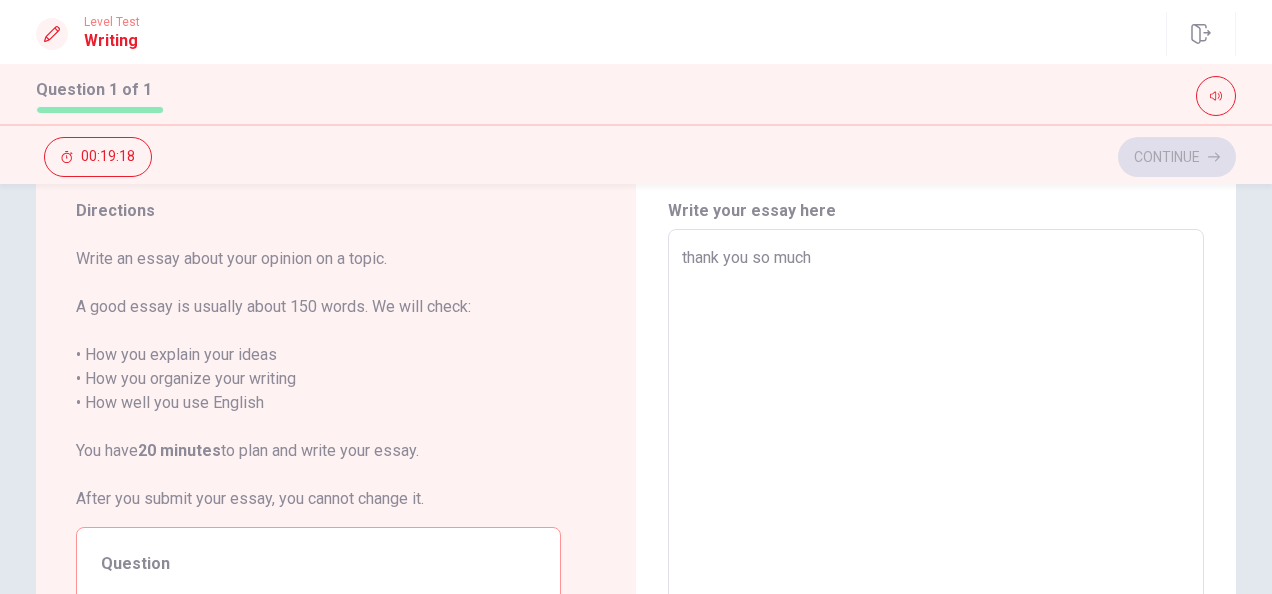 type on "thank you so much f" 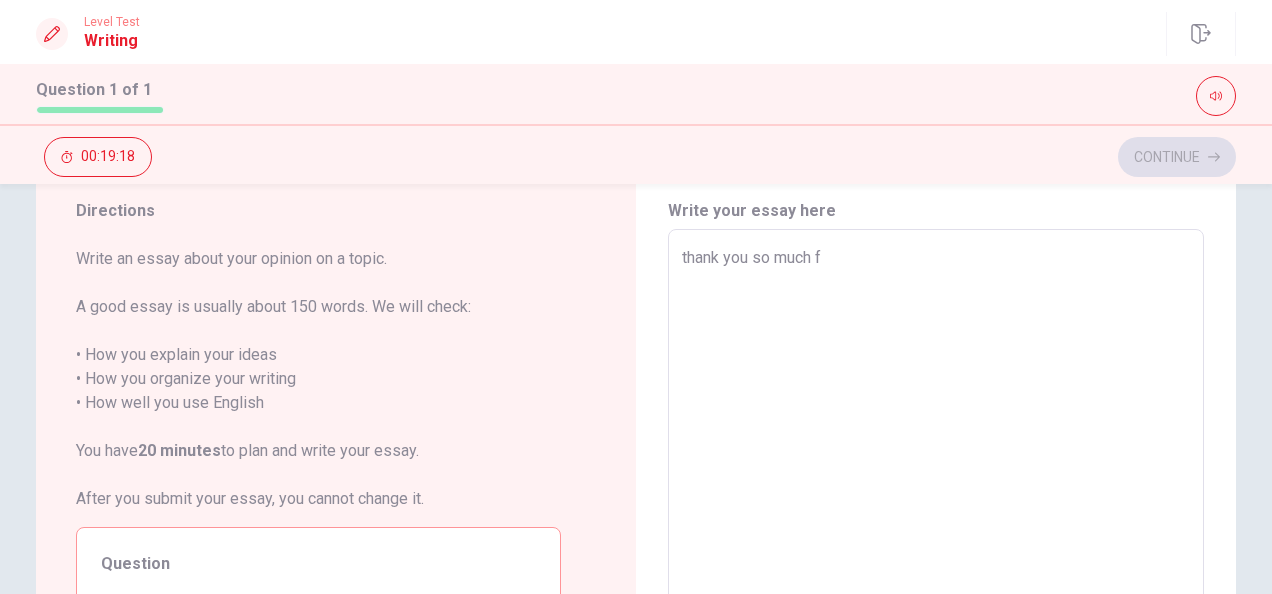 type on "x" 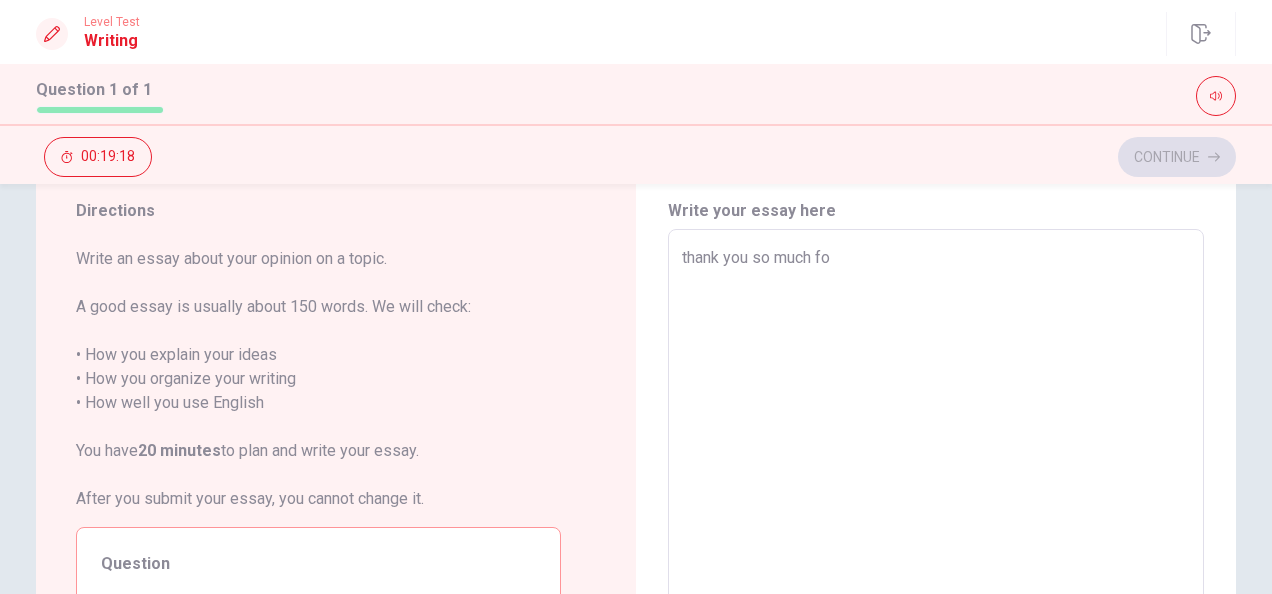 type on "x" 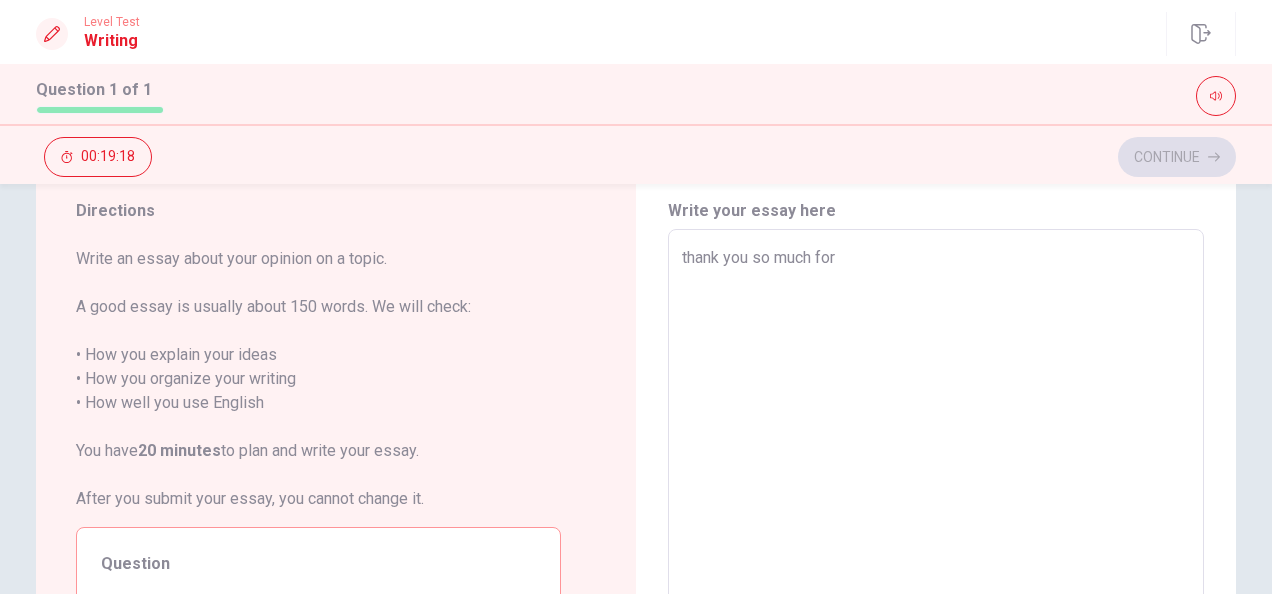 type on "x" 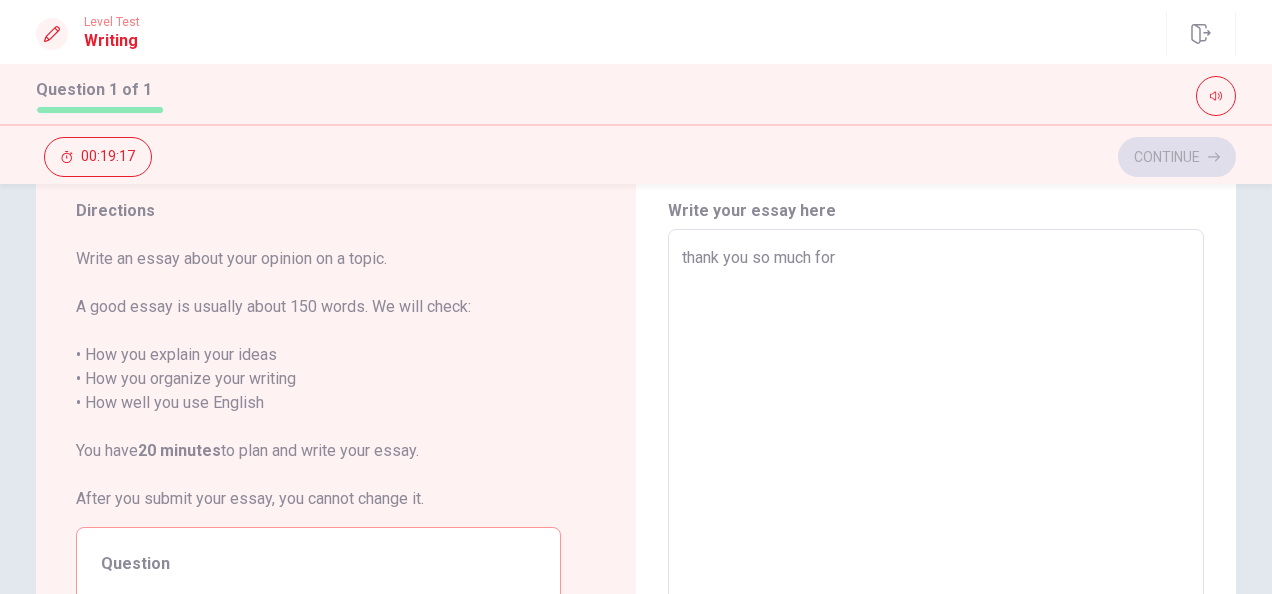 type on "thank you so much for" 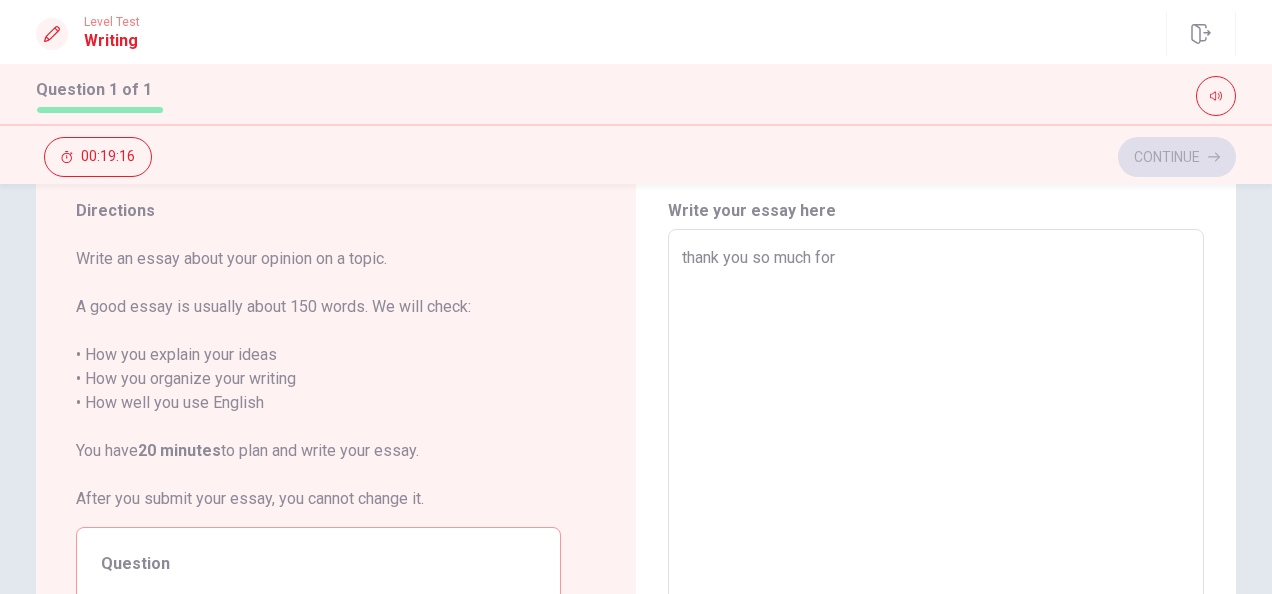 type on "thank you so much for y" 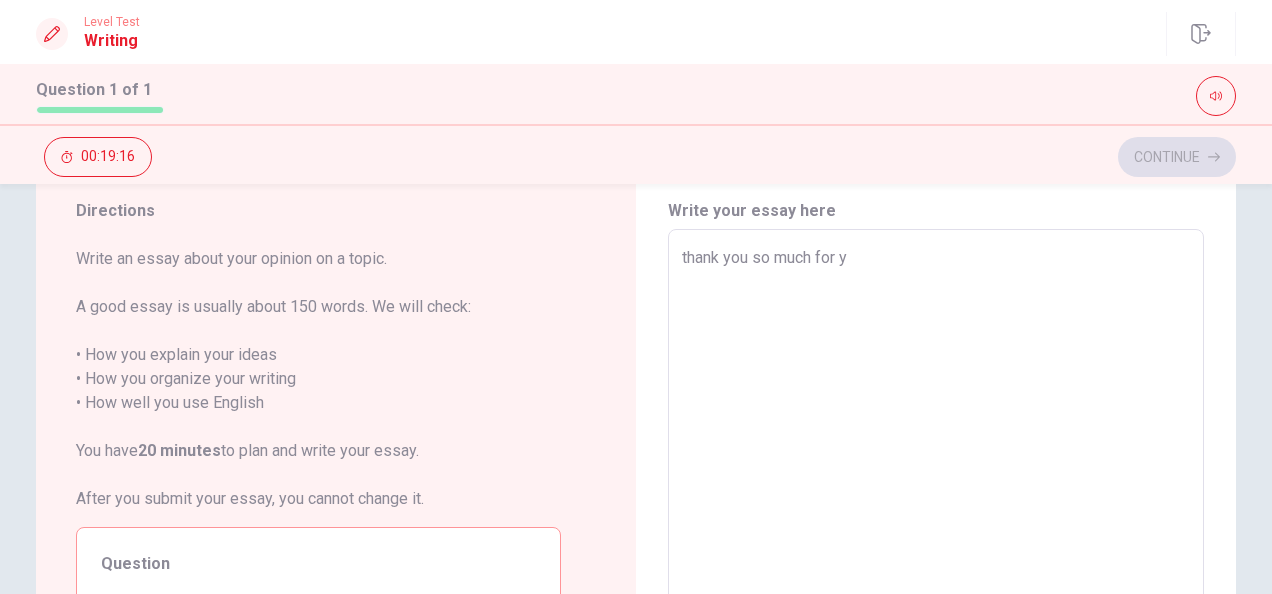 type on "x" 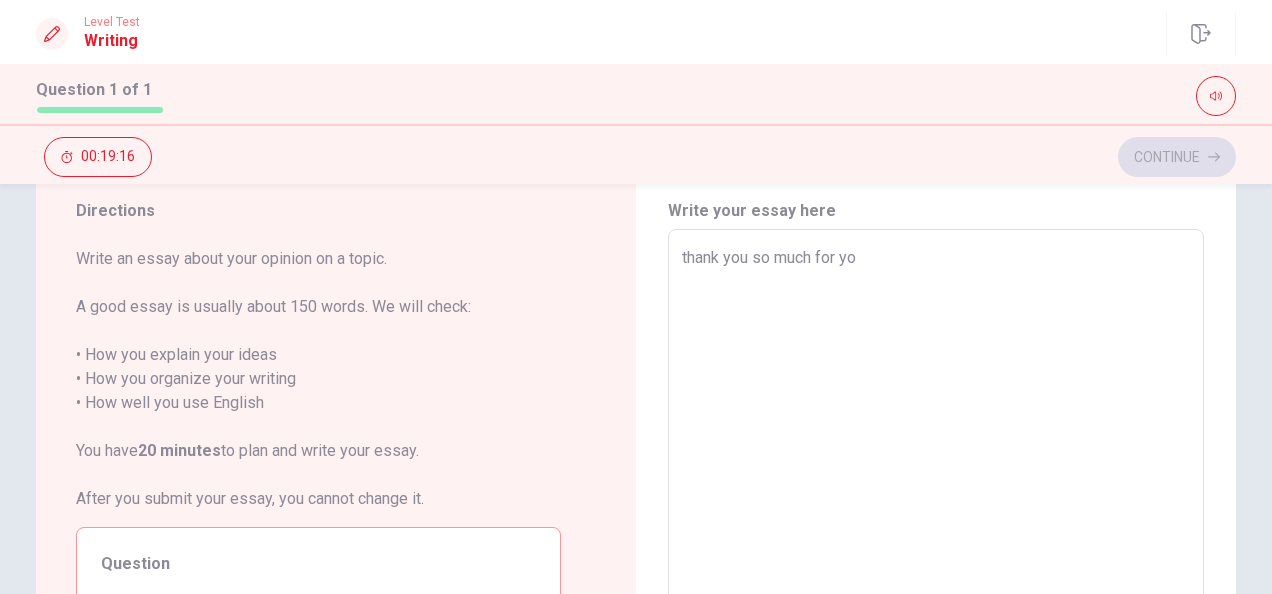 type on "x" 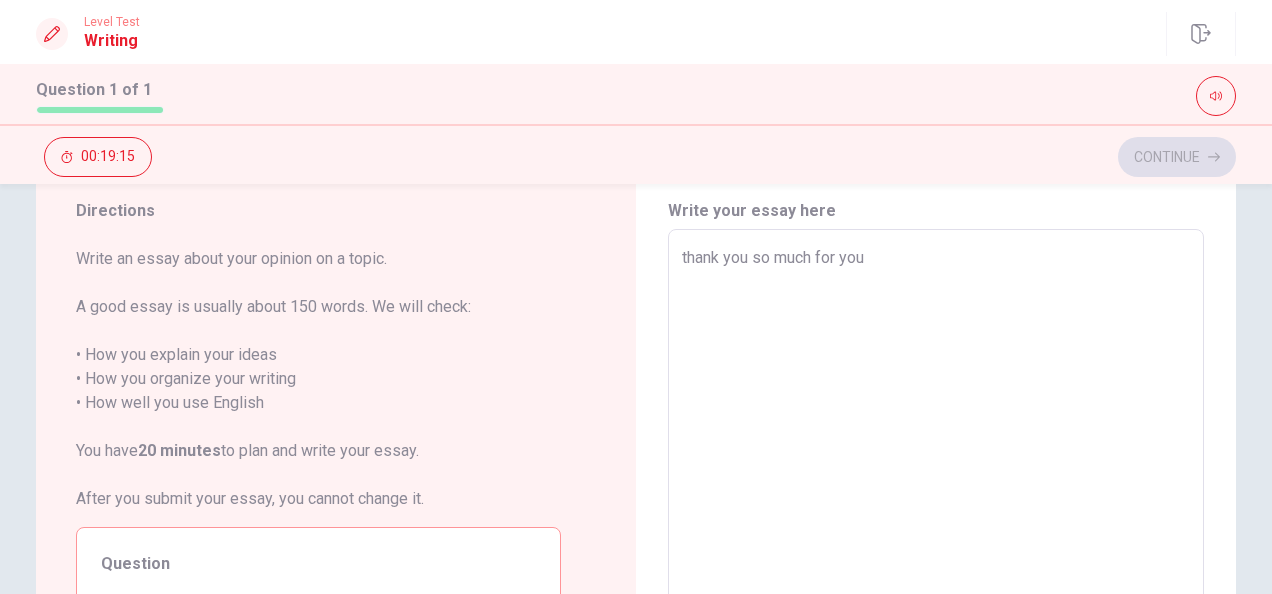 type on "x" 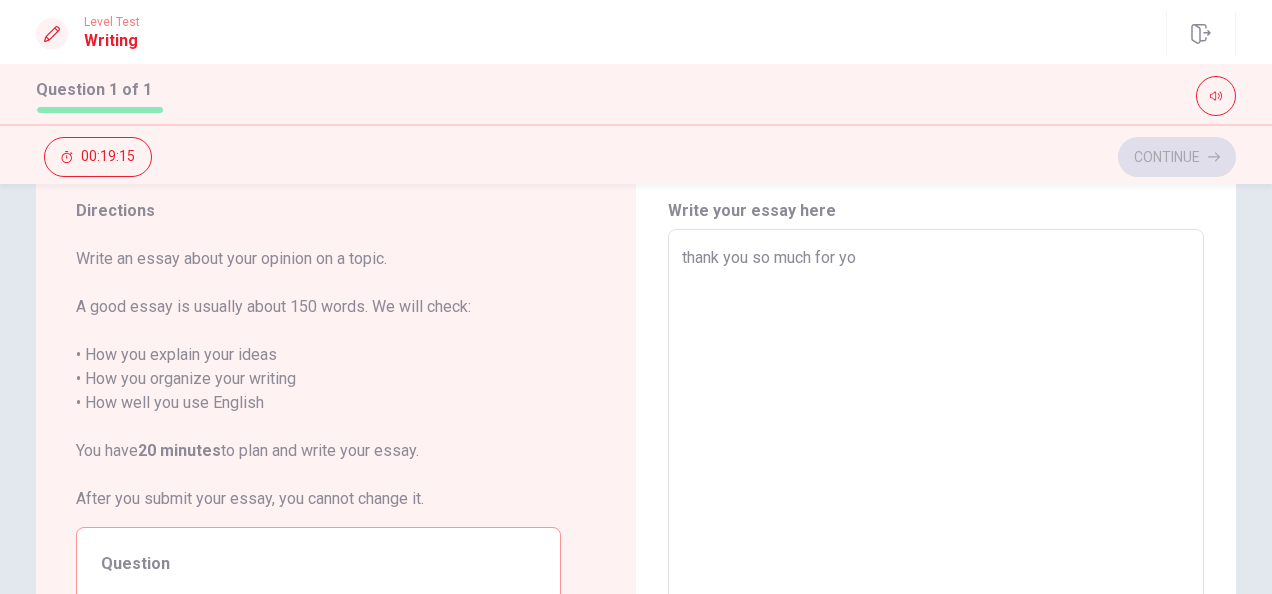 type on "x" 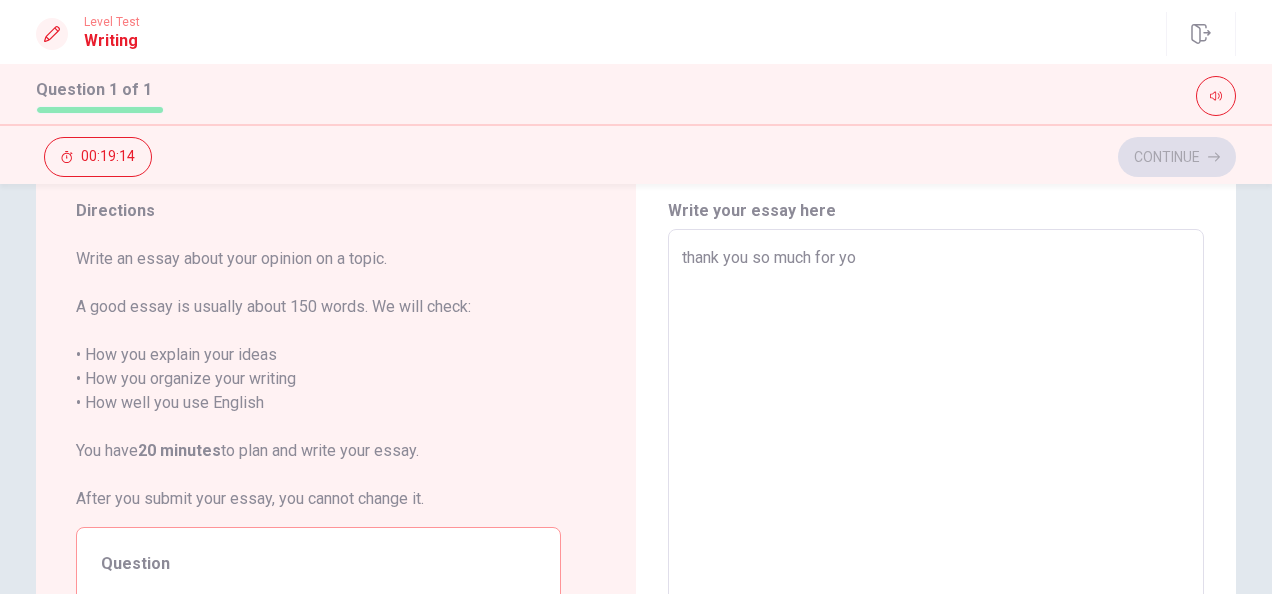 type on "thank you so much for y" 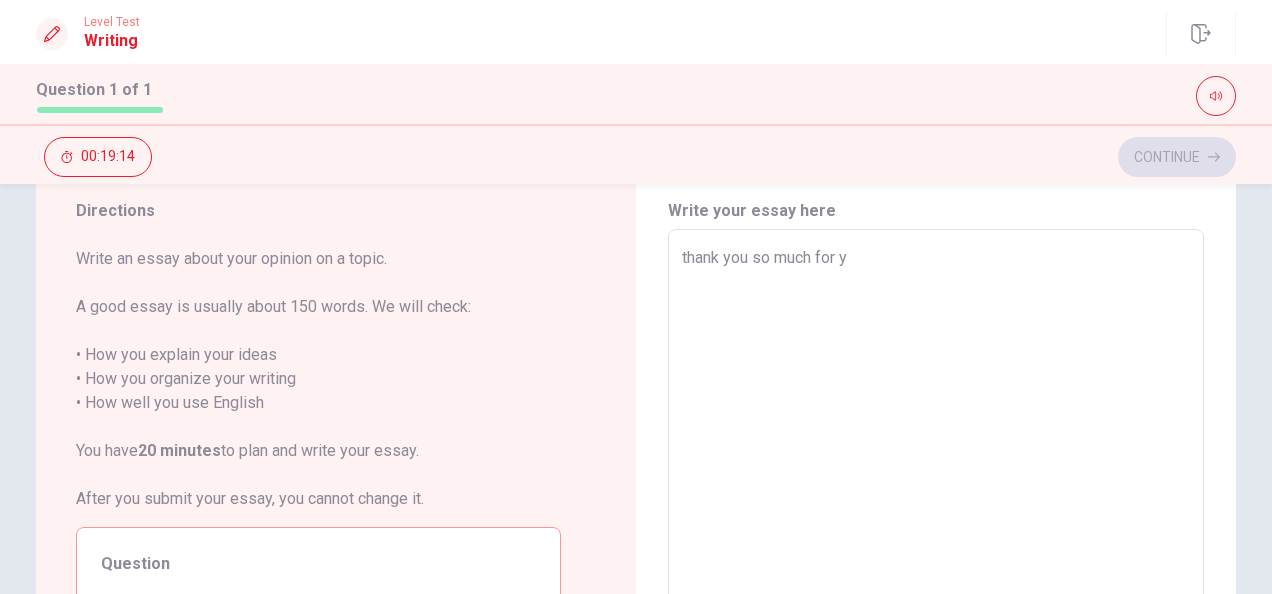 type on "x" 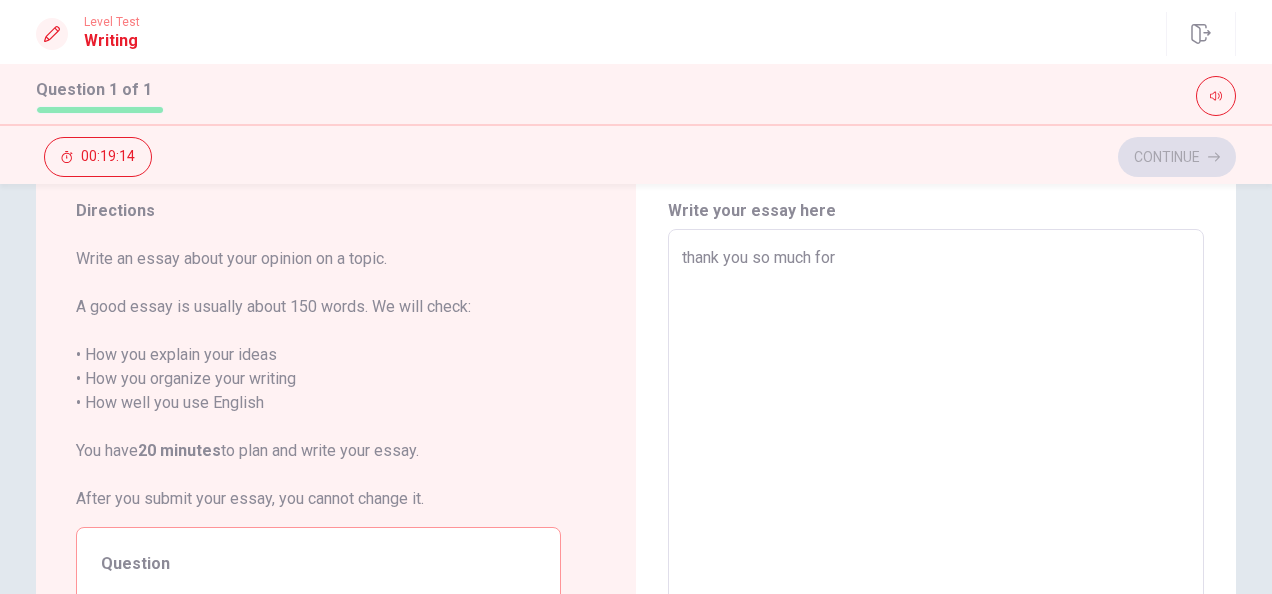 type on "x" 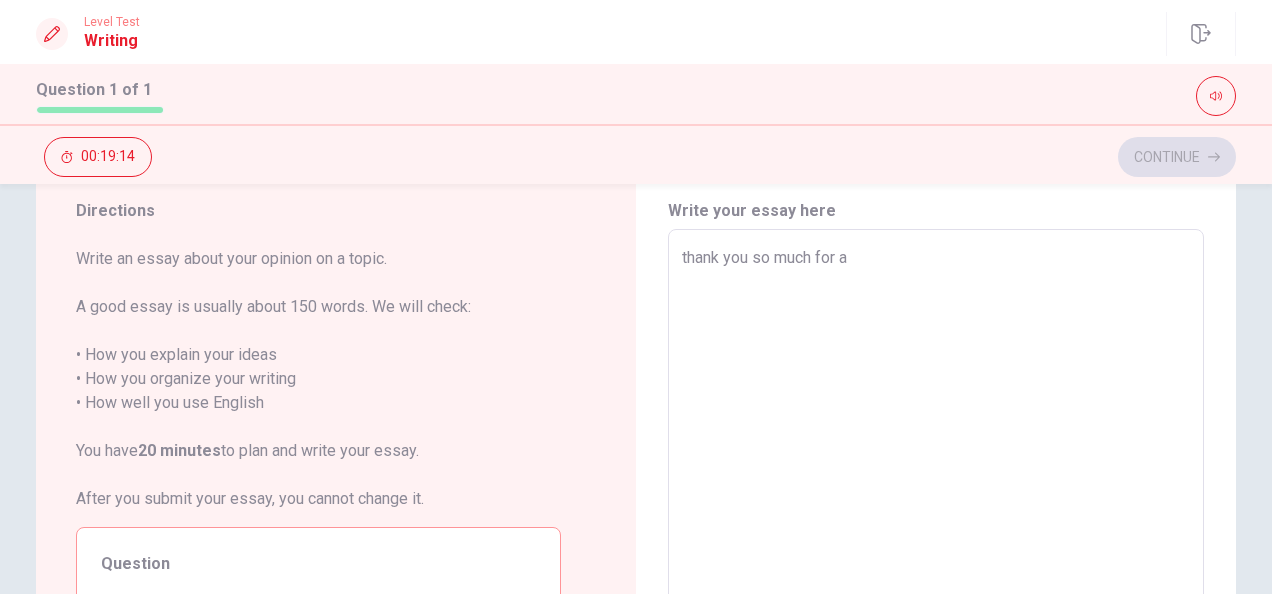 type on "x" 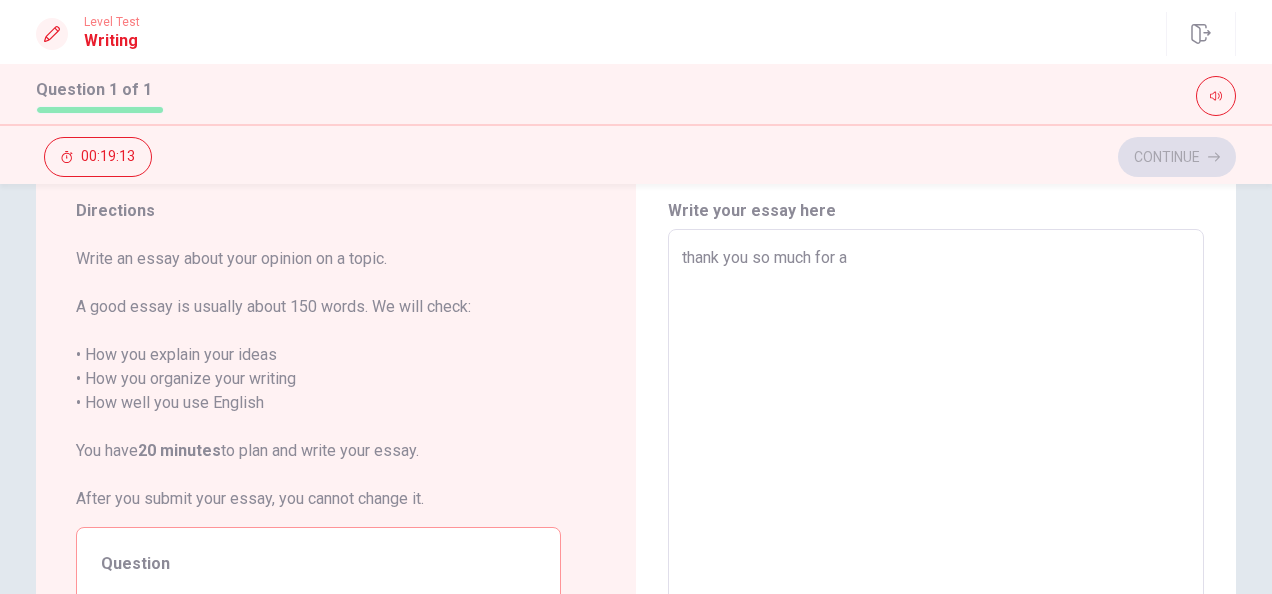 type on "thank you so much for a" 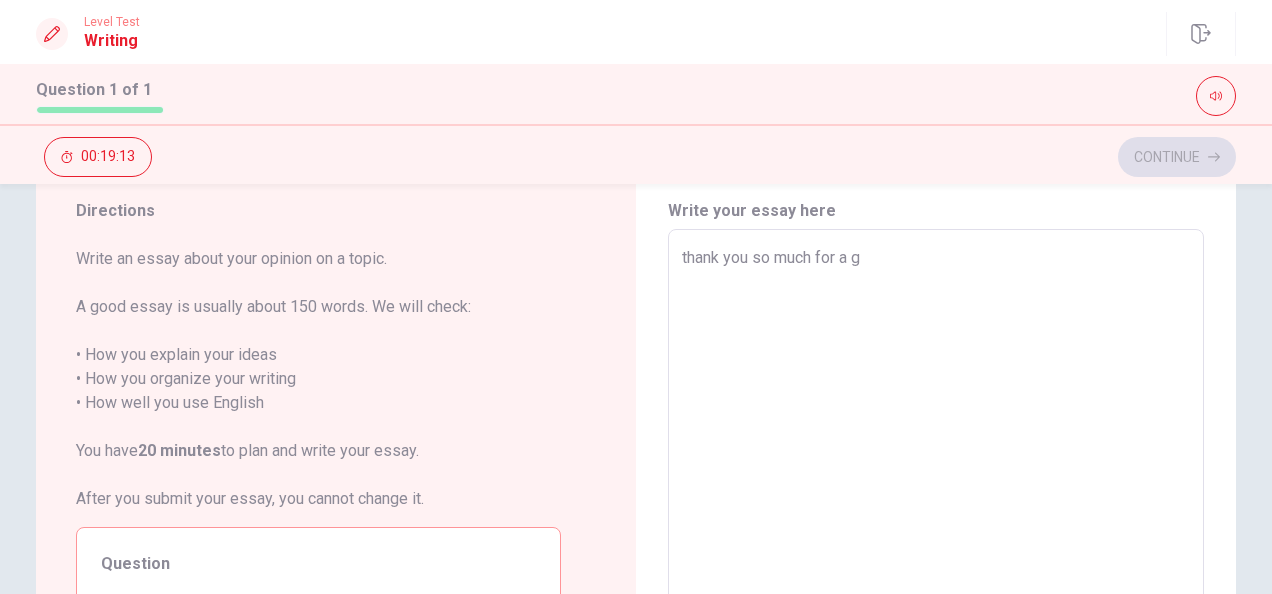 type on "x" 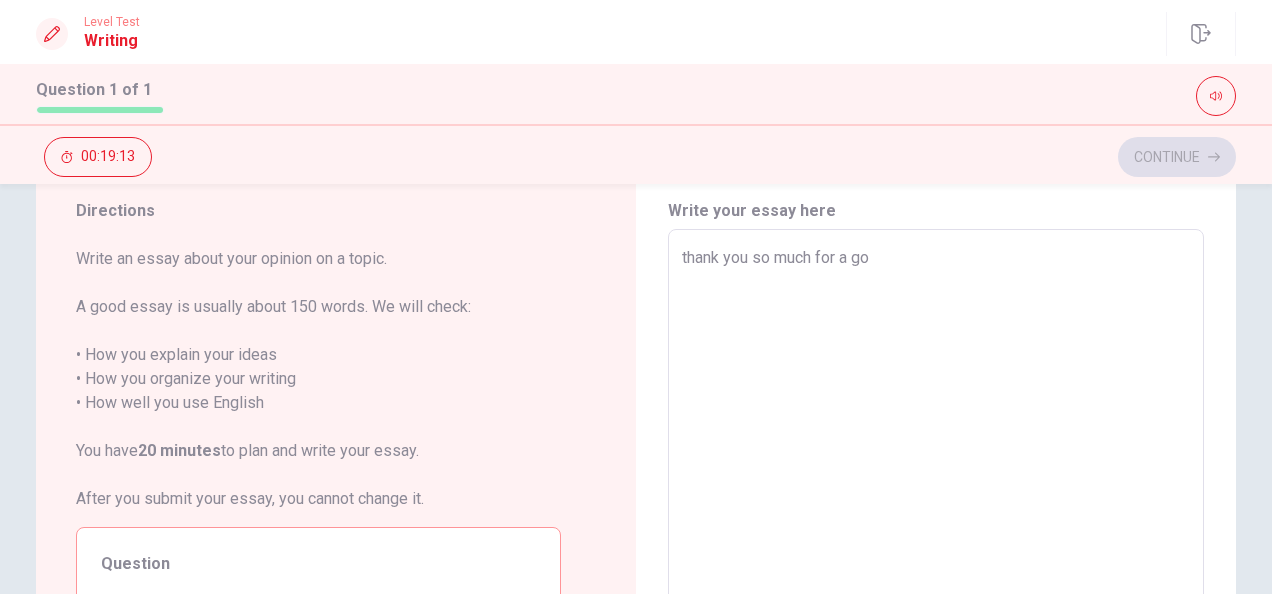 type on "x" 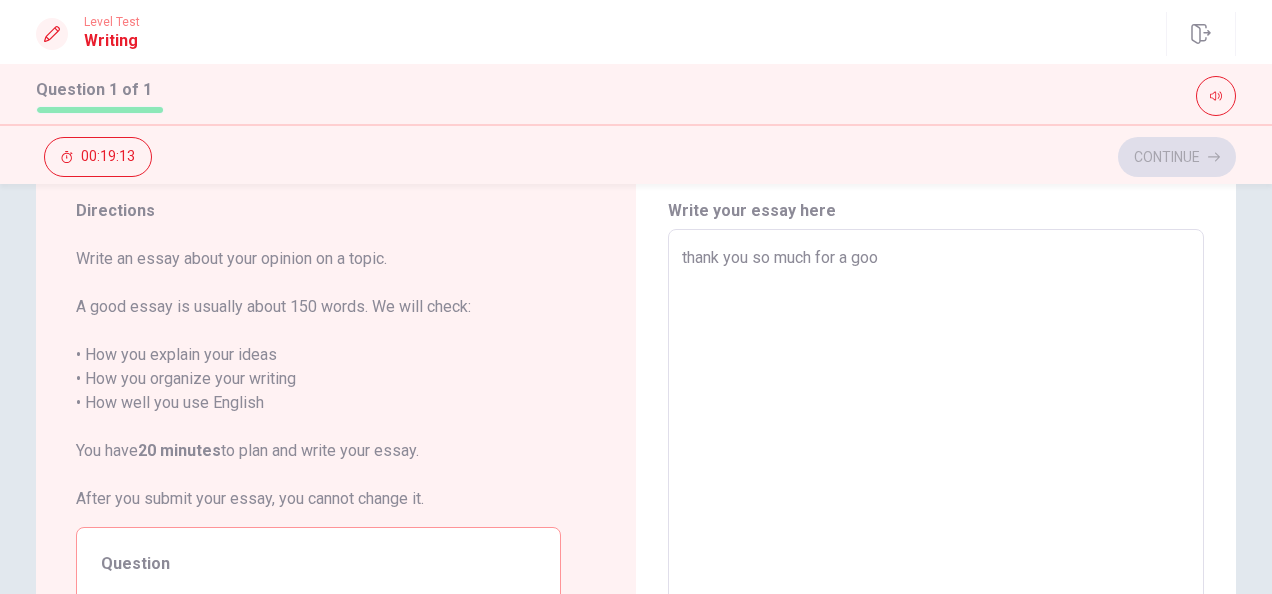 type on "x" 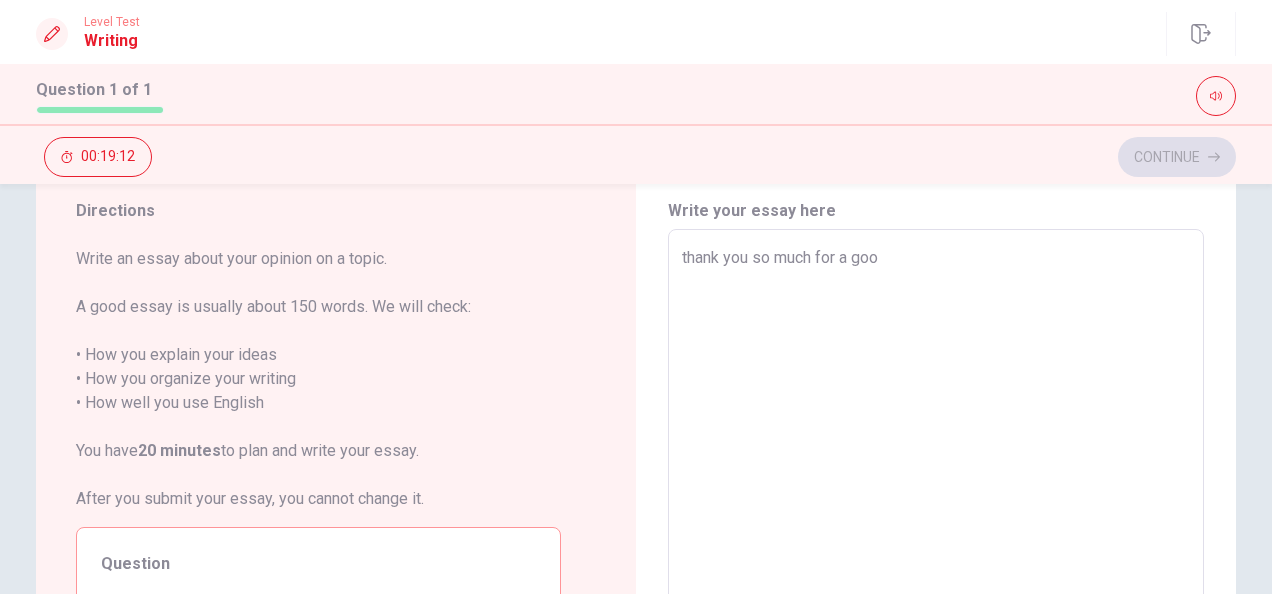 type on "thank you so much for a good" 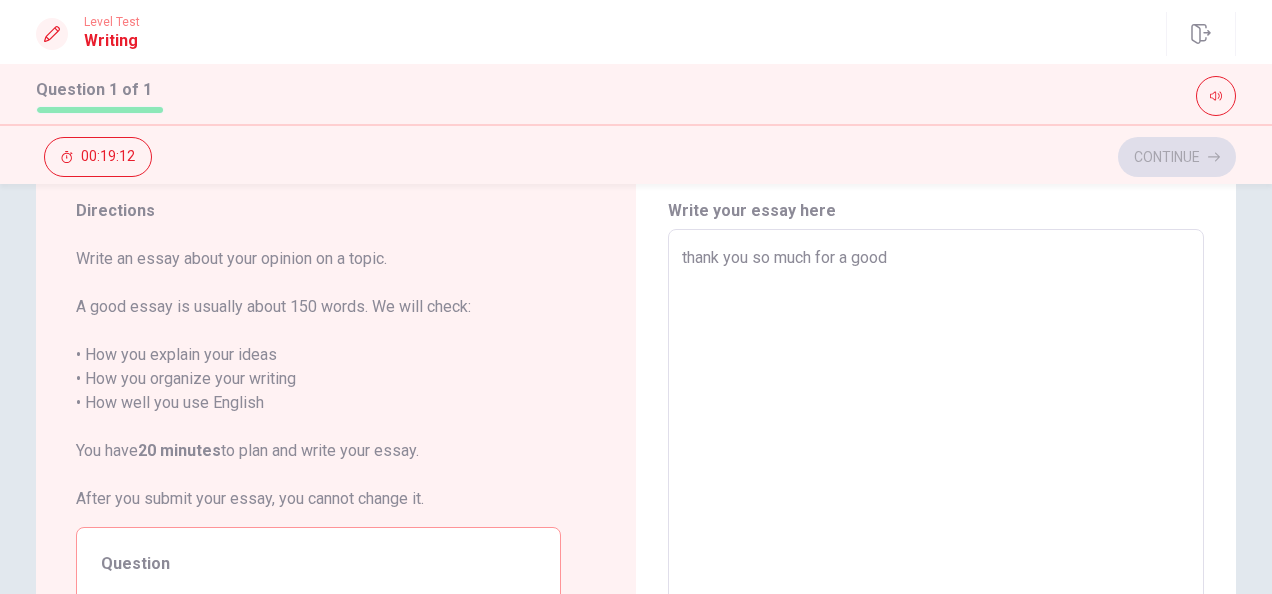 type on "x" 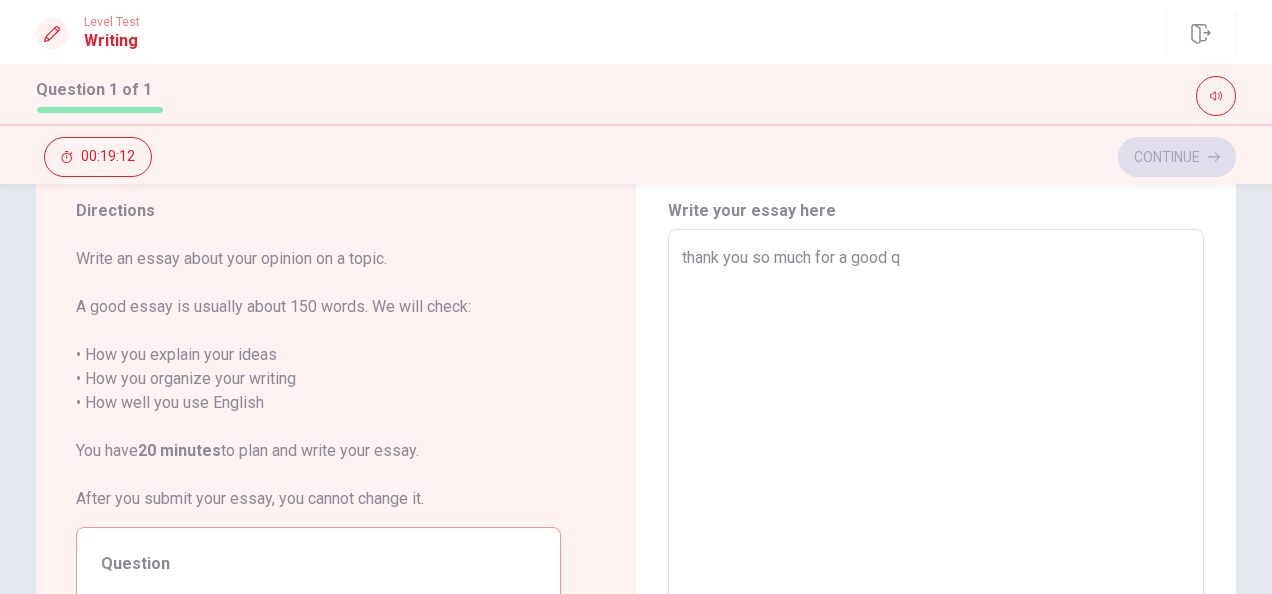 type on "x" 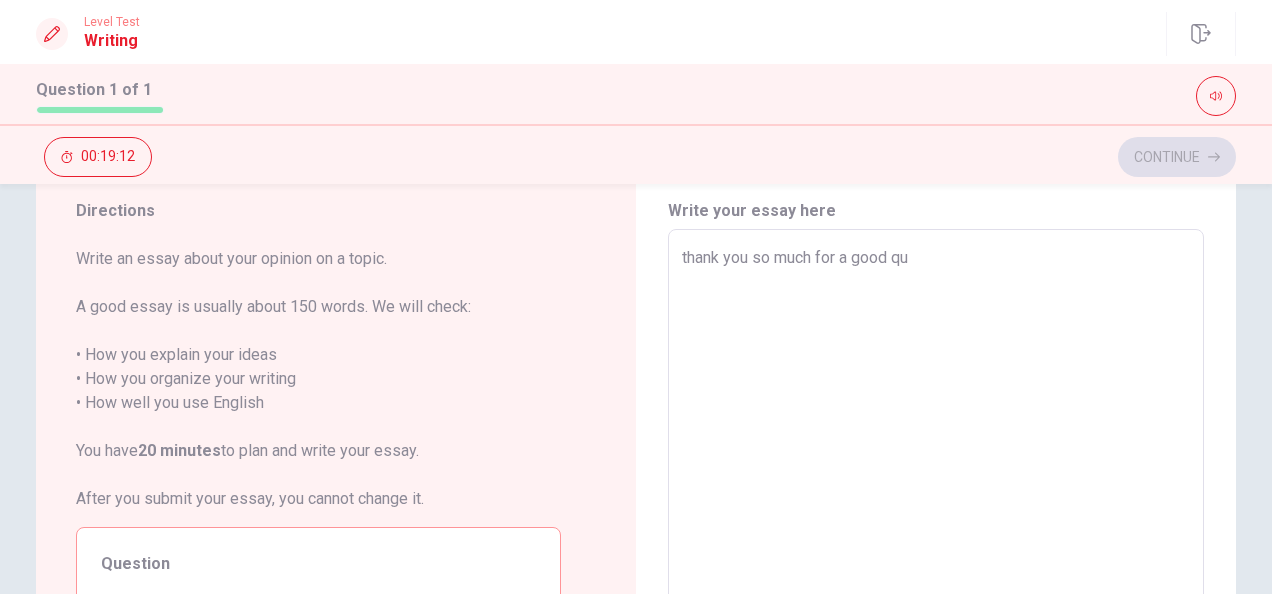type on "x" 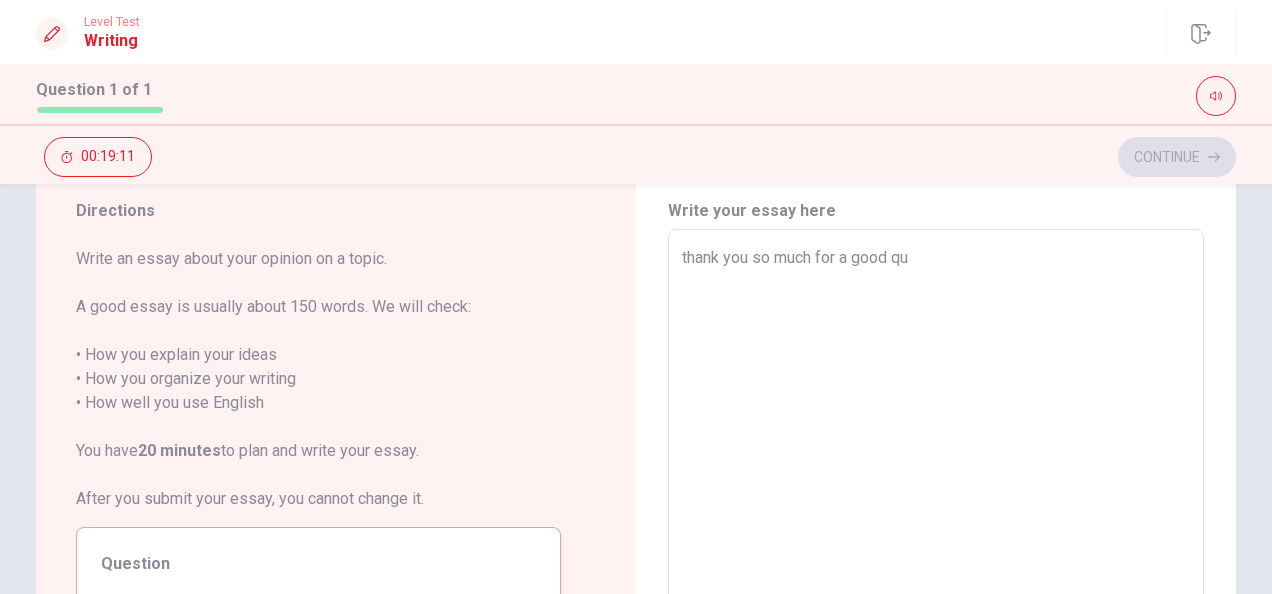 type on "thank you so much for a good que" 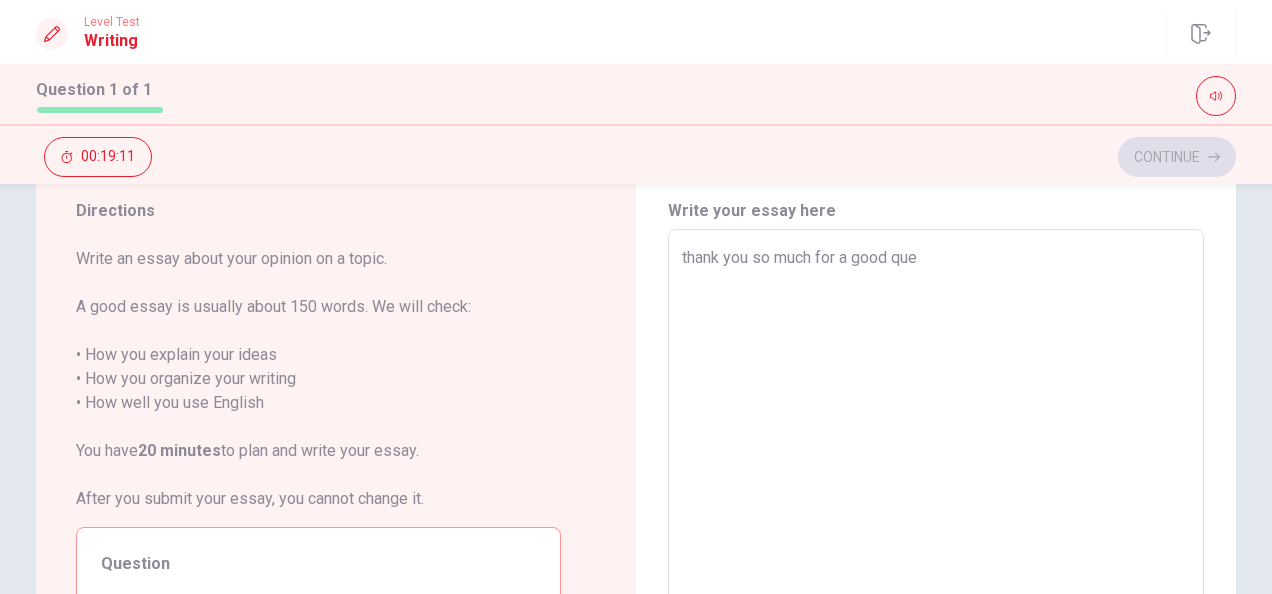 type on "x" 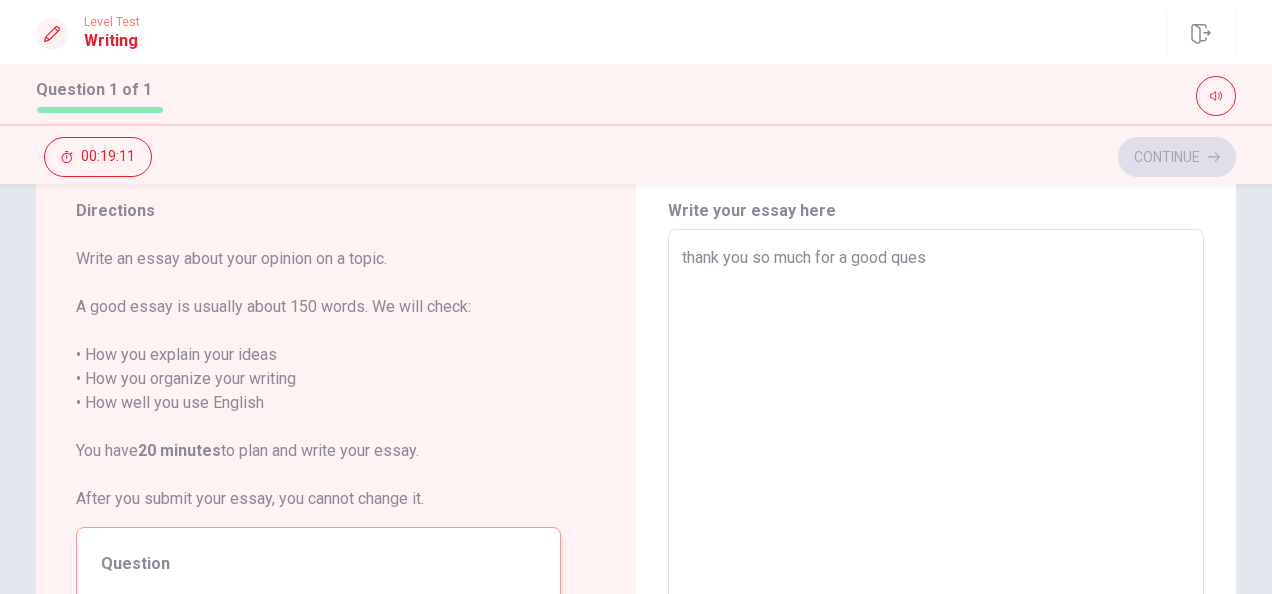 type on "x" 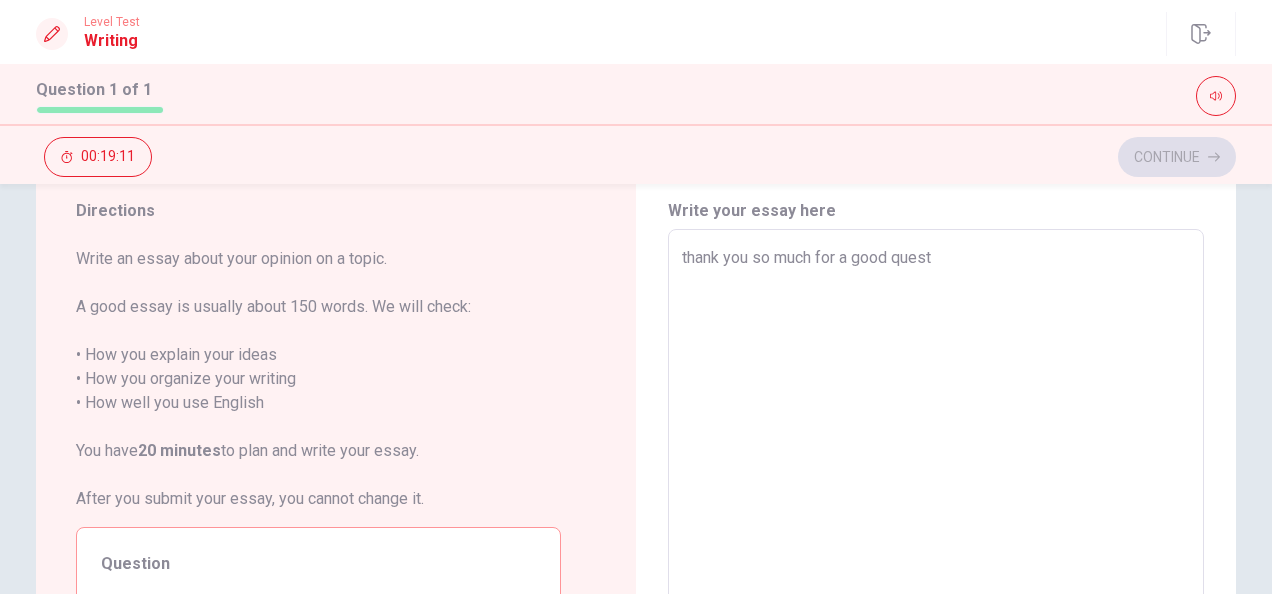 type on "x" 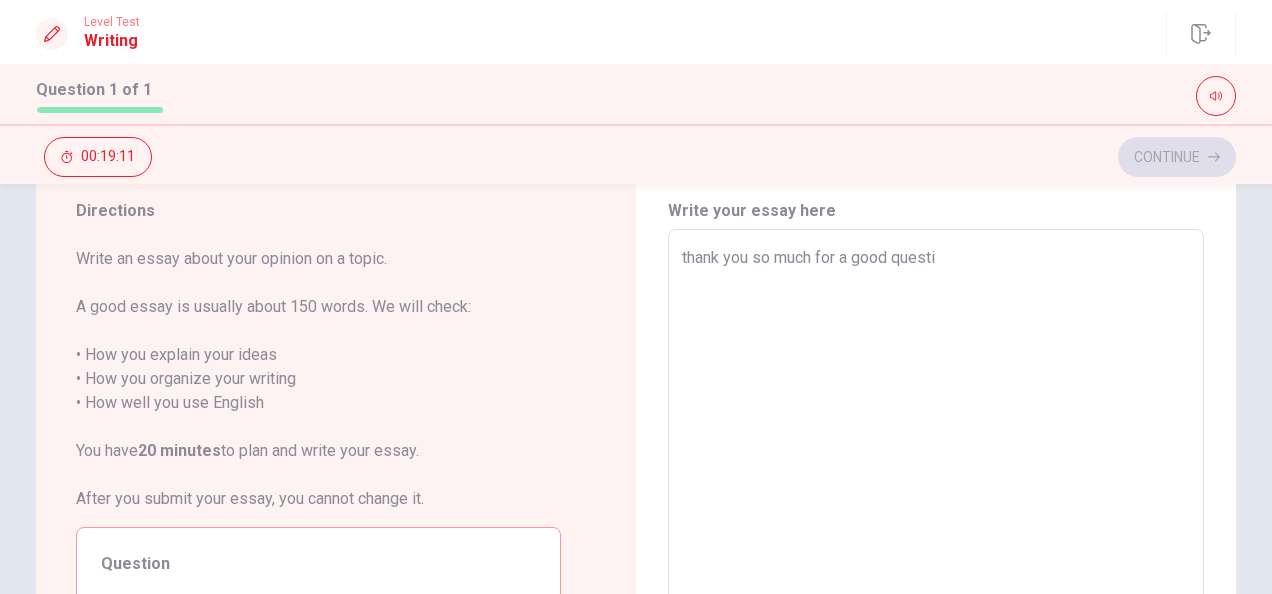 type on "x" 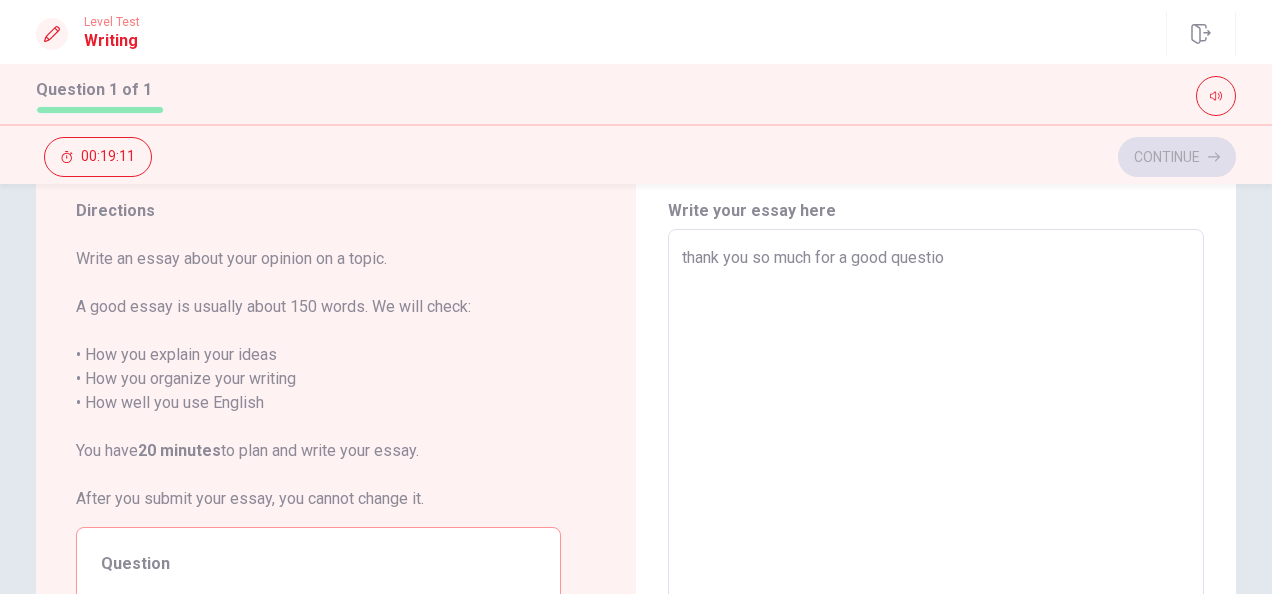type on "x" 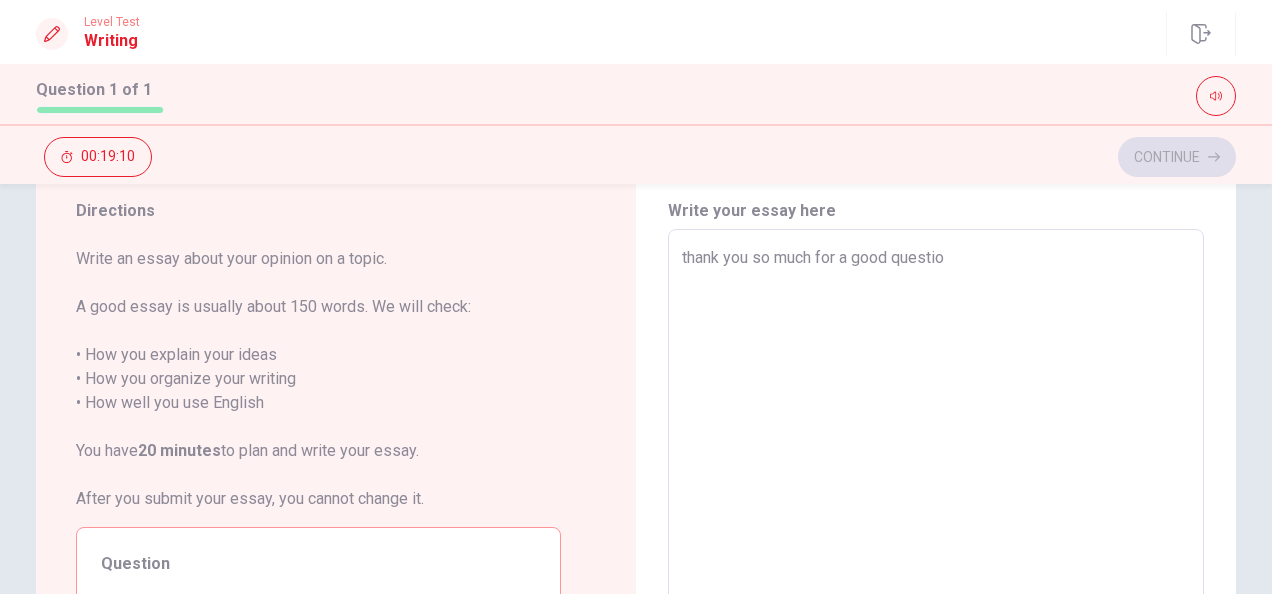 type on "thank you so much for a good question" 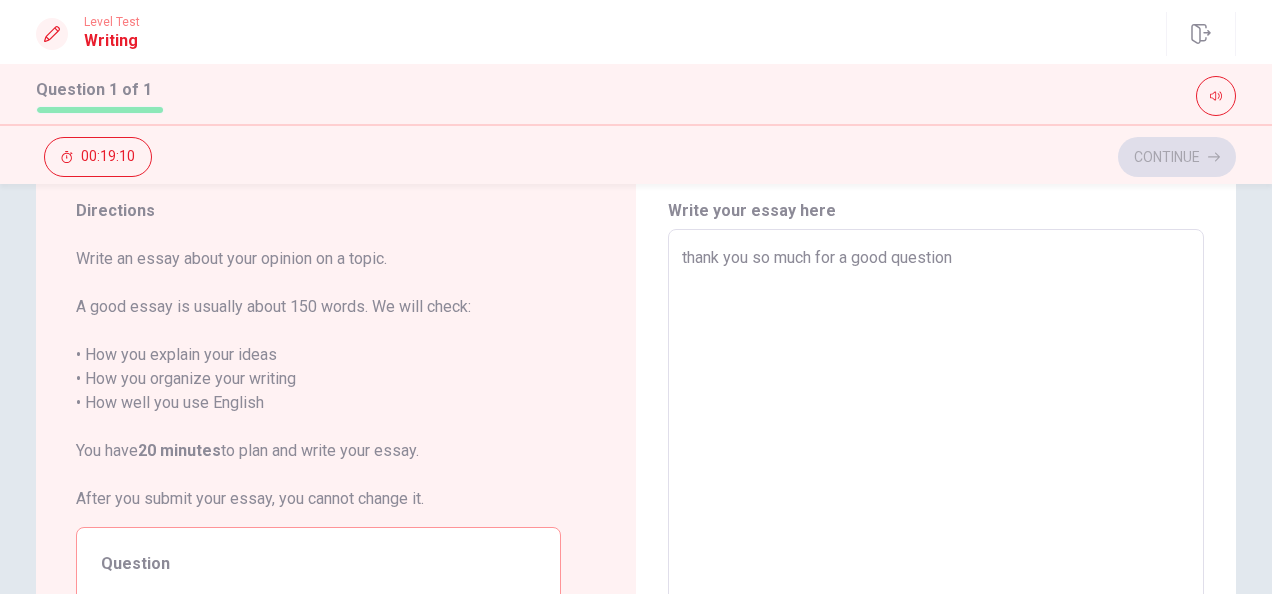 type on "x" 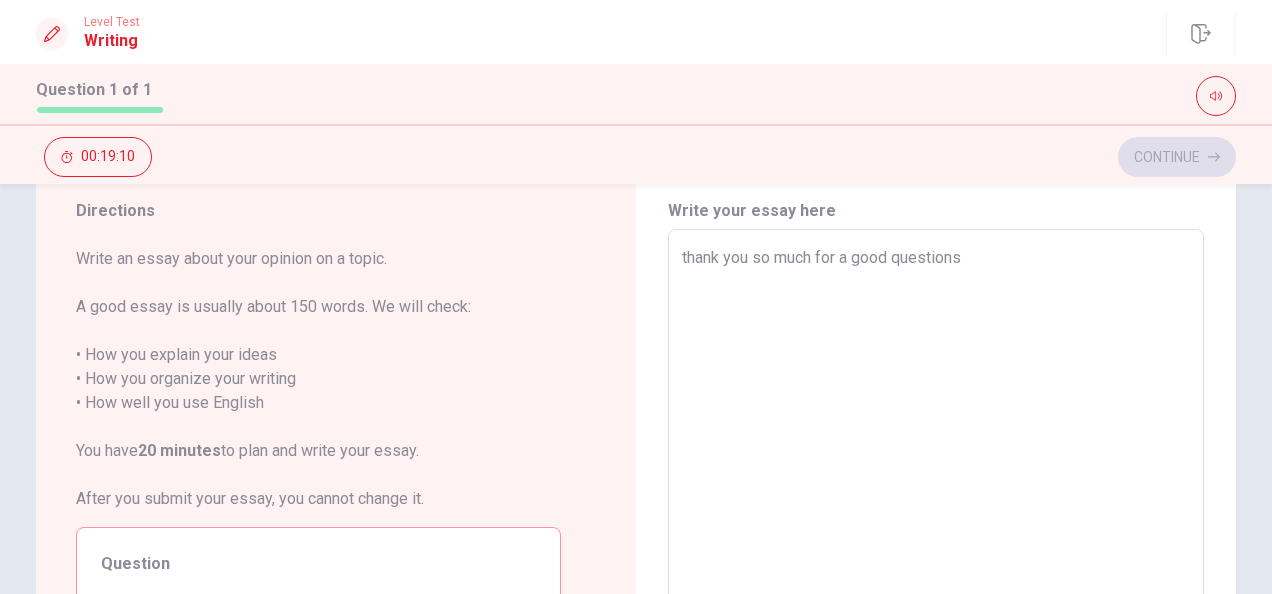 type on "x" 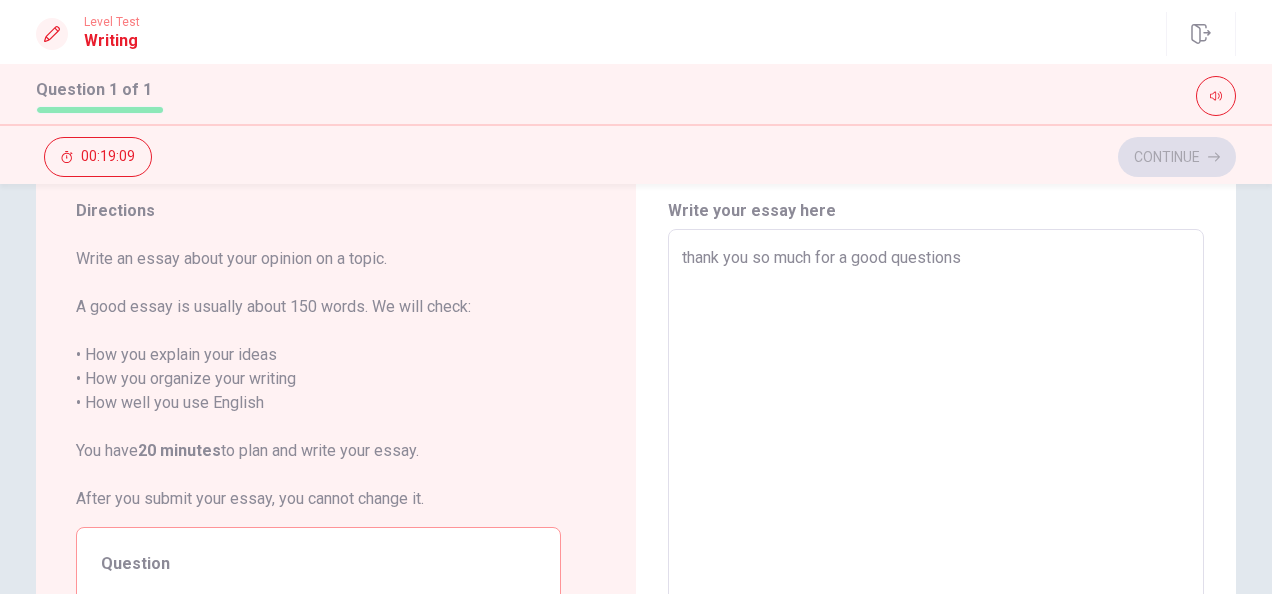 type on "thank you so much for a good questions?" 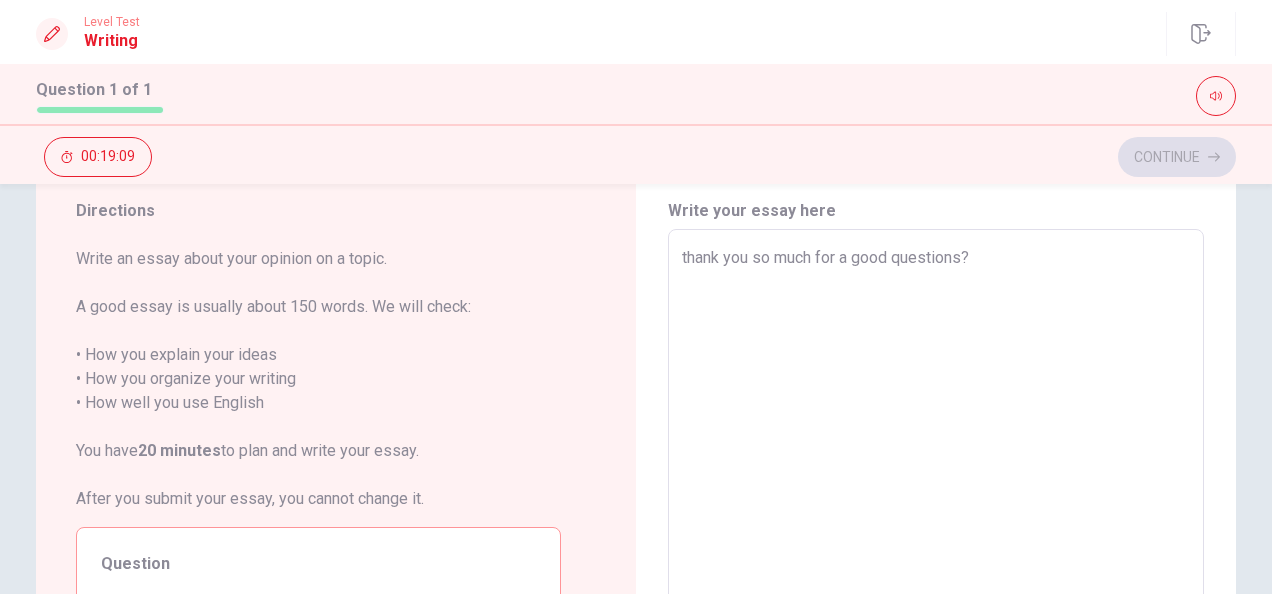 type on "x" 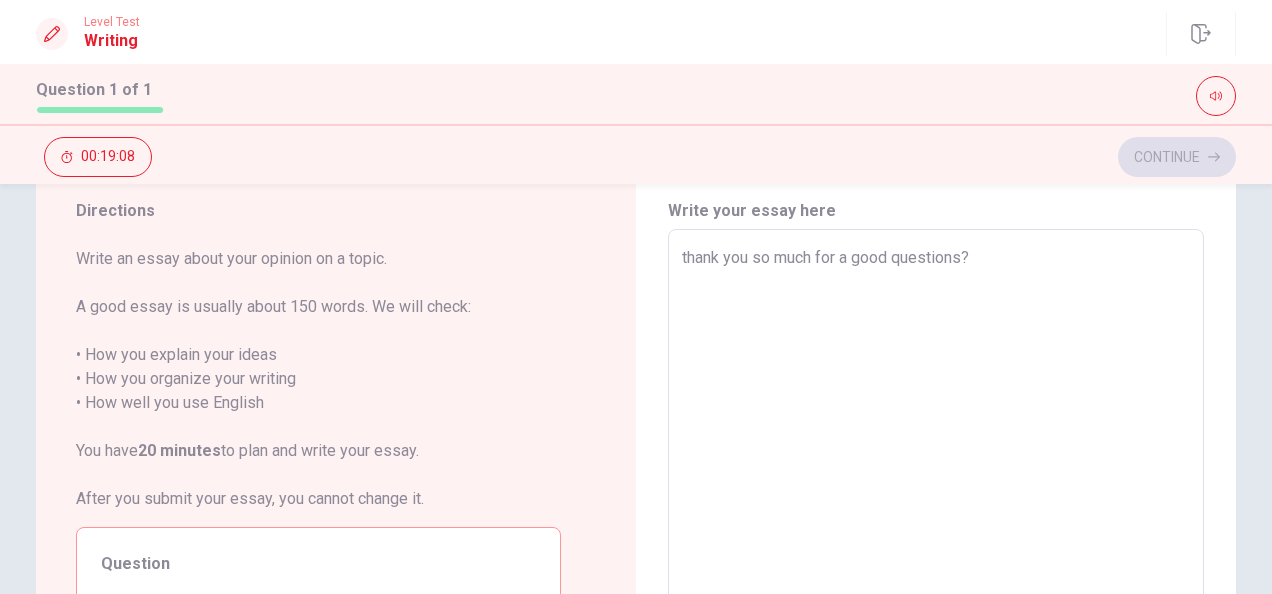 type on "thank you so much for a good questions? o" 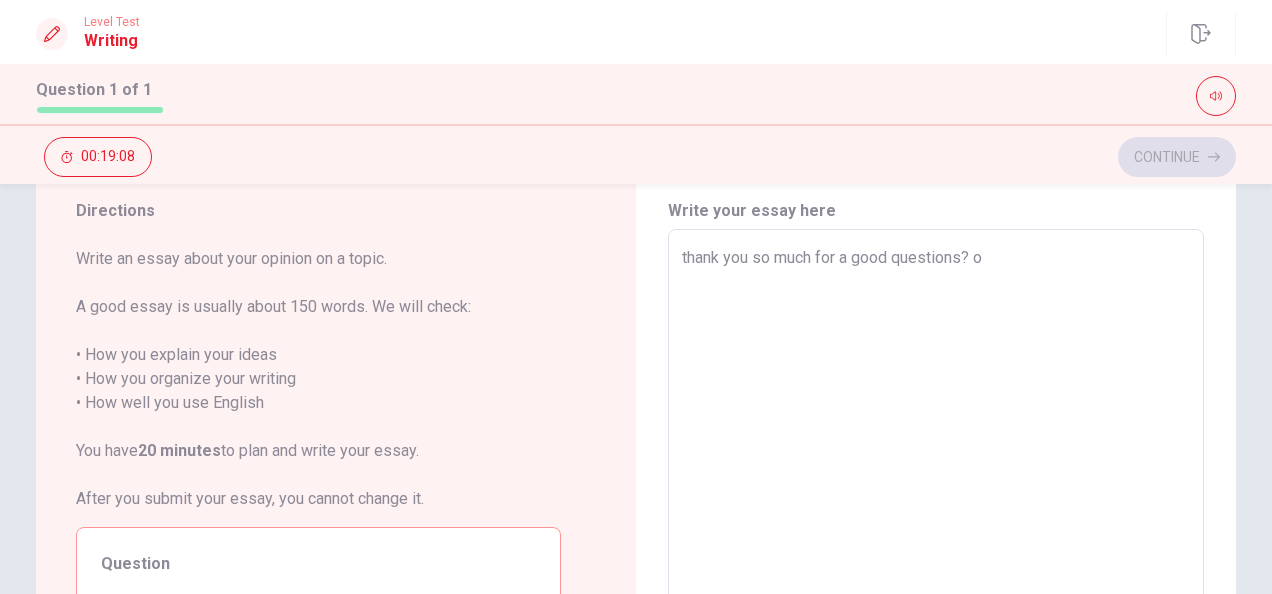 type on "x" 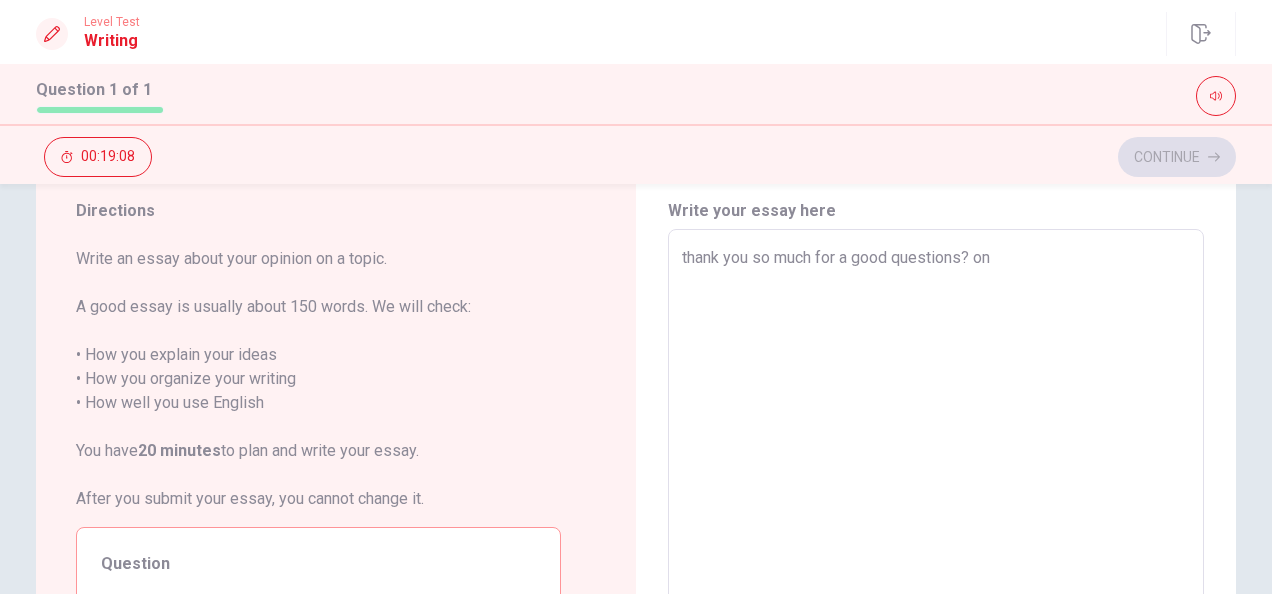 type on "x" 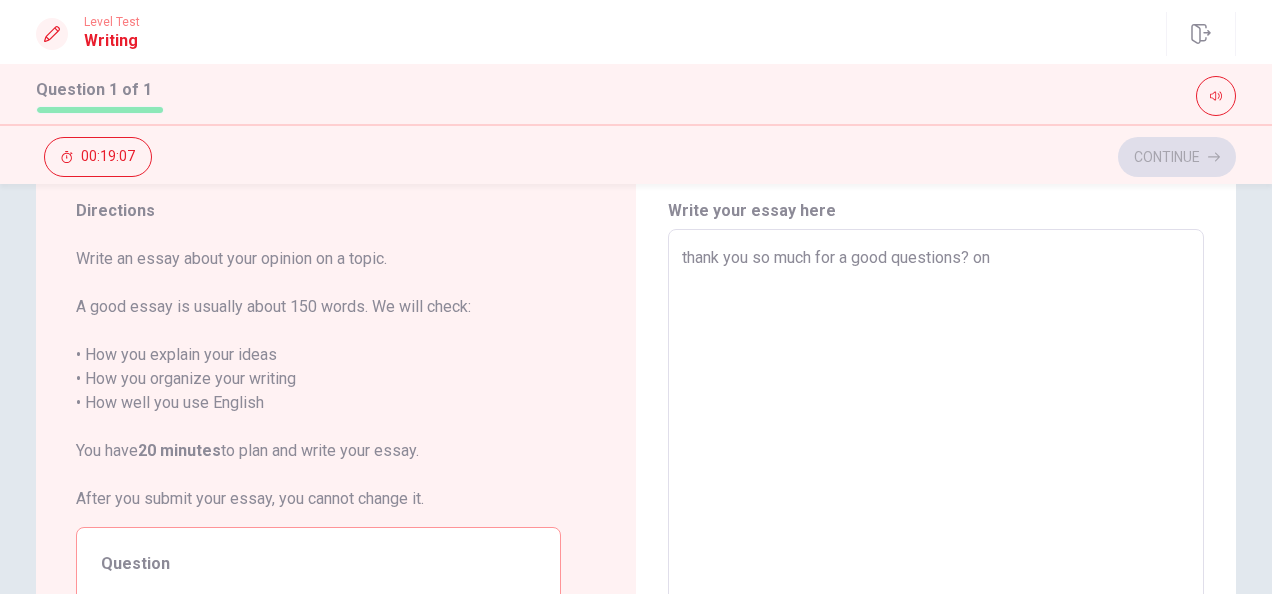 type on "thank you so much for a good questions? on" 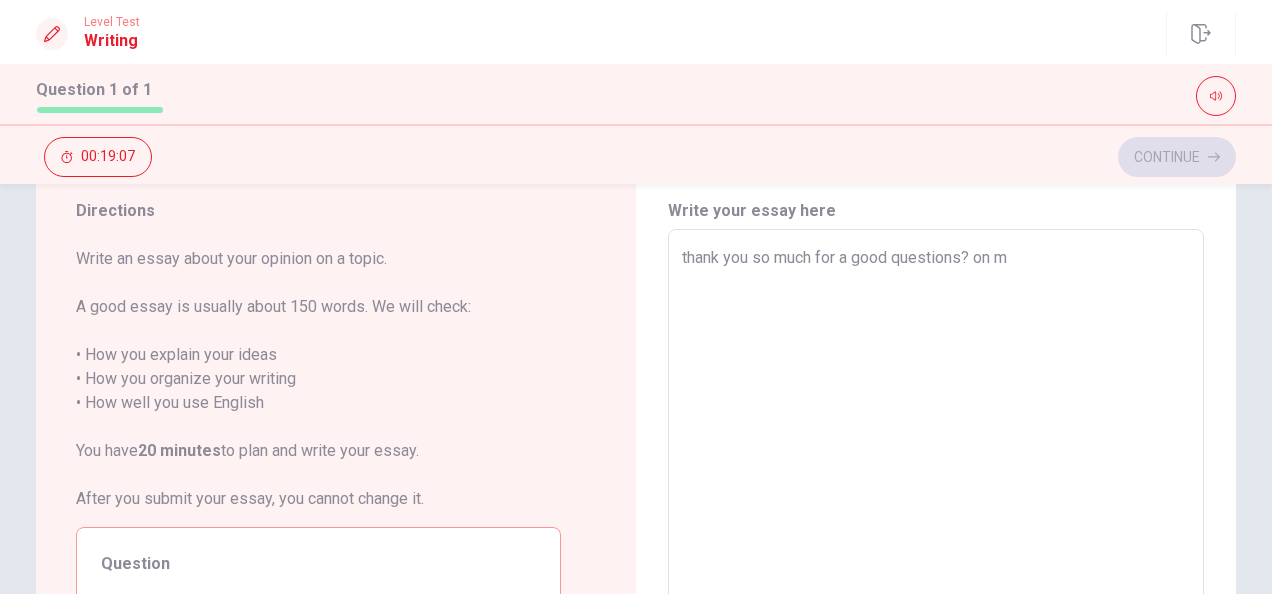 type on "x" 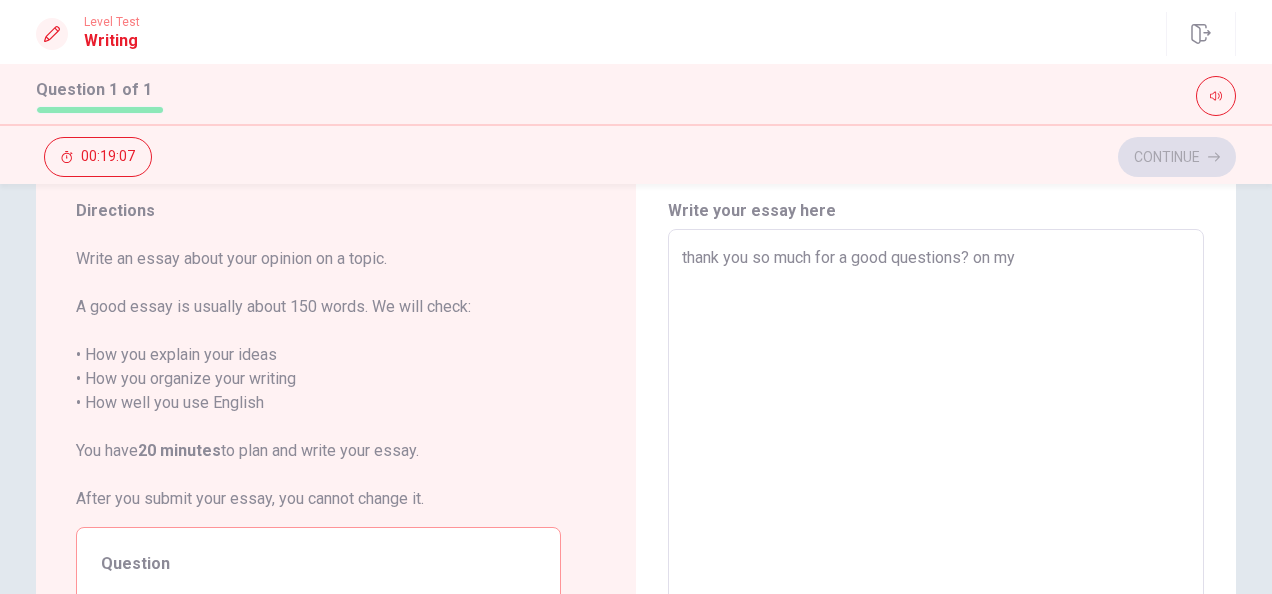 type on "x" 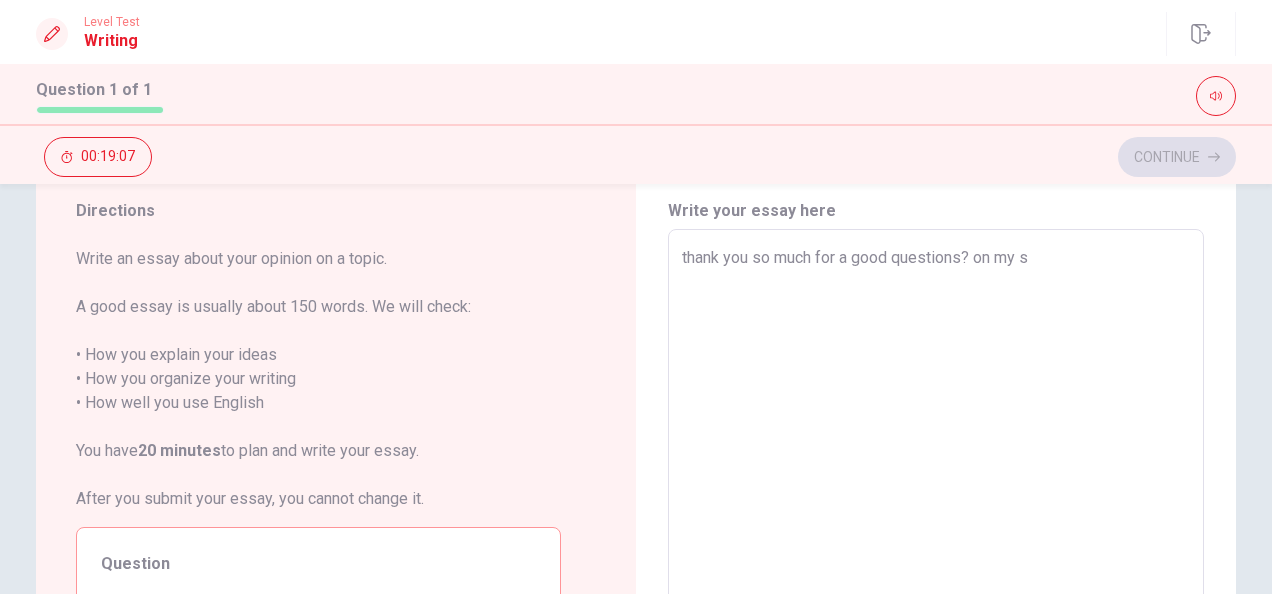 type on "x" 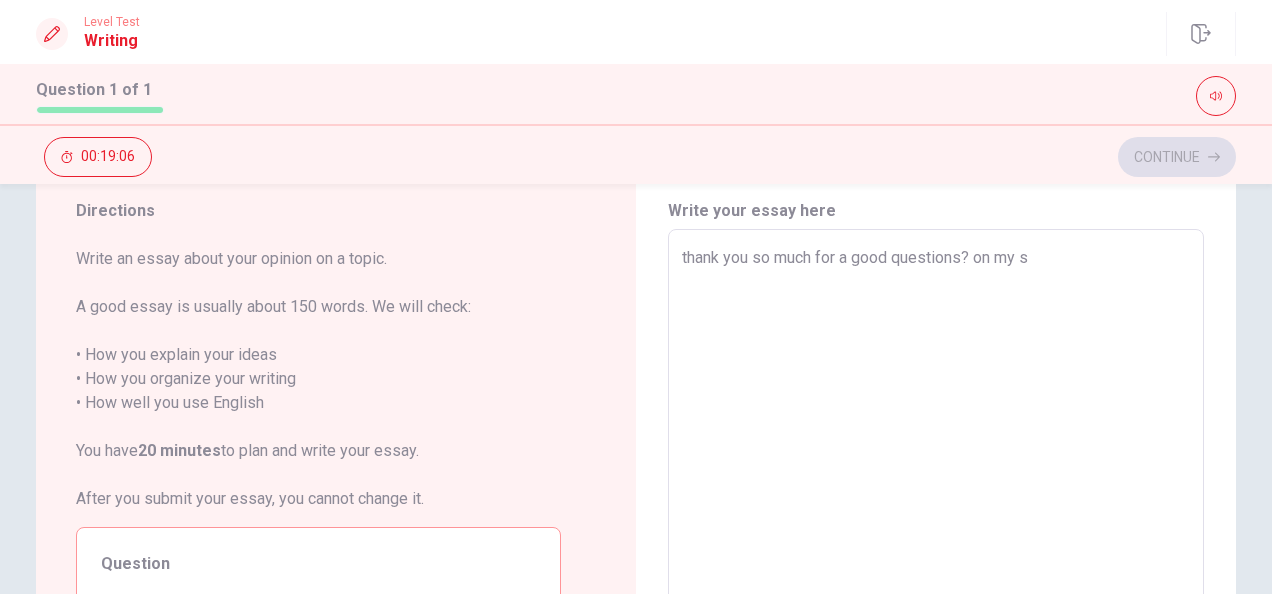 type on "thank you so much for a good questions? on my si" 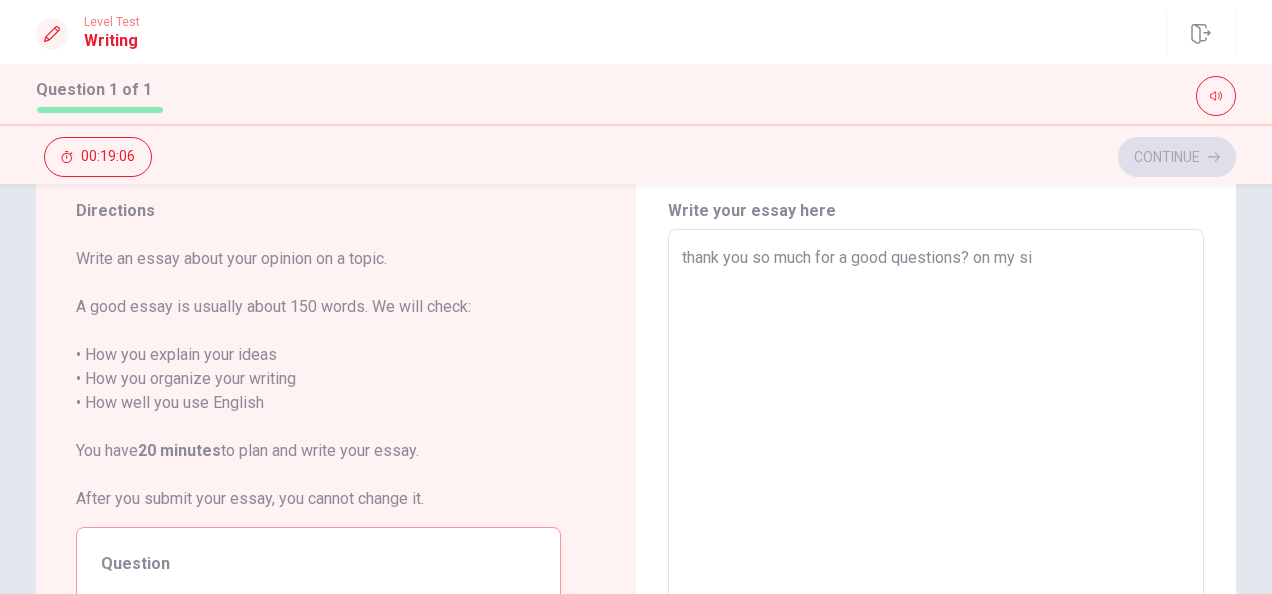 type on "x" 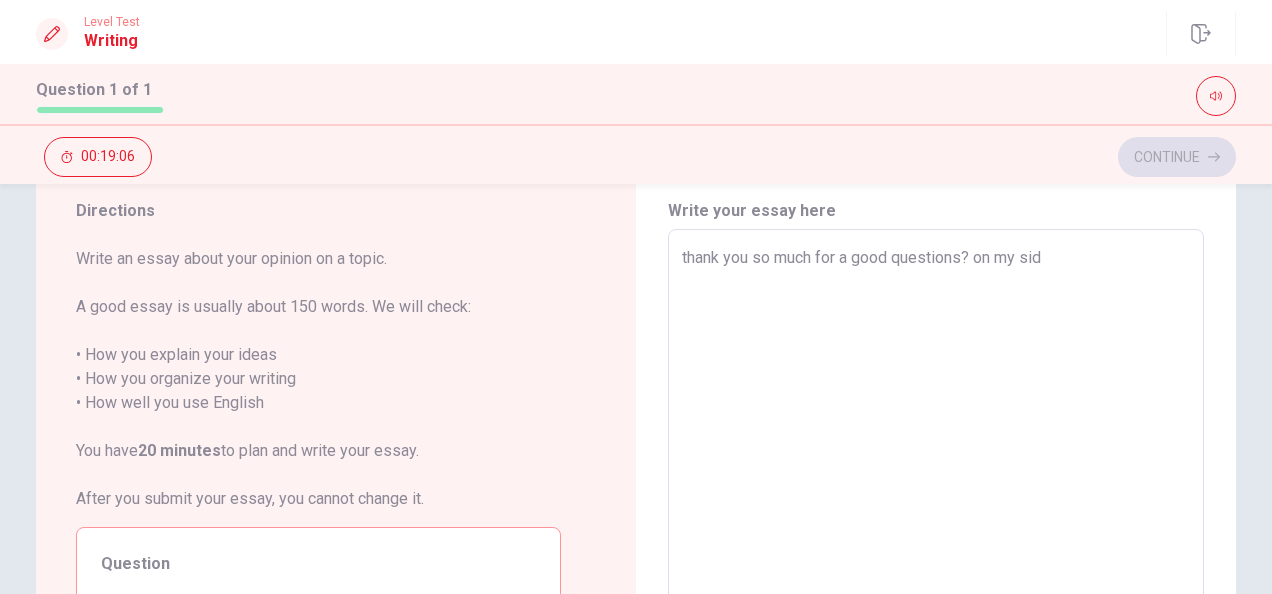 type on "x" 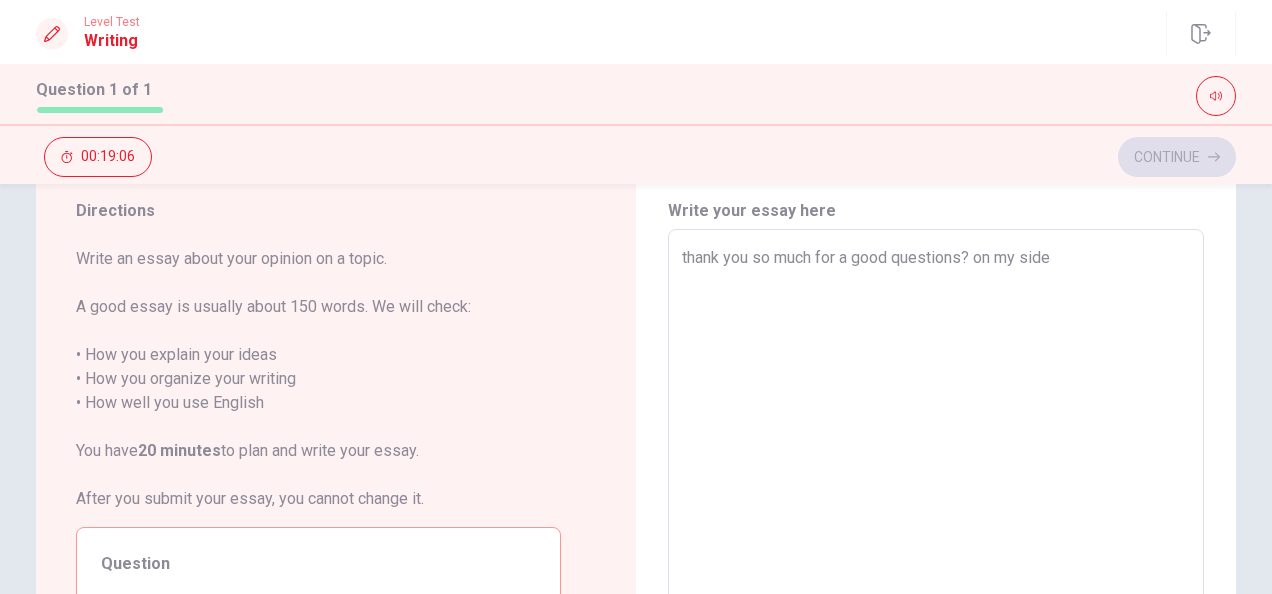 type on "thank you so much for a good questions? on my side" 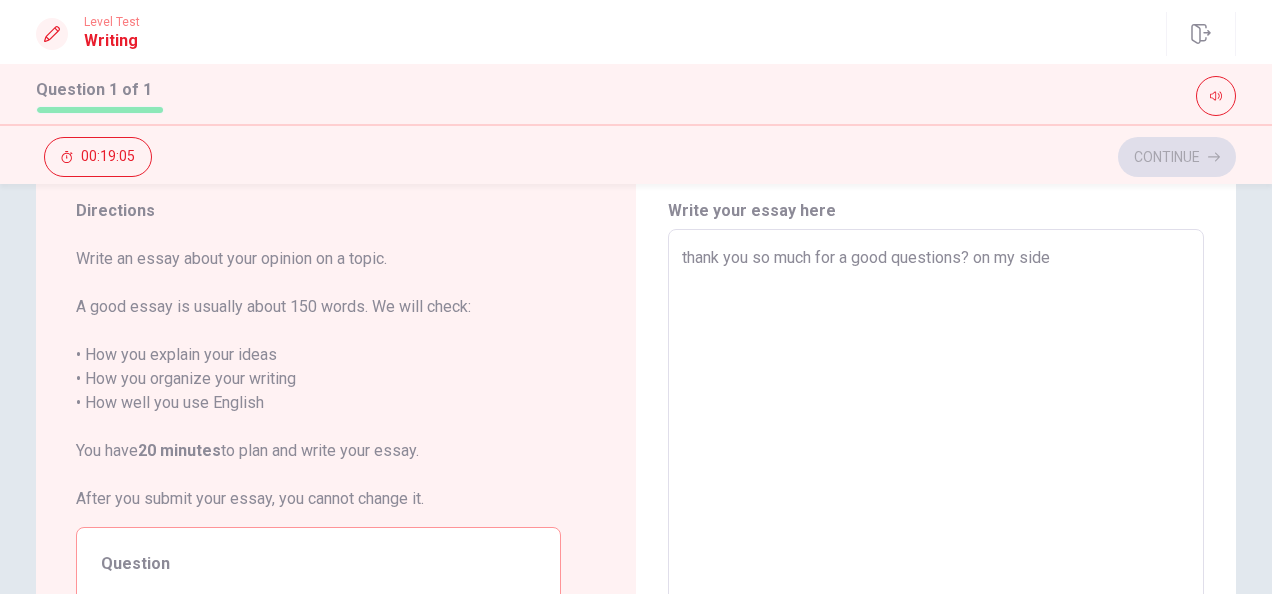 type on "thank you so much for a good questions? on my side i" 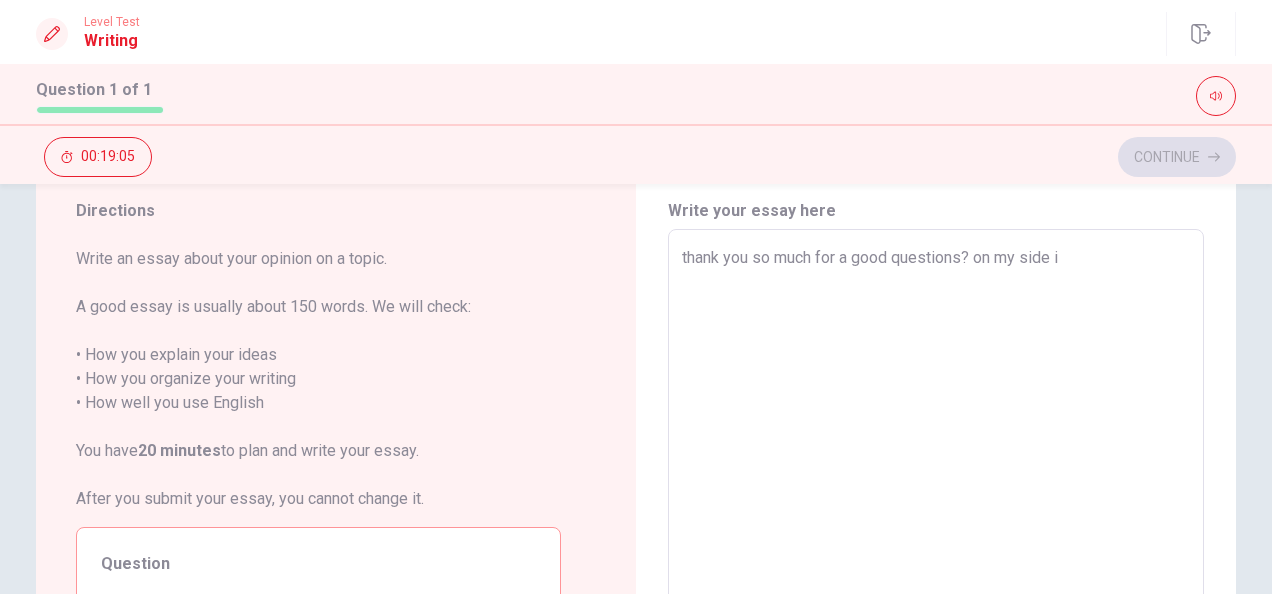 type on "x" 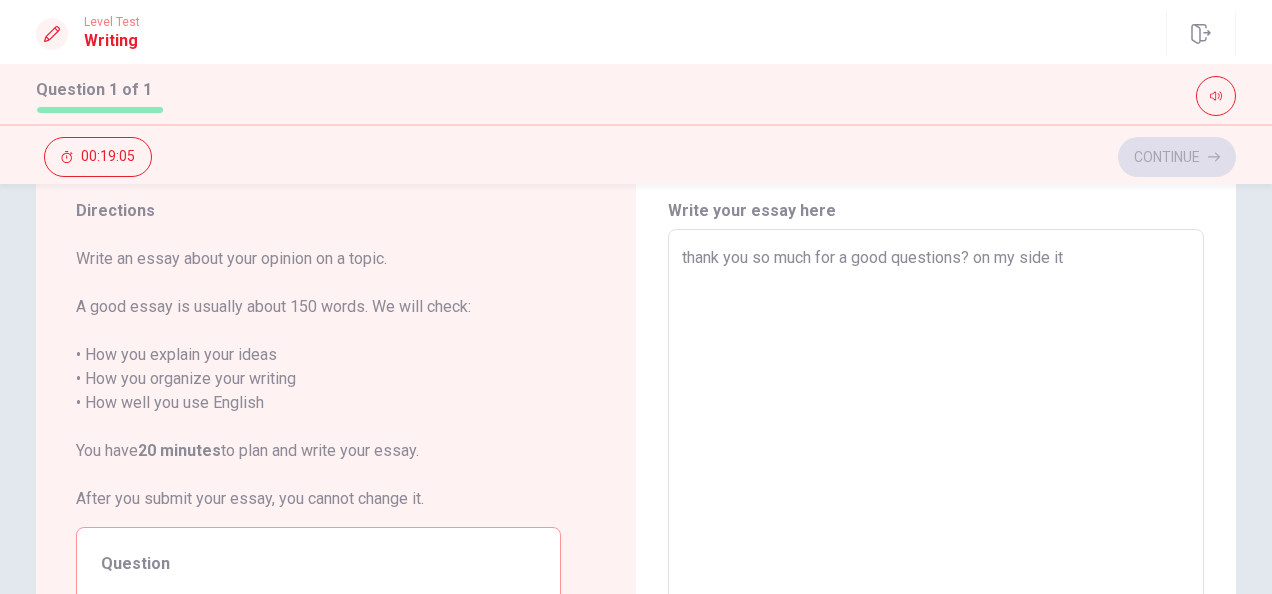 type on "x" 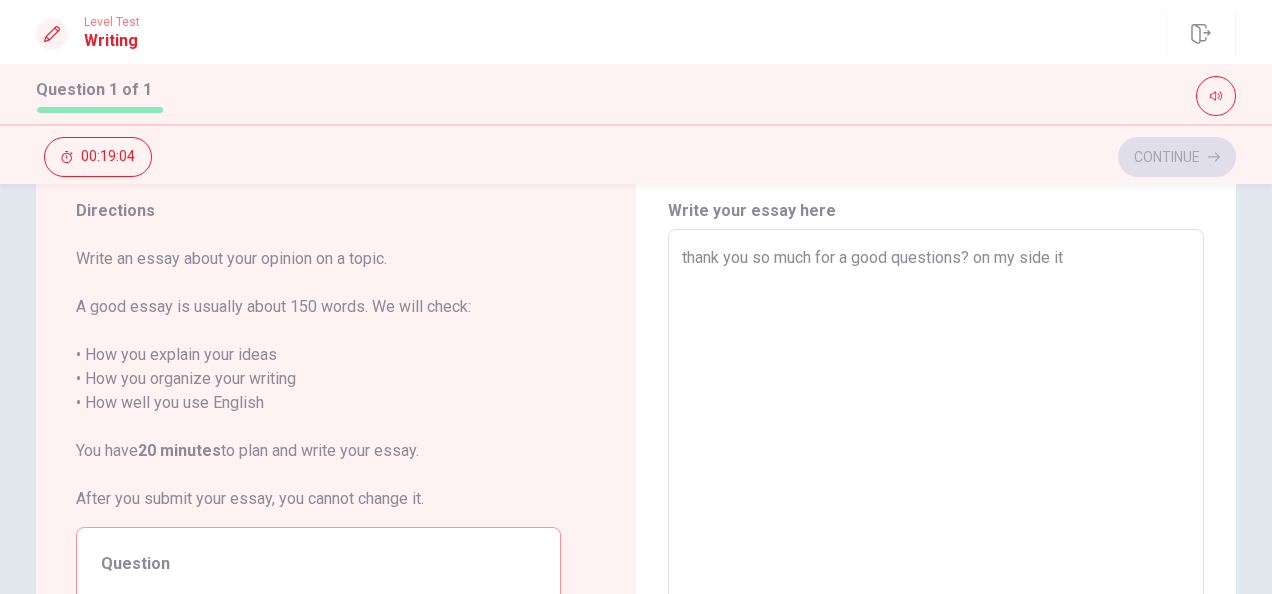 type on "thank you so much for a good questions? on my side it i" 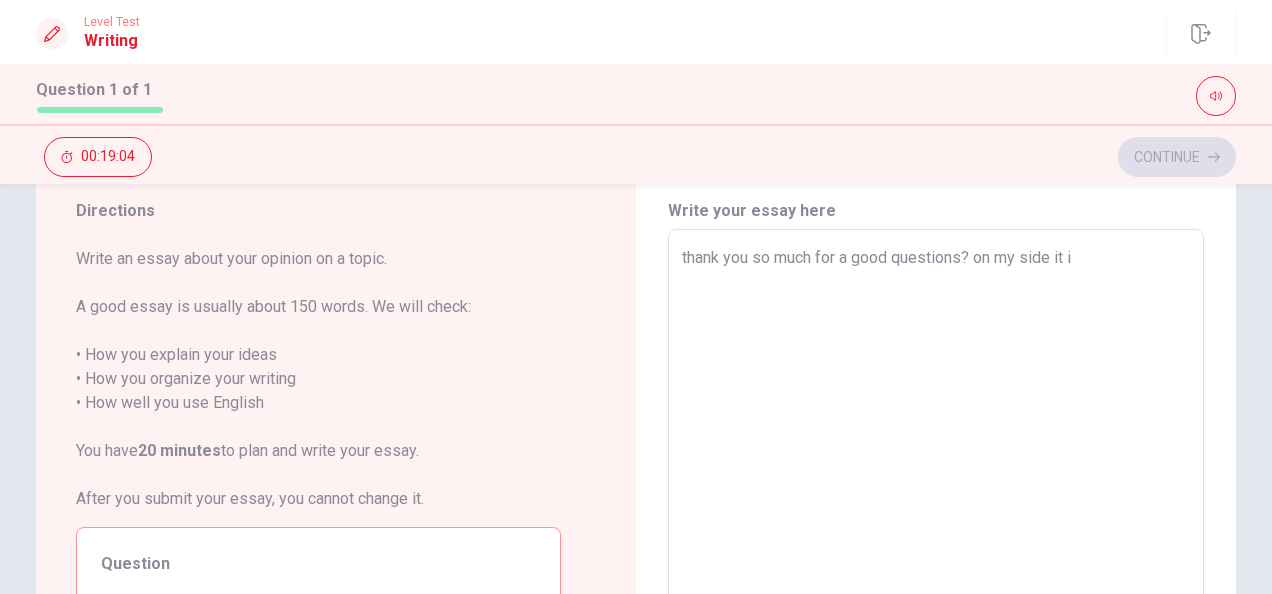 type on "x" 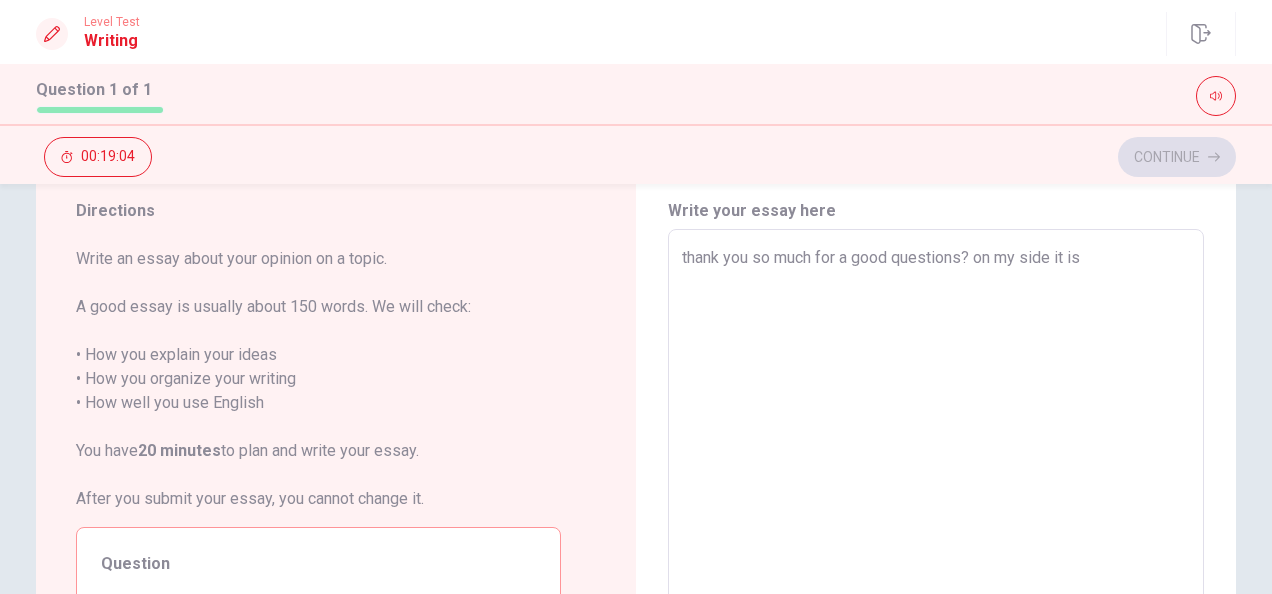 type on "x" 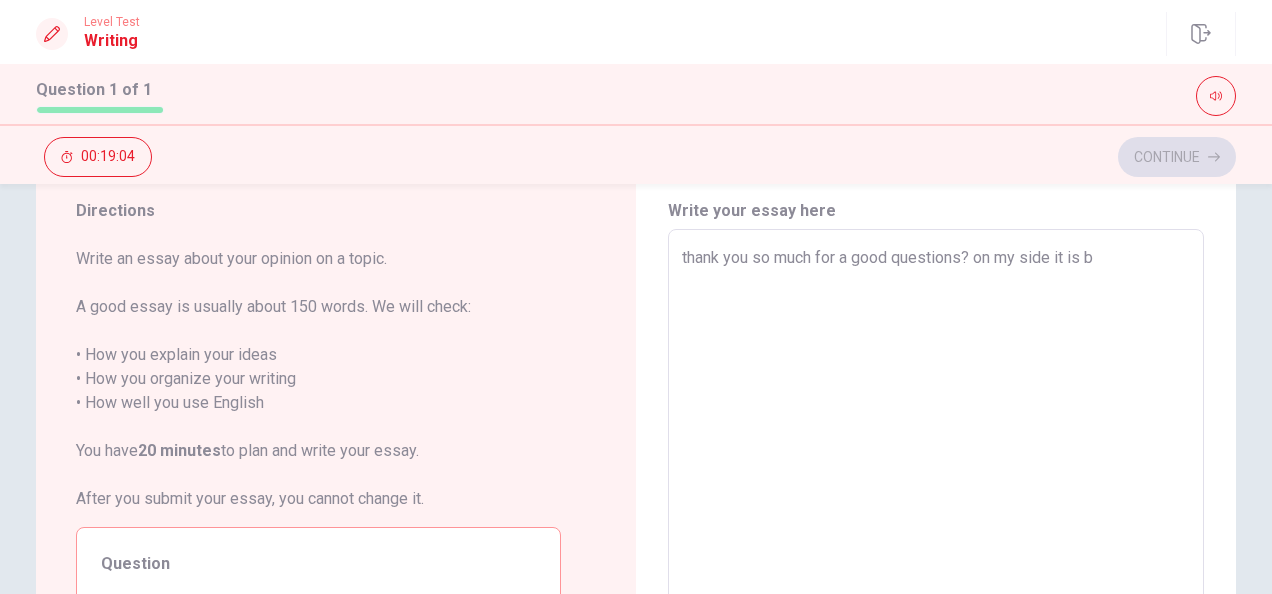 type on "x" 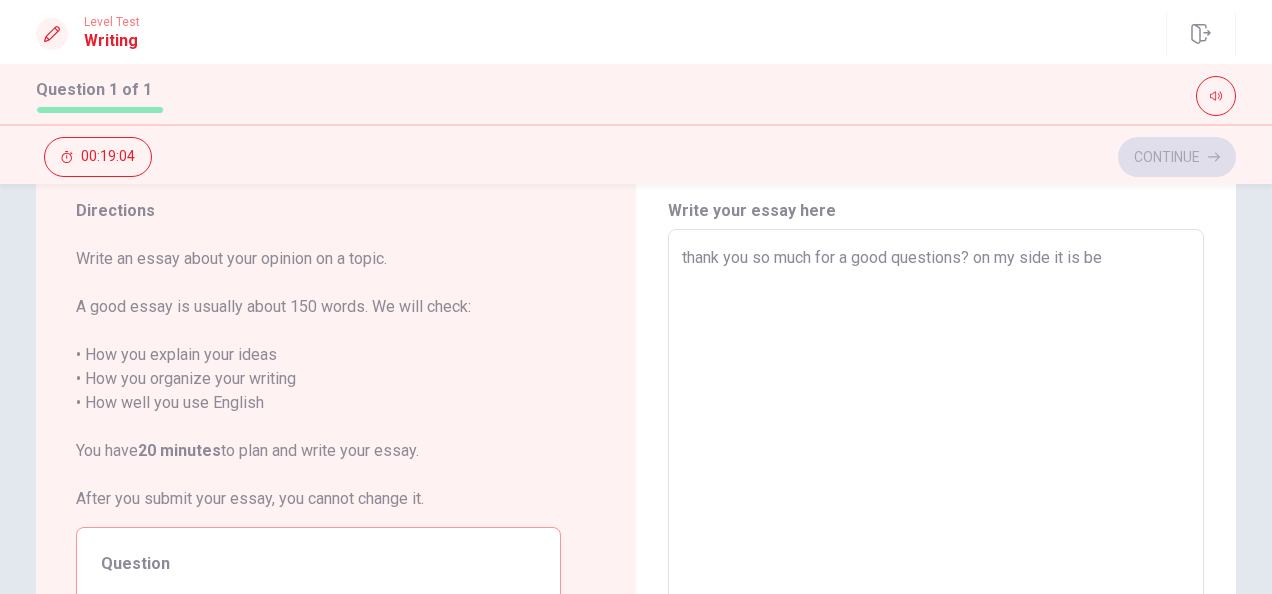 type on "x" 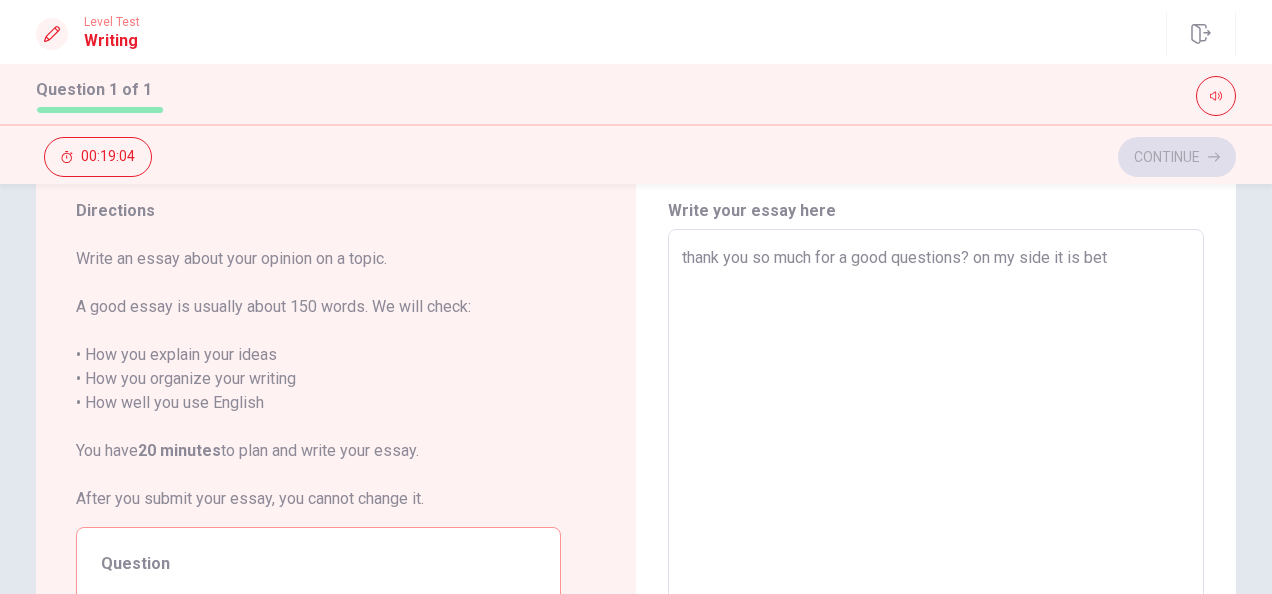 type on "x" 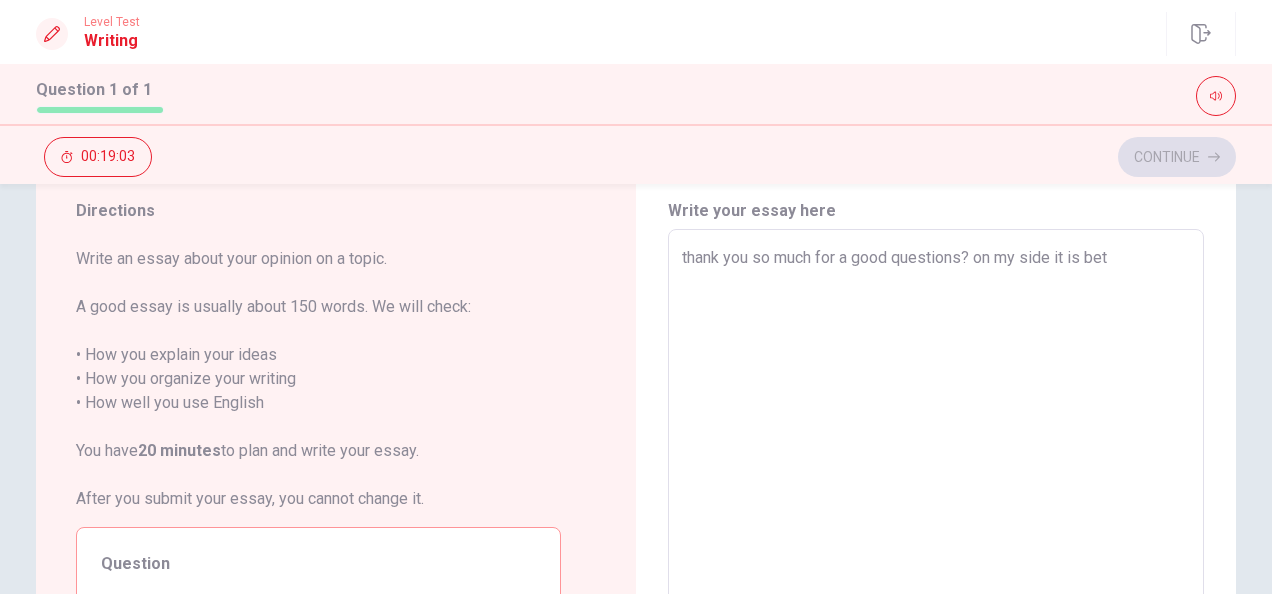type on "thank you so much for a good questions? on my side it is bett" 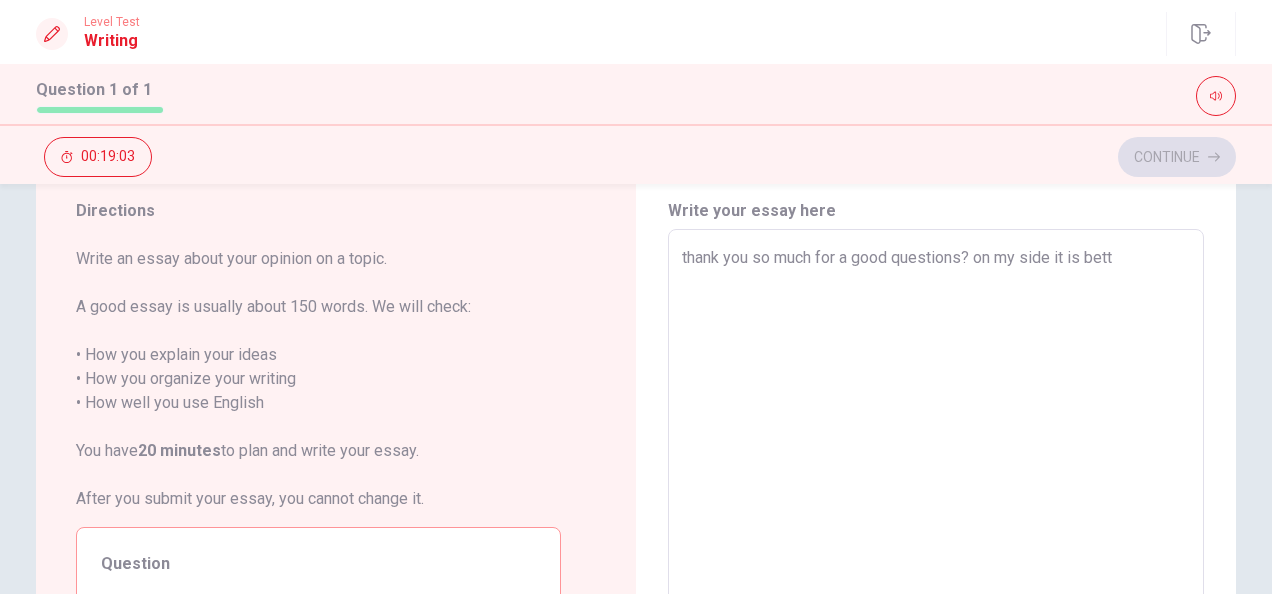 type on "x" 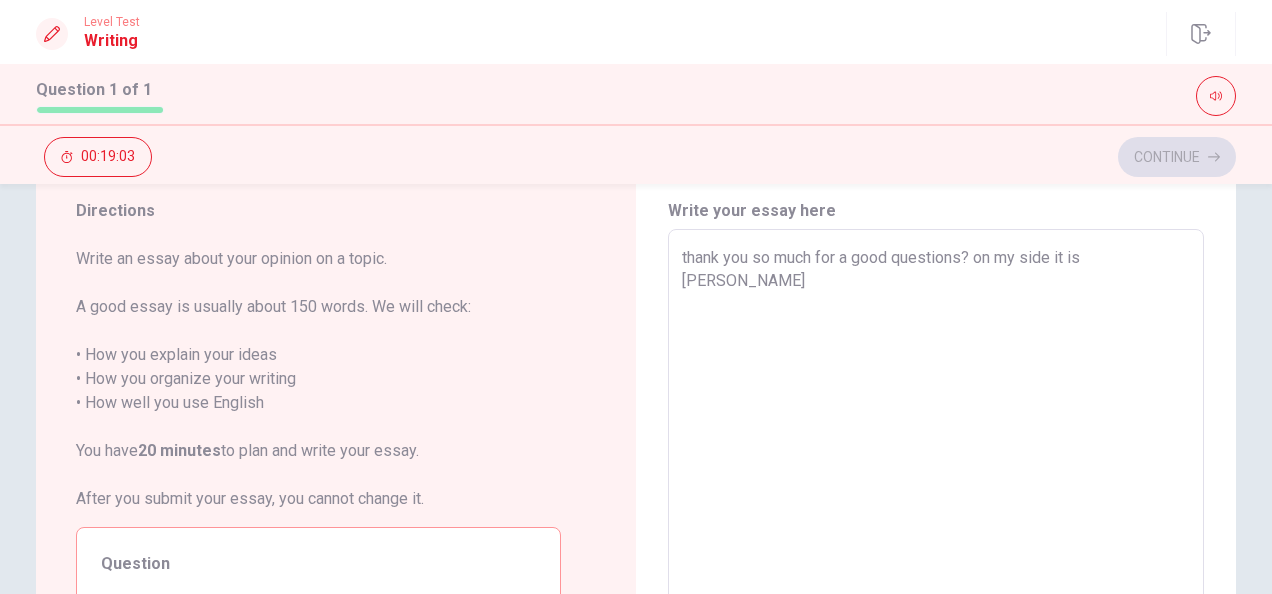 type on "thank you so much for a good questions? on my side it is better" 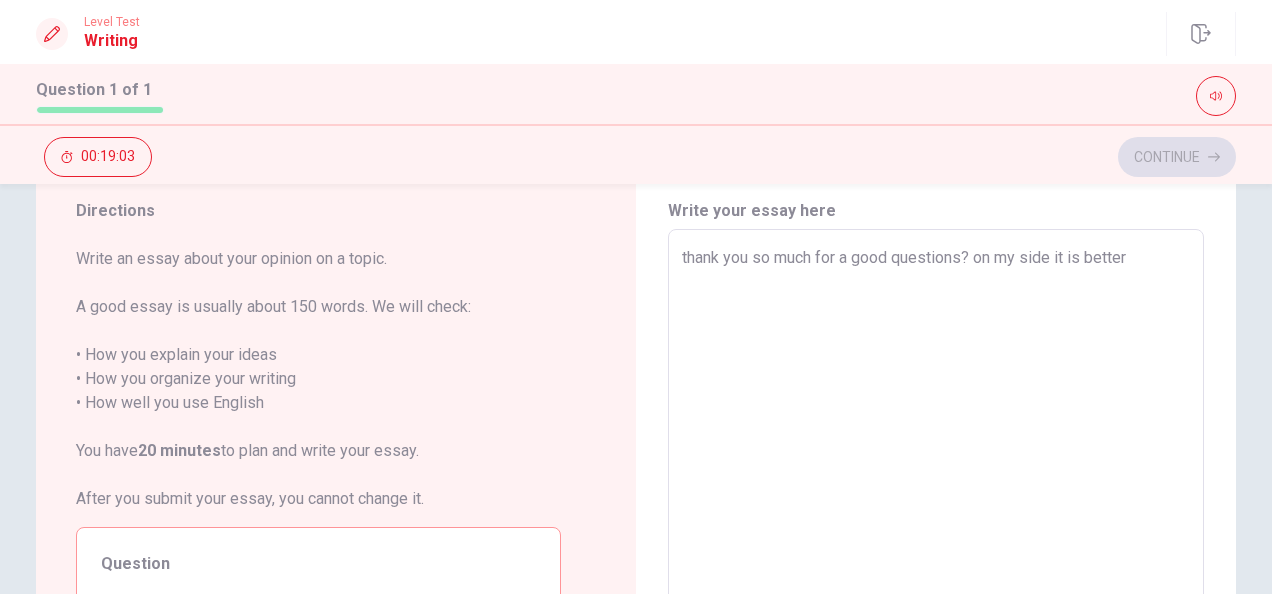 type on "x" 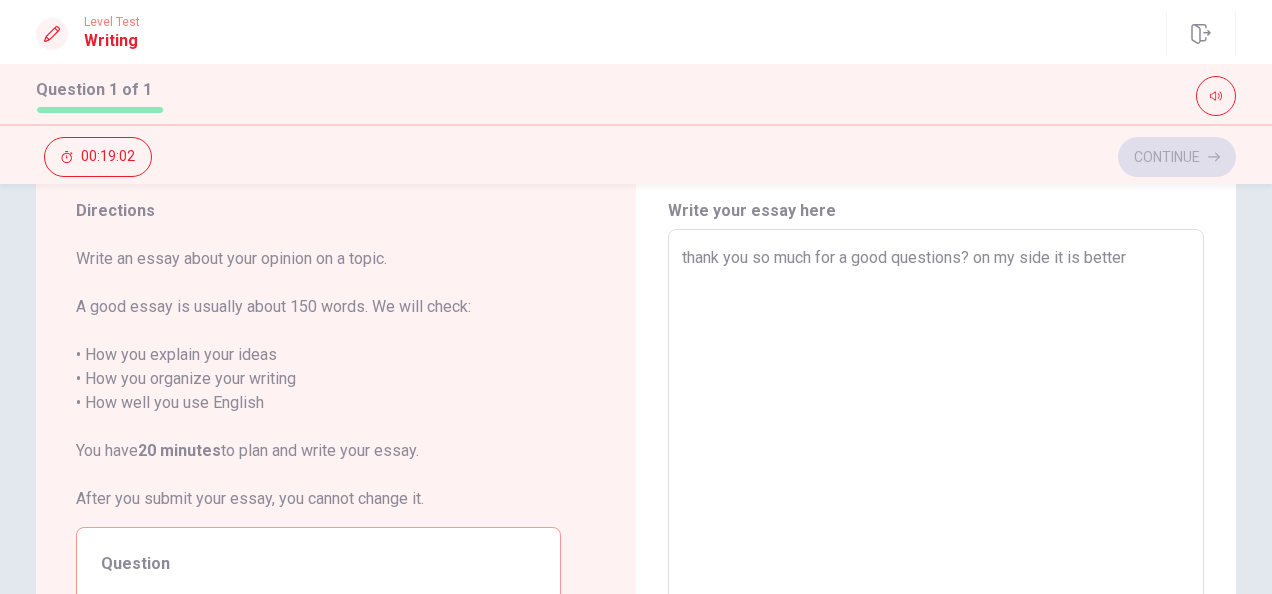 type on "thank you so much for a good questions? on my side it is better t" 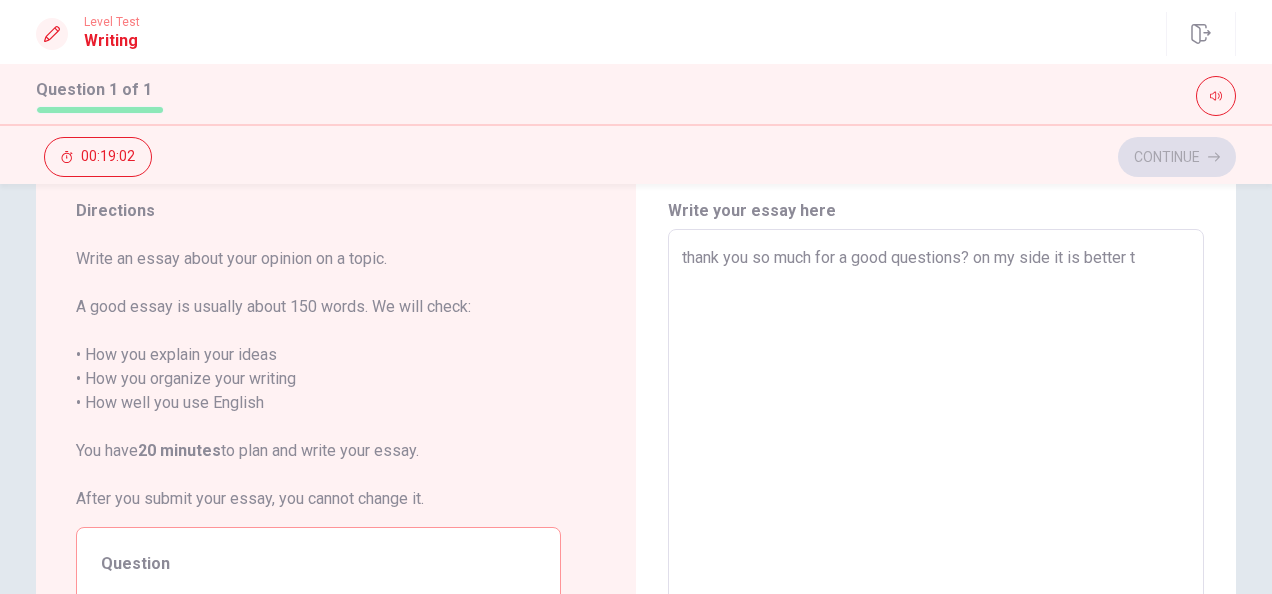 type on "x" 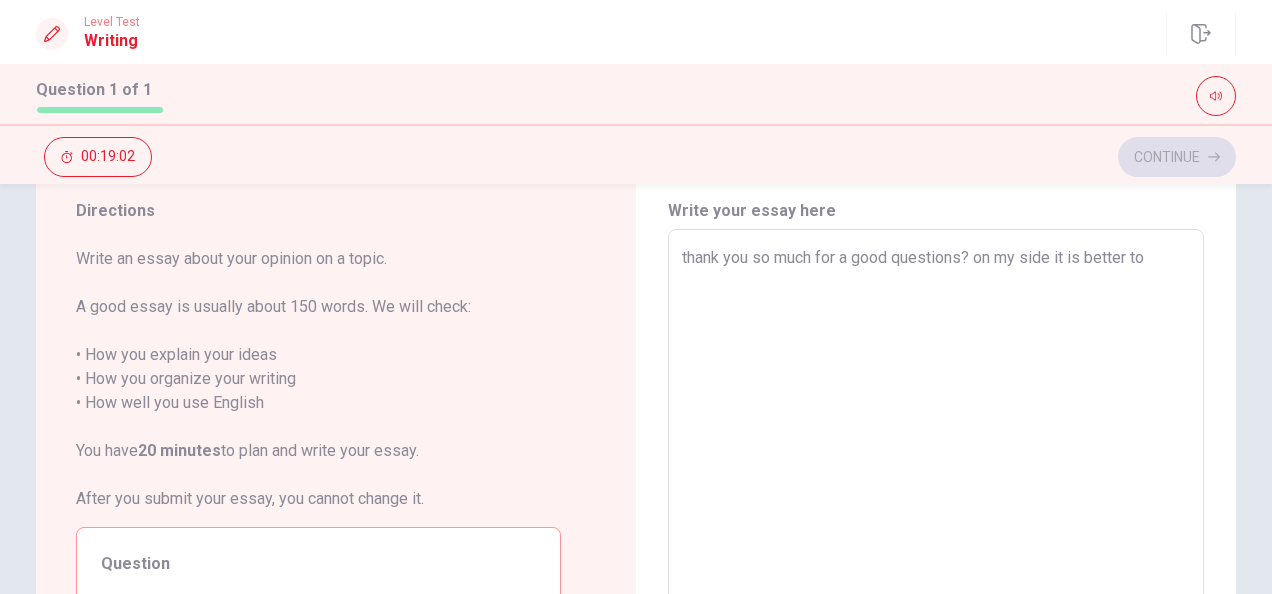 type on "x" 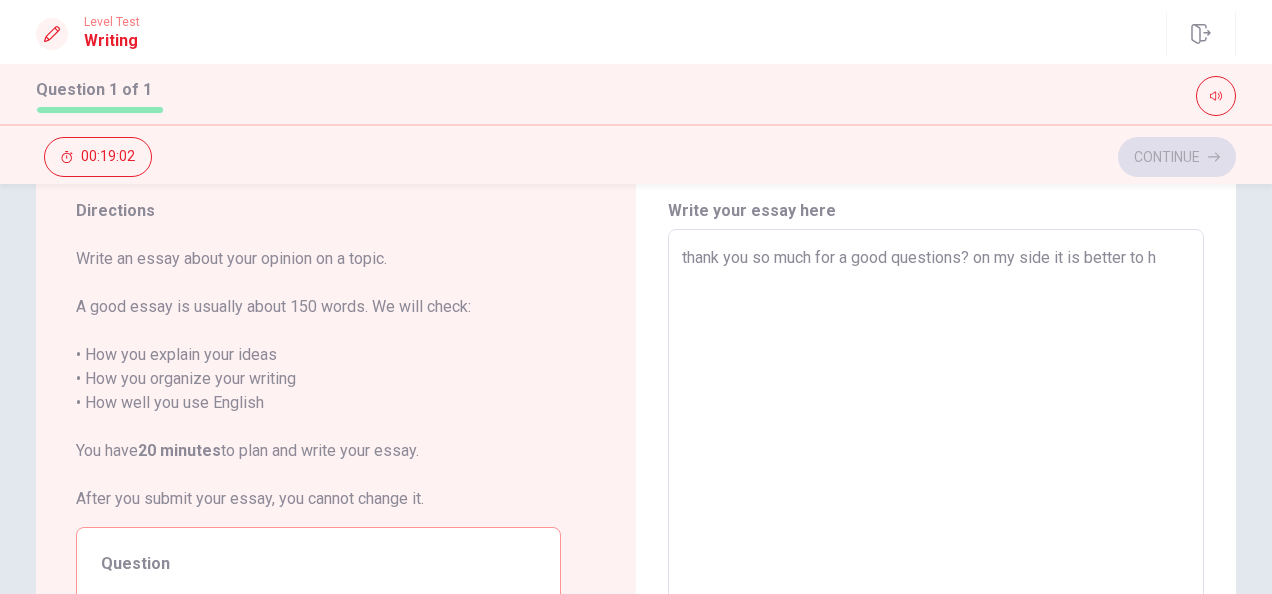 type on "x" 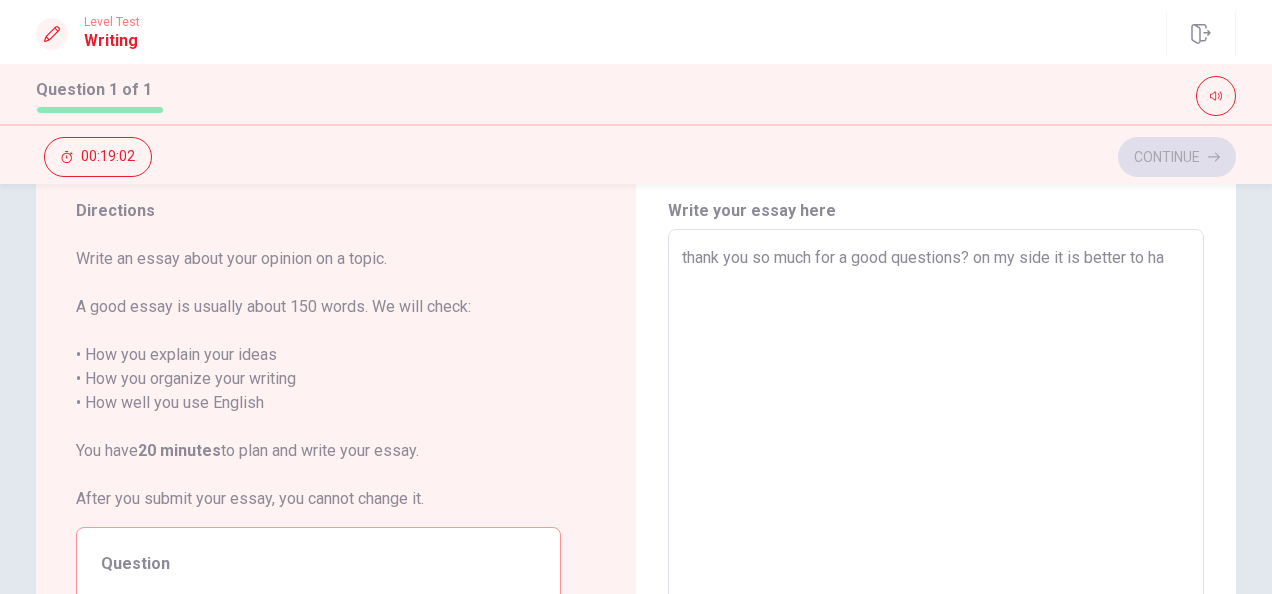 type on "x" 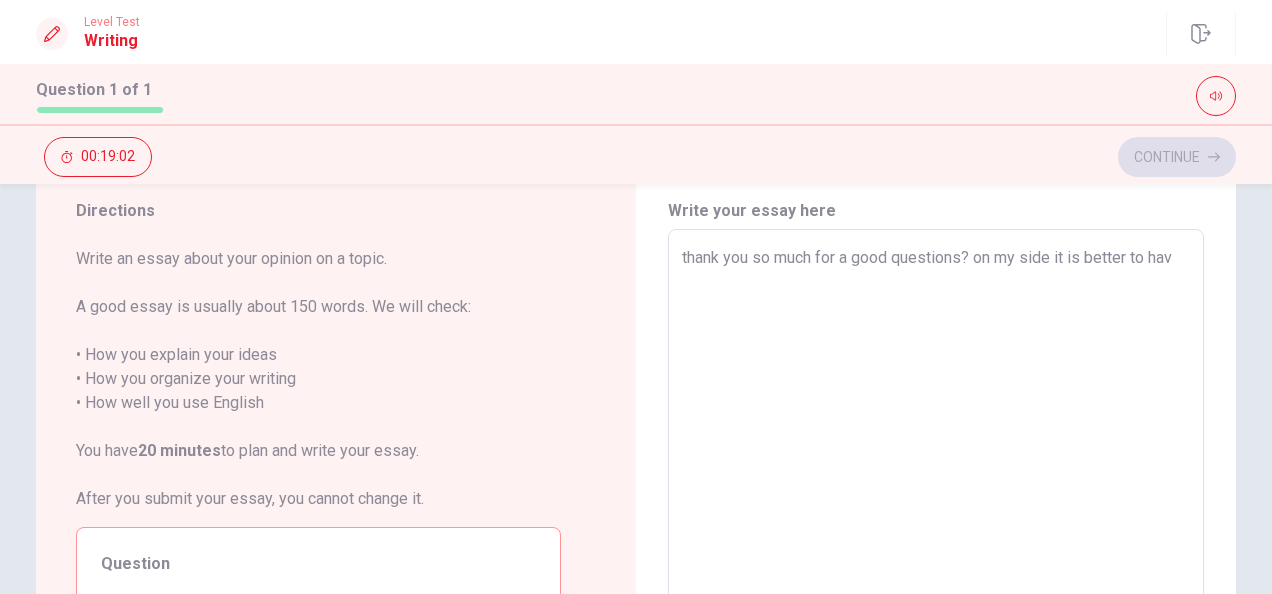 type on "x" 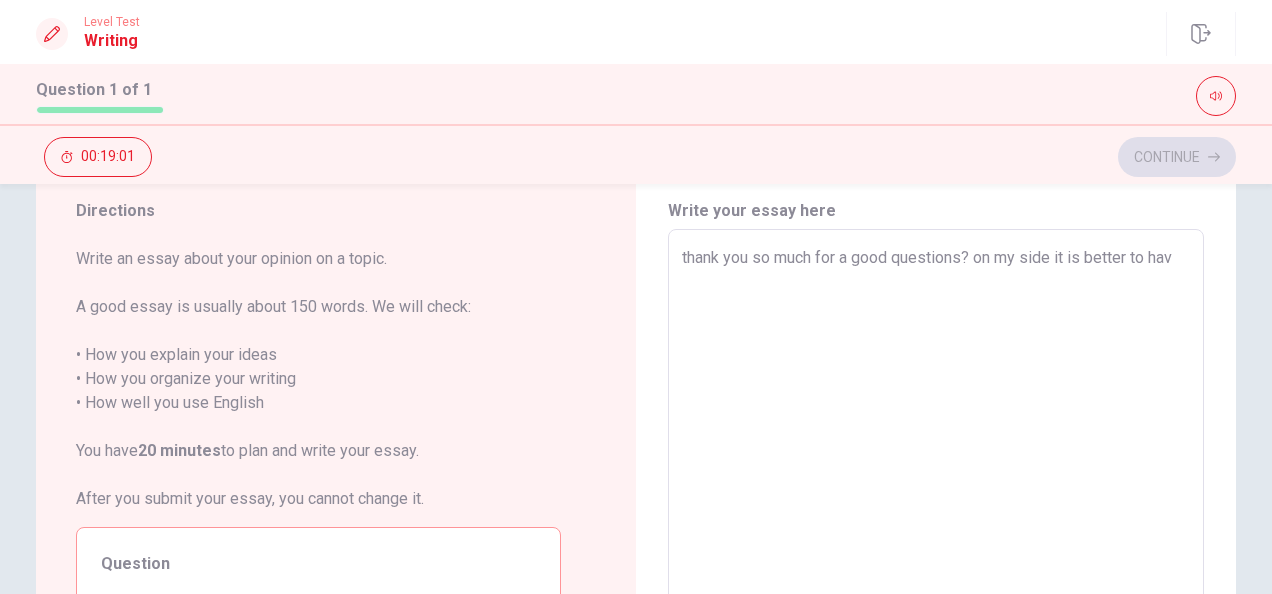 type on "thank you so much for a good questions? on my side it is better to have" 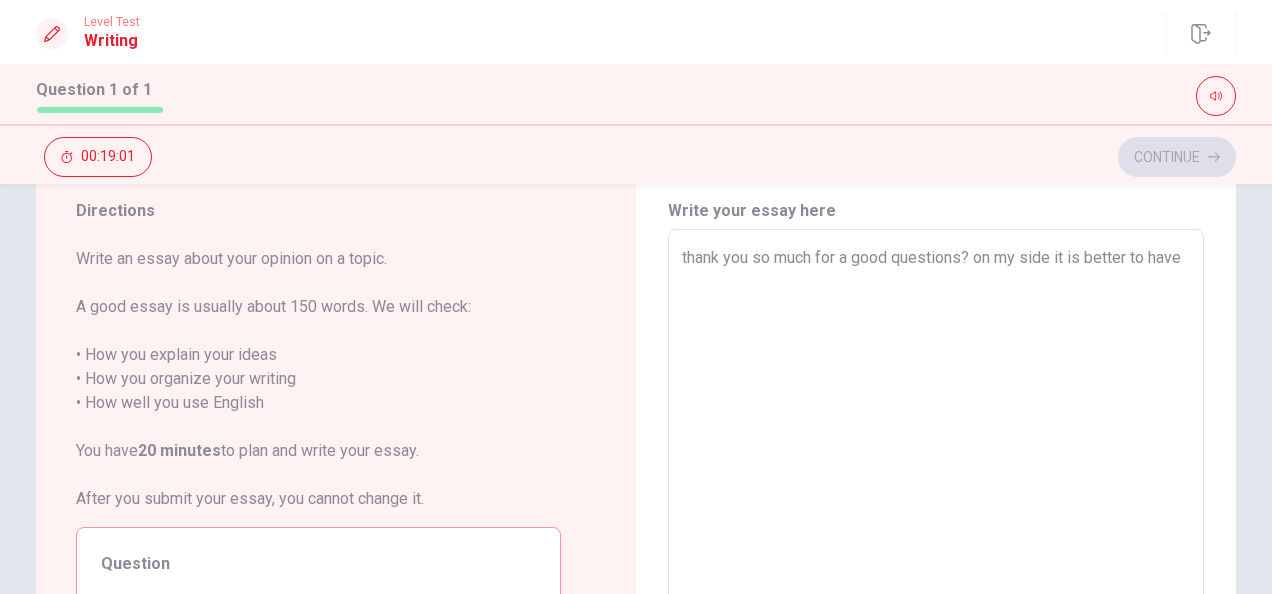 type on "x" 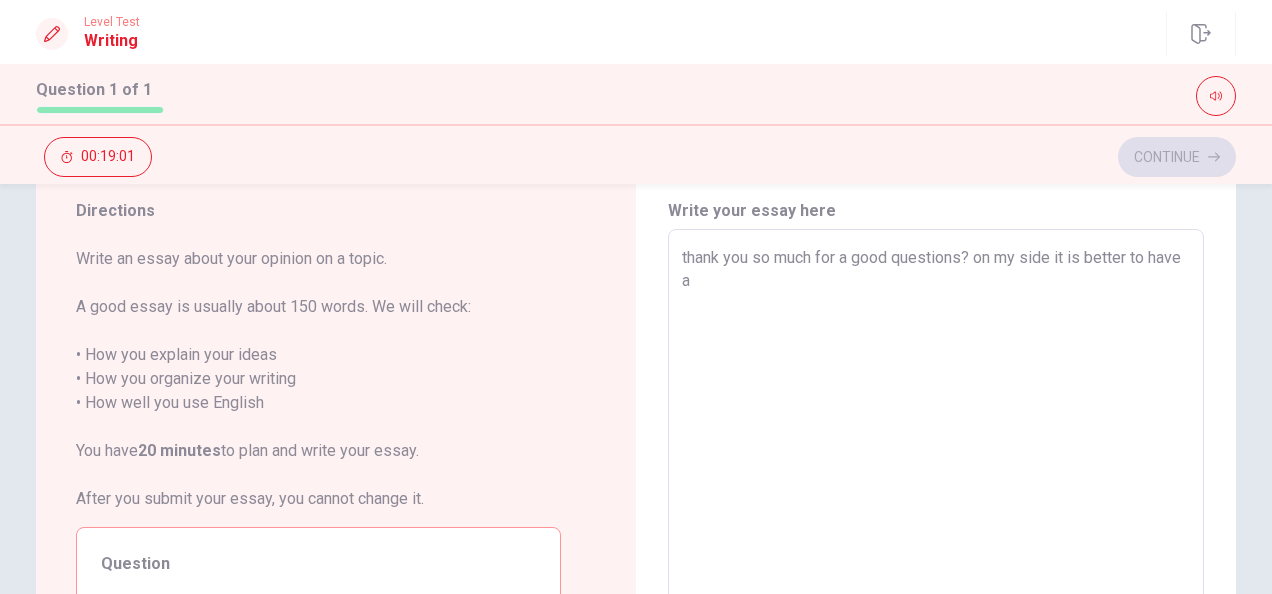 type on "x" 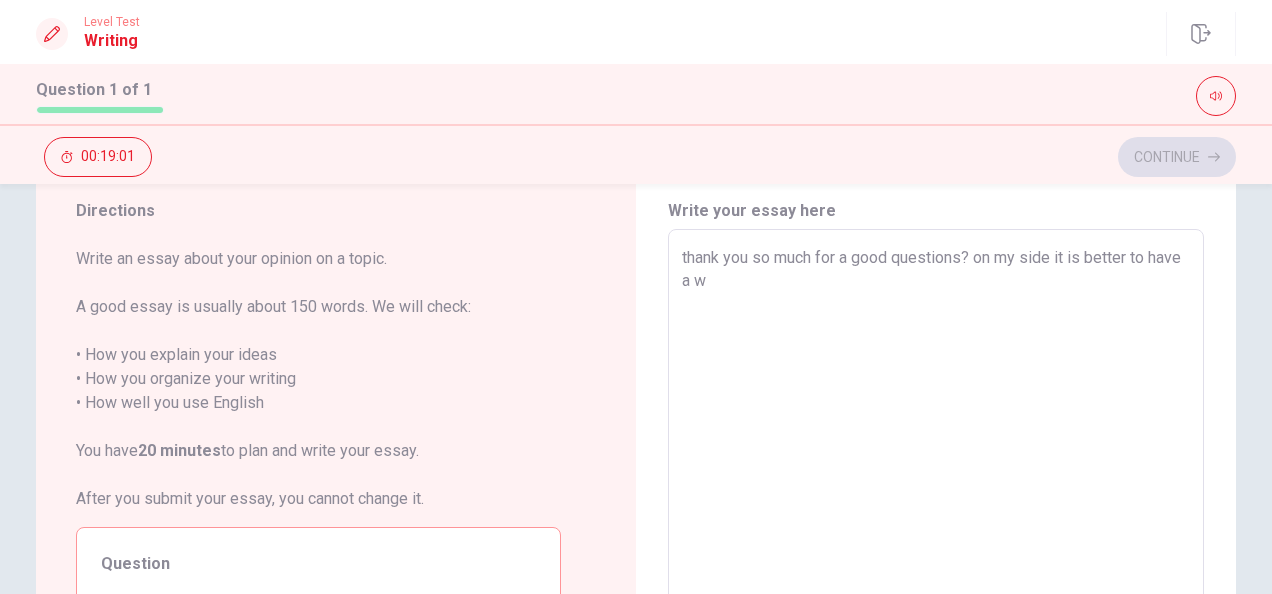 type on "x" 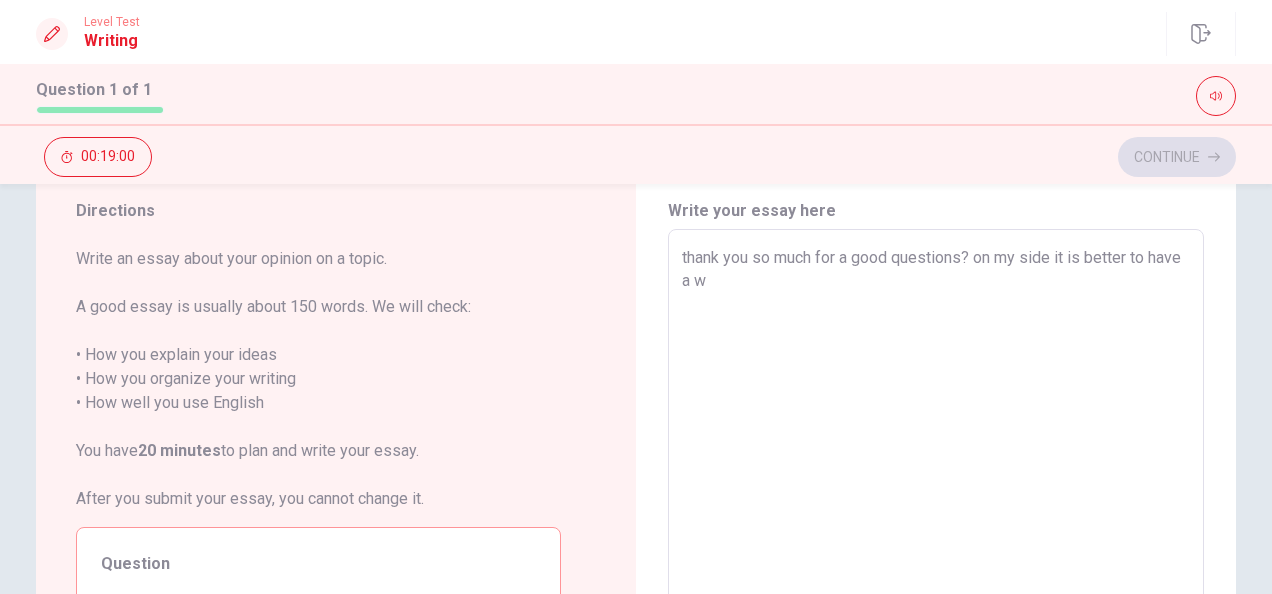 type on "thank you so much for a good questions? on my side it is better to have a wi" 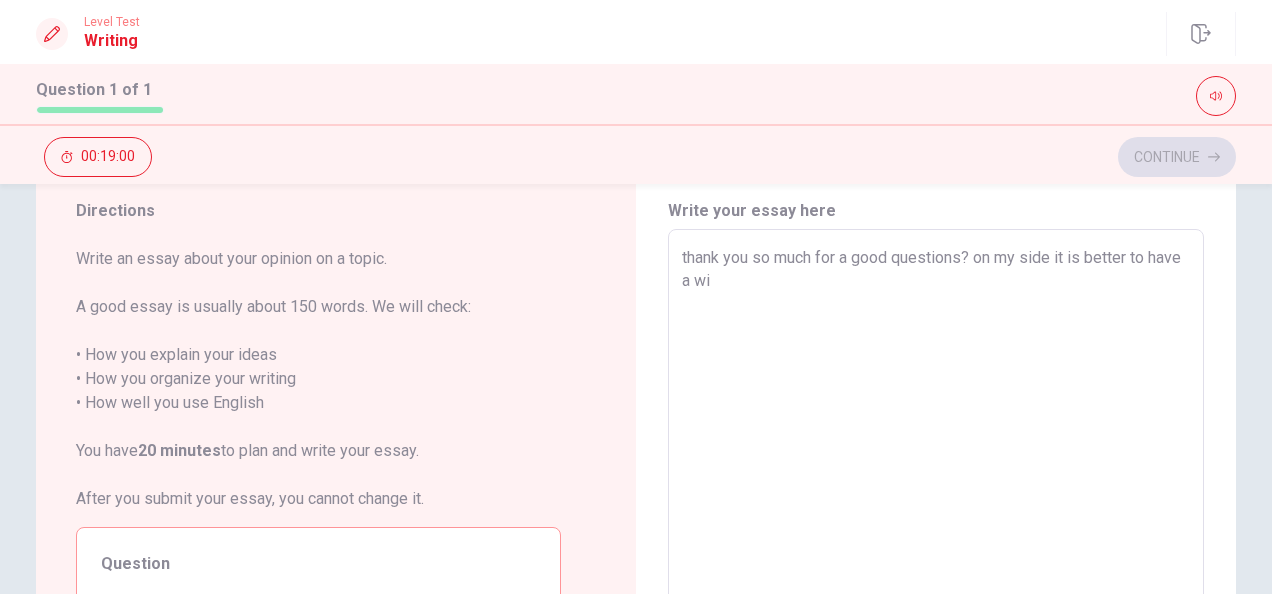 type on "x" 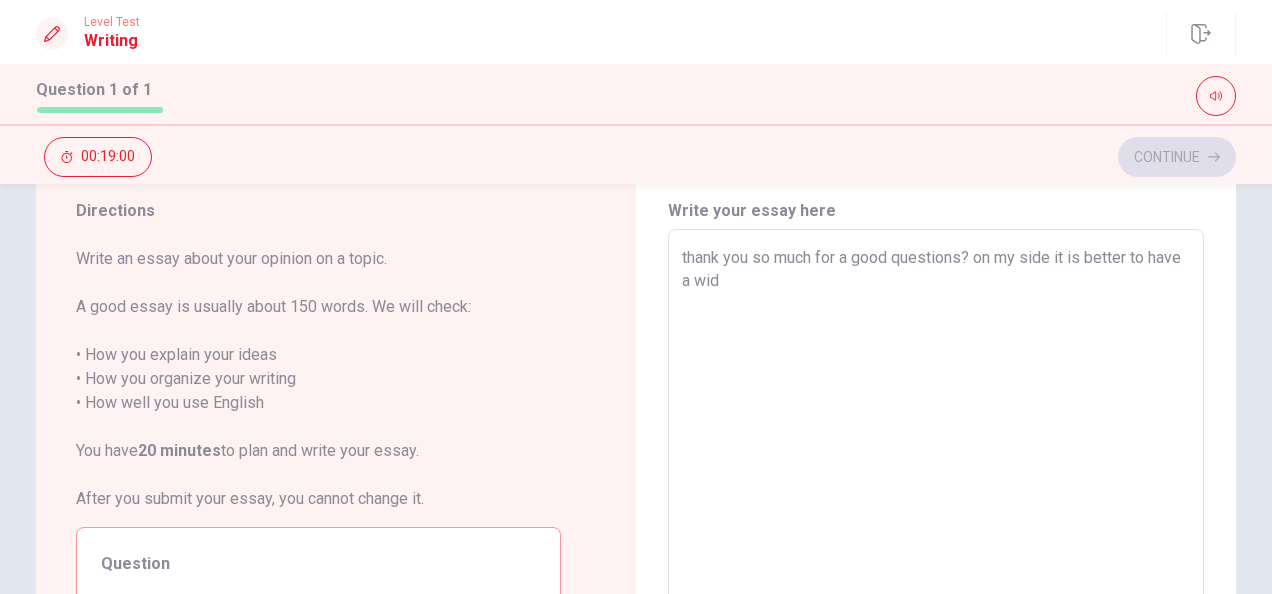 type on "x" 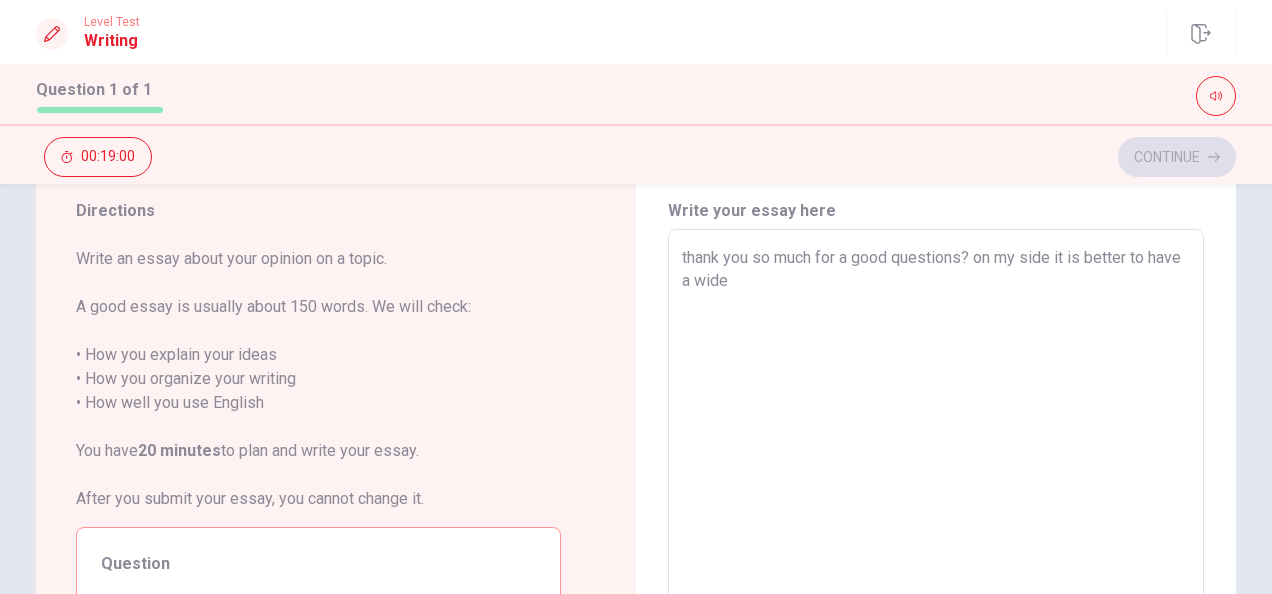 type on "x" 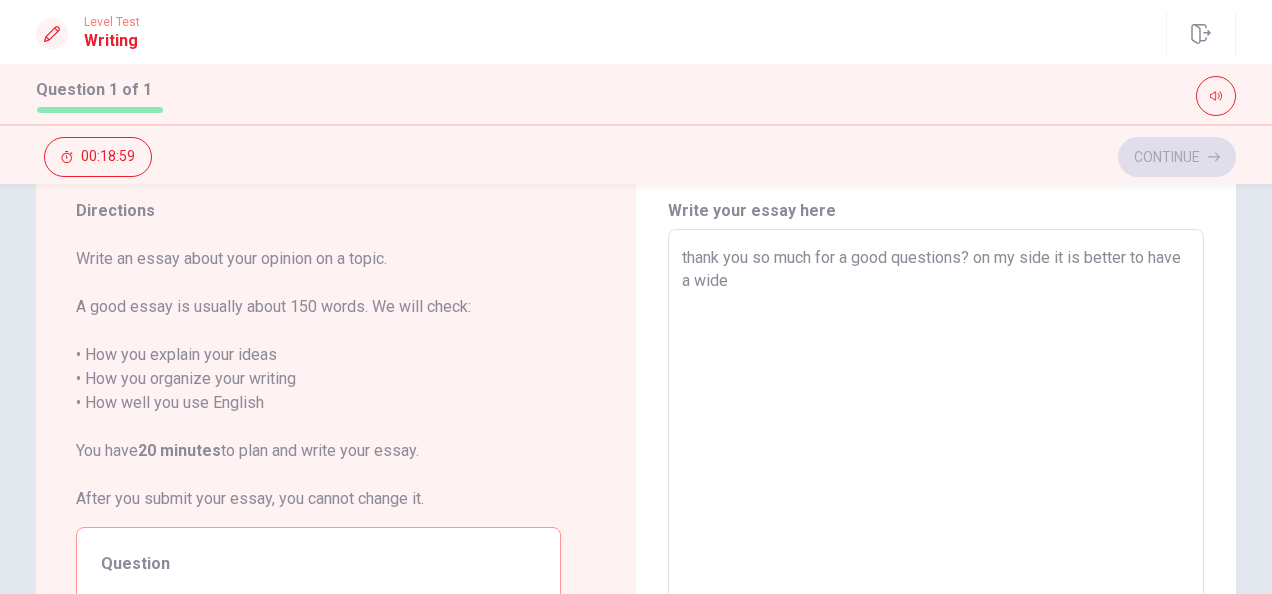 type on "thank you so much for a good questions? on my side it is better to have a wide c" 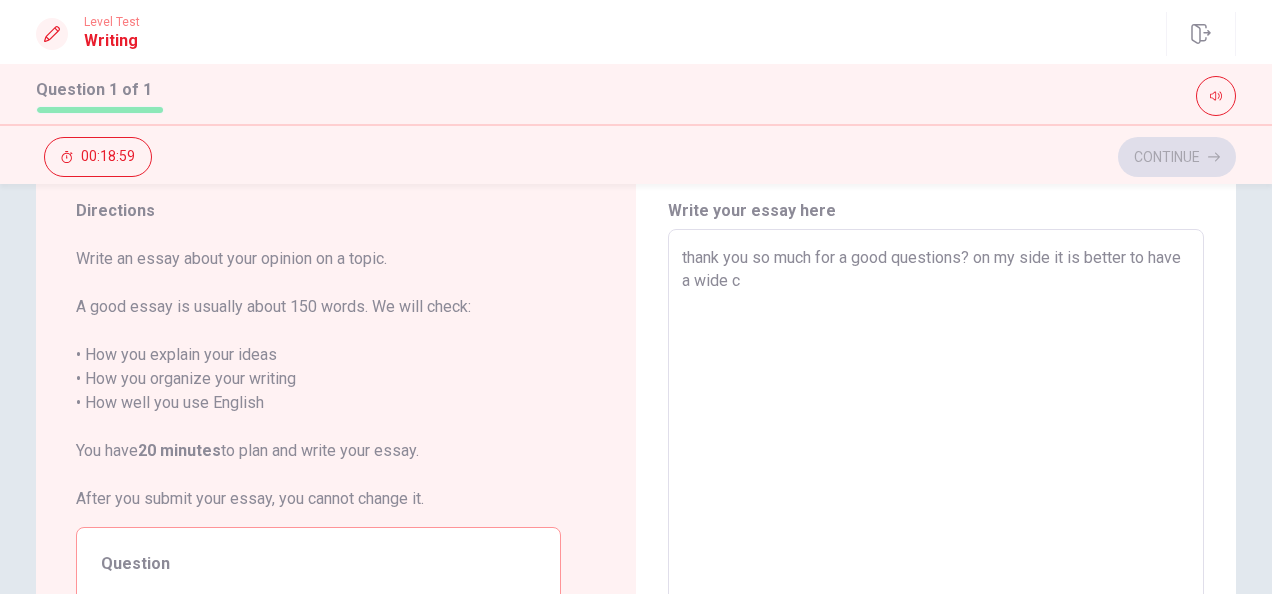 type on "x" 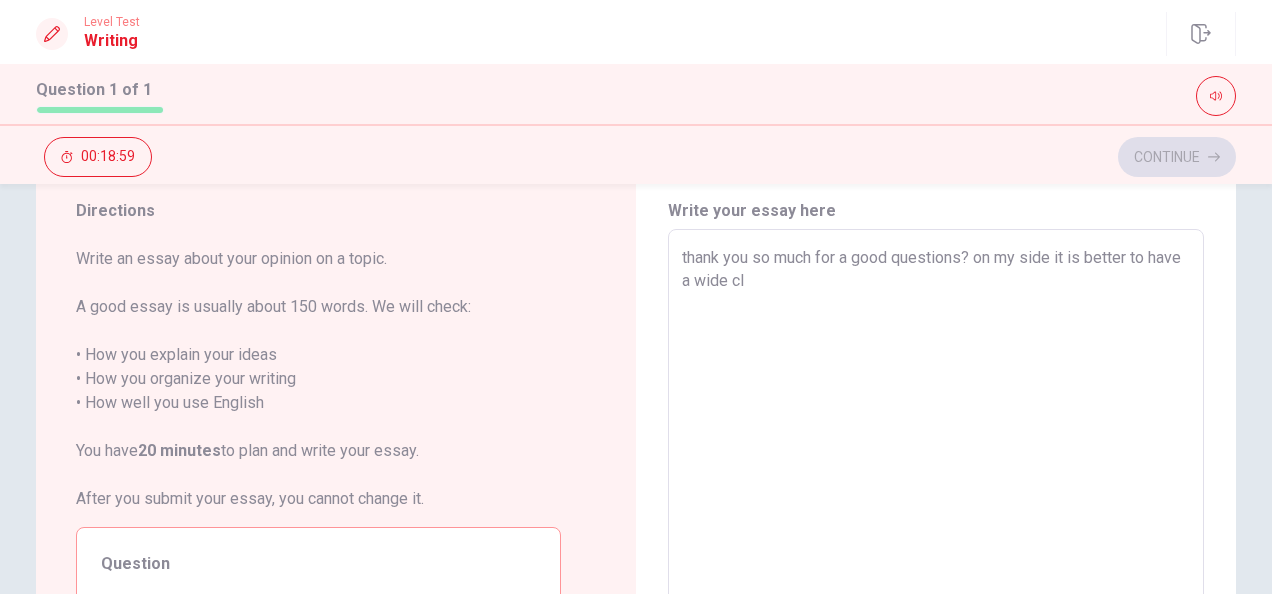 type on "x" 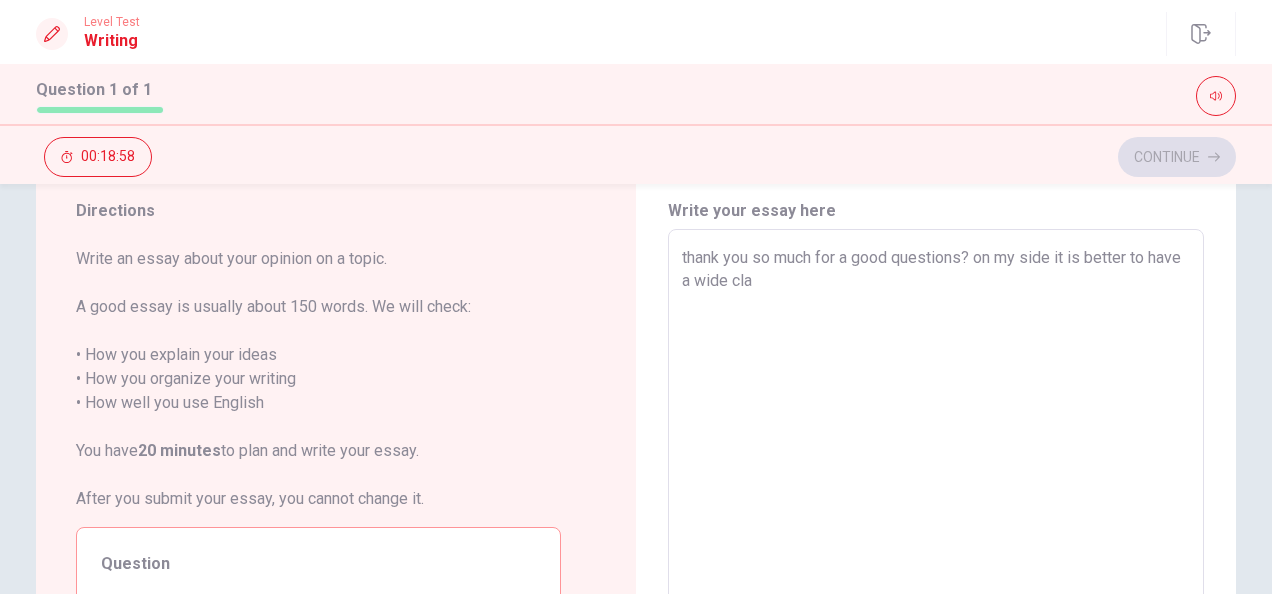 type on "thank you so much for a good questions? on my side it is better to have a wide clas" 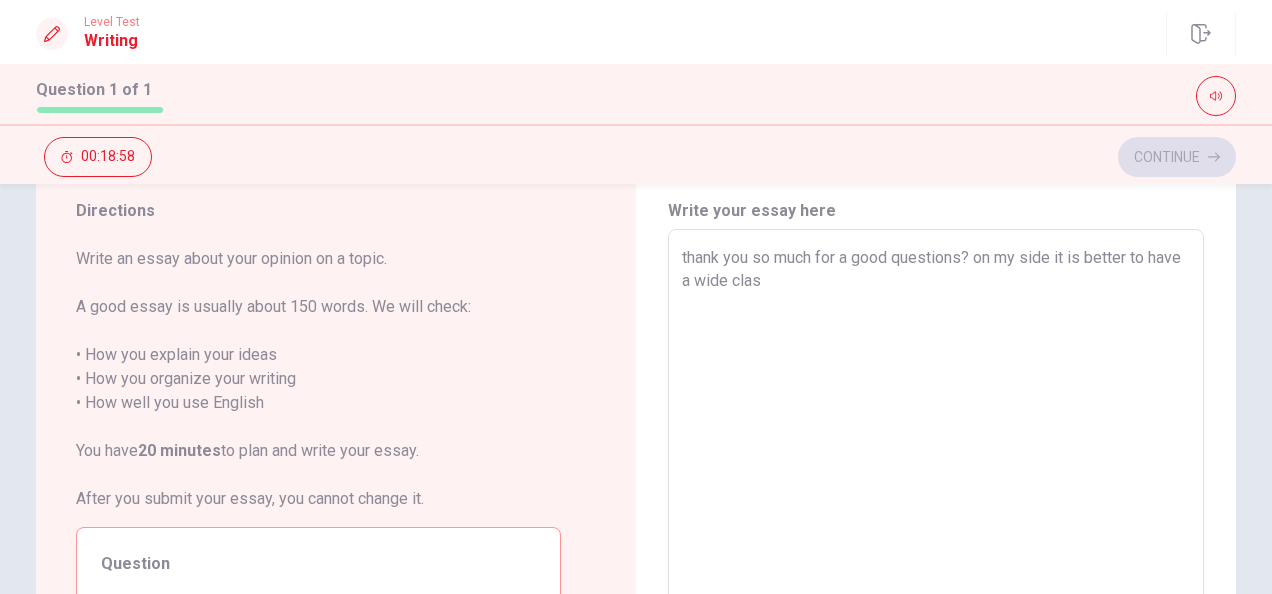 type on "x" 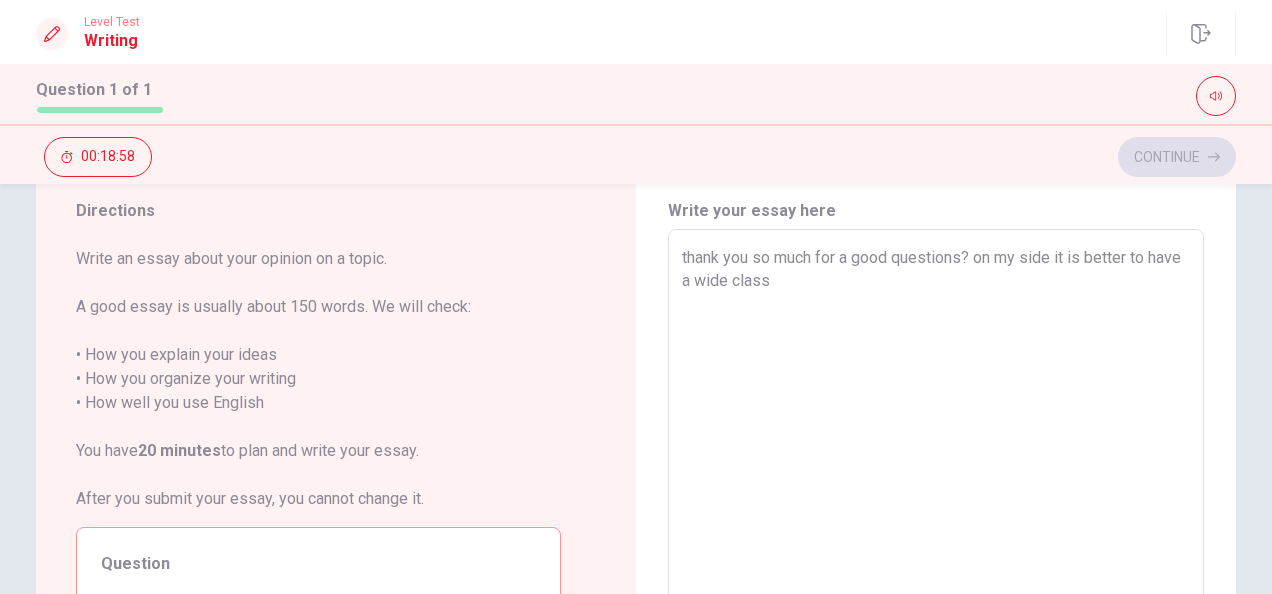 type on "x" 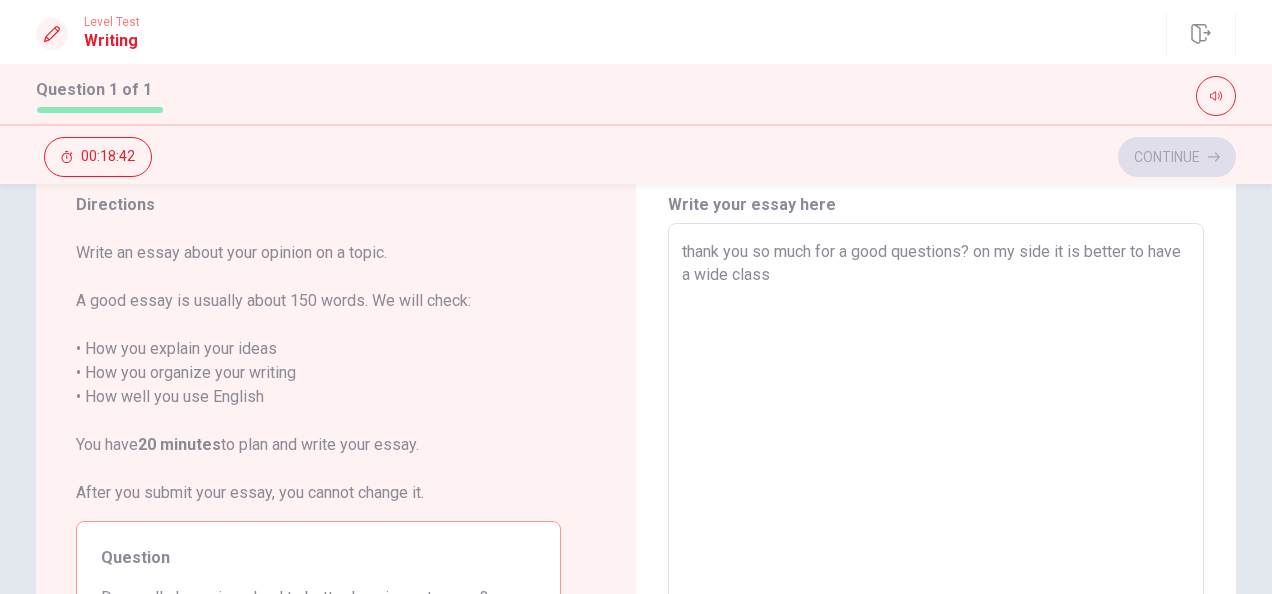scroll, scrollTop: 65, scrollLeft: 0, axis: vertical 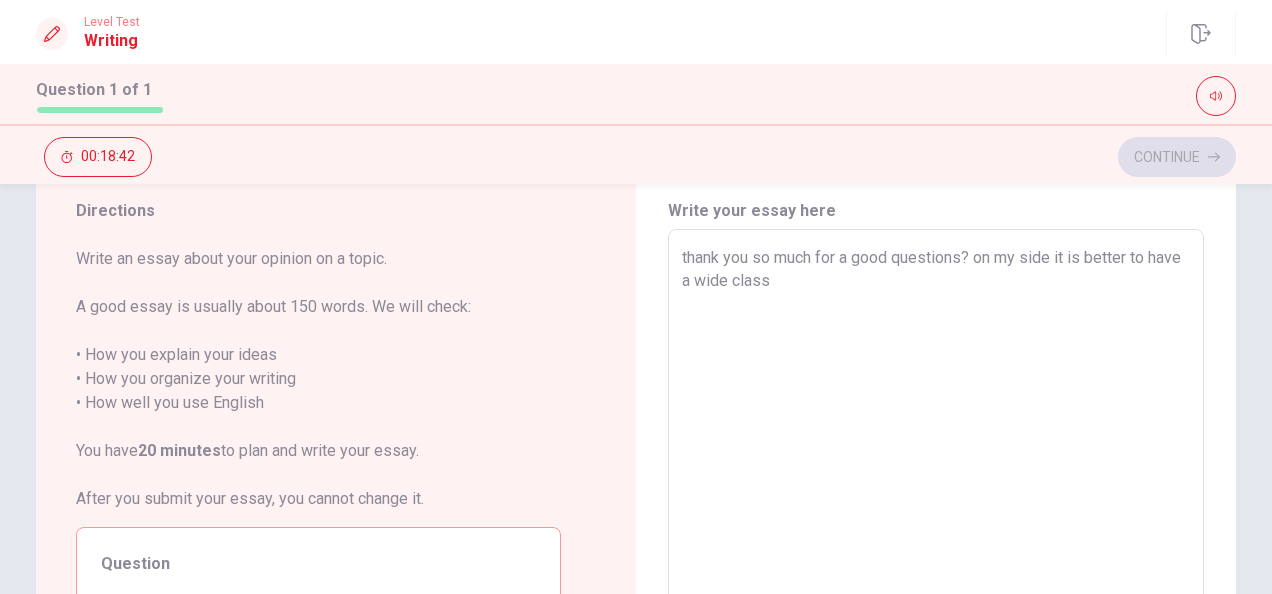 type on "x" 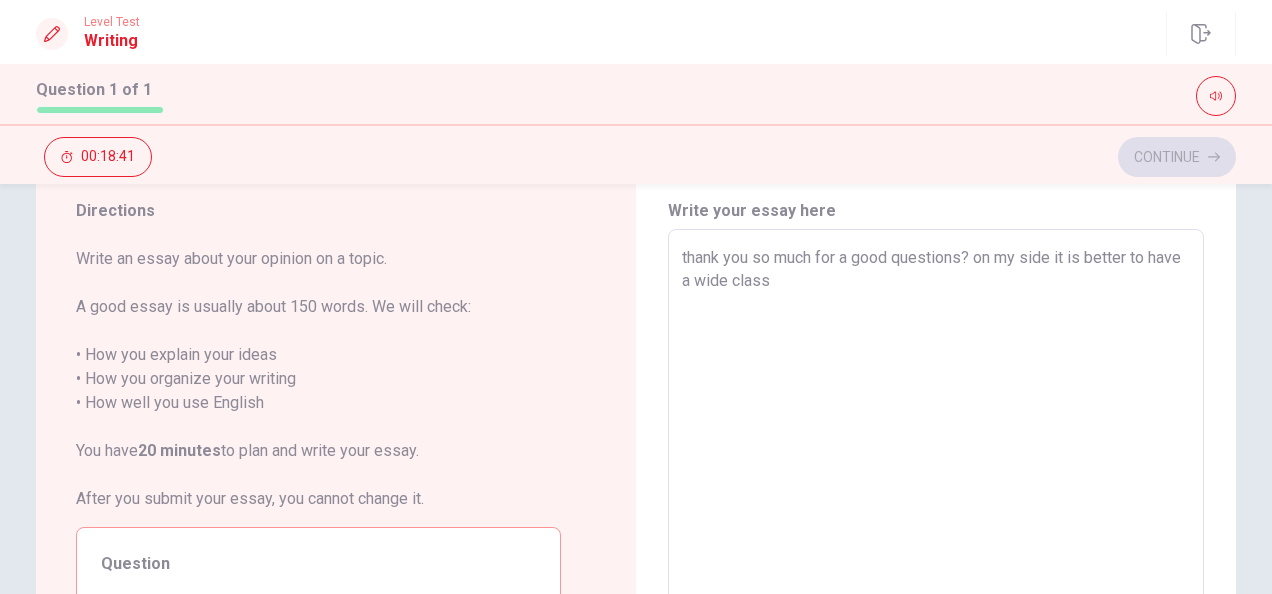 type on "thank you so much for a good questions? on my side it is better to have a wide class s" 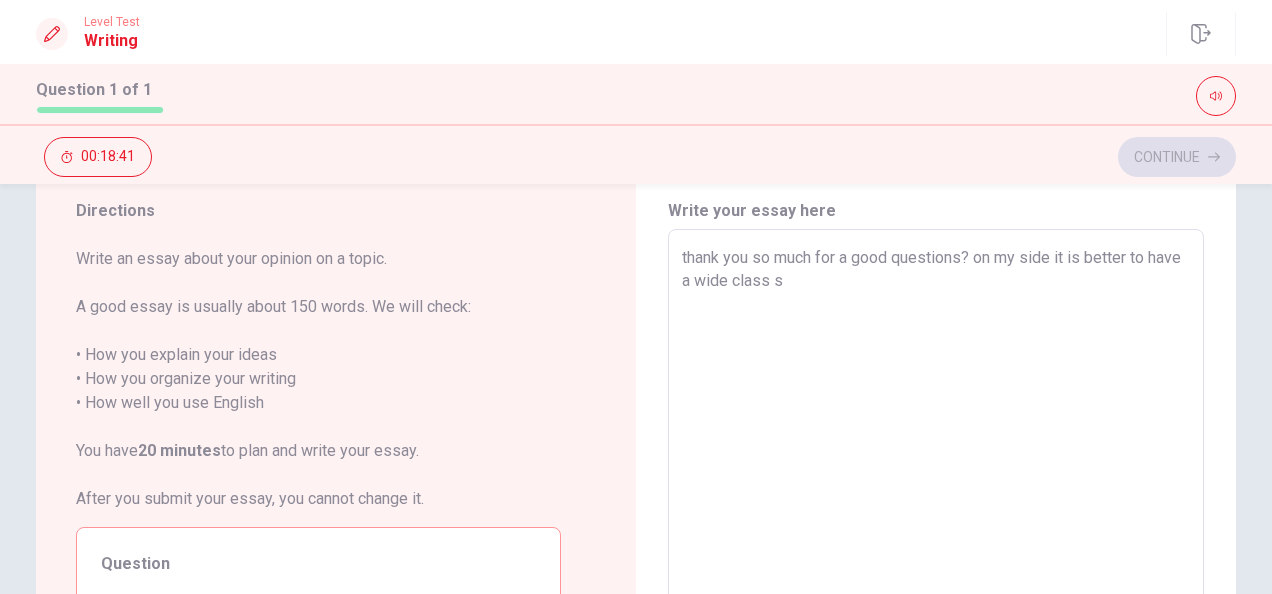 type on "x" 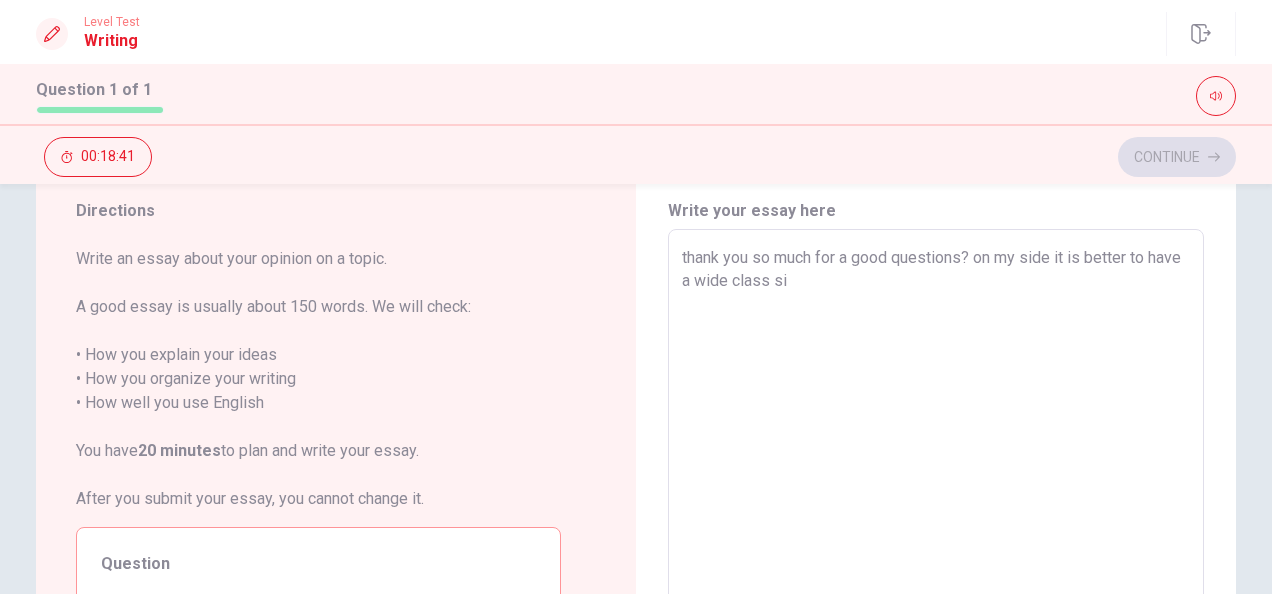 type on "x" 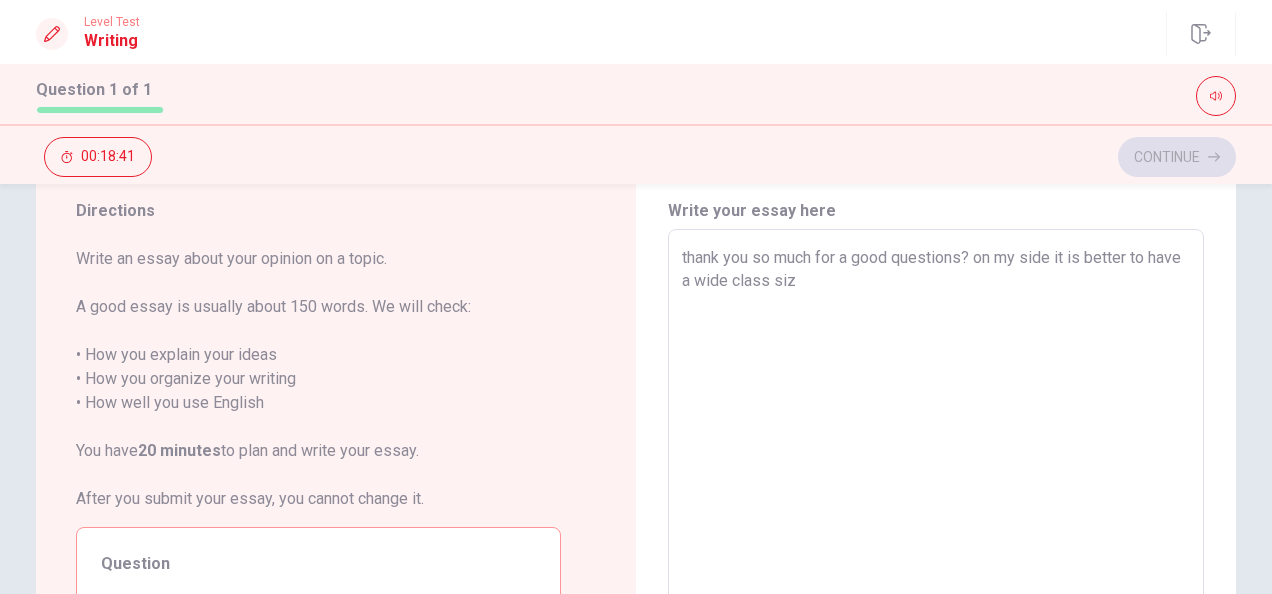 type on "x" 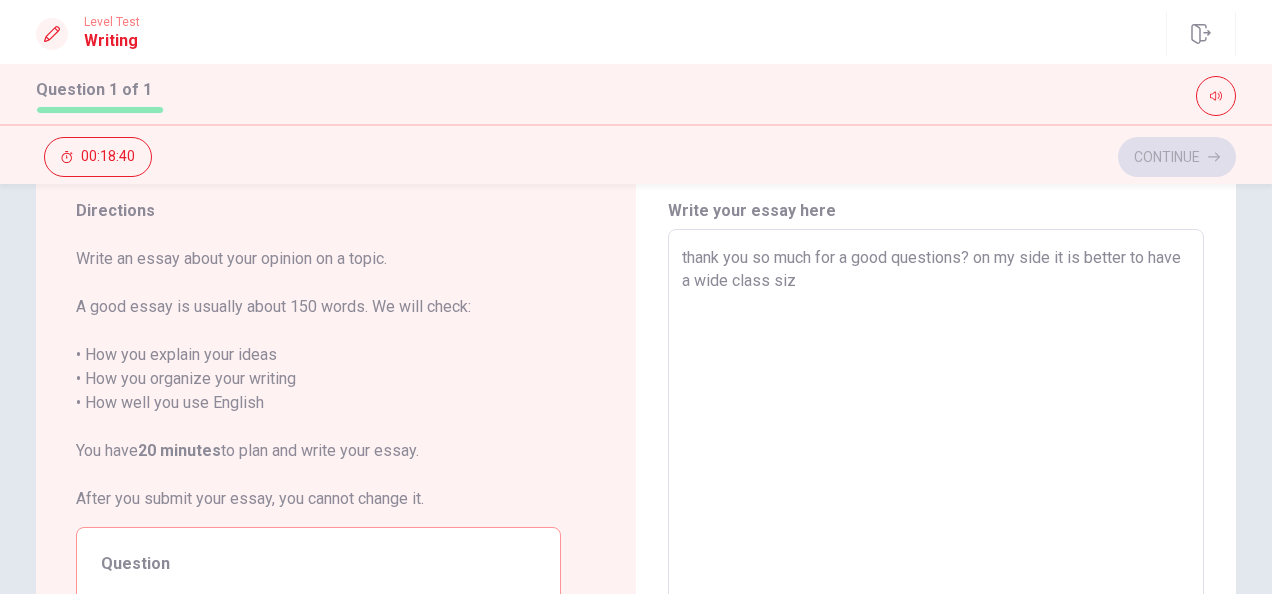 type on "thank you so much for a good questions? on my side it is better to have a wide class size" 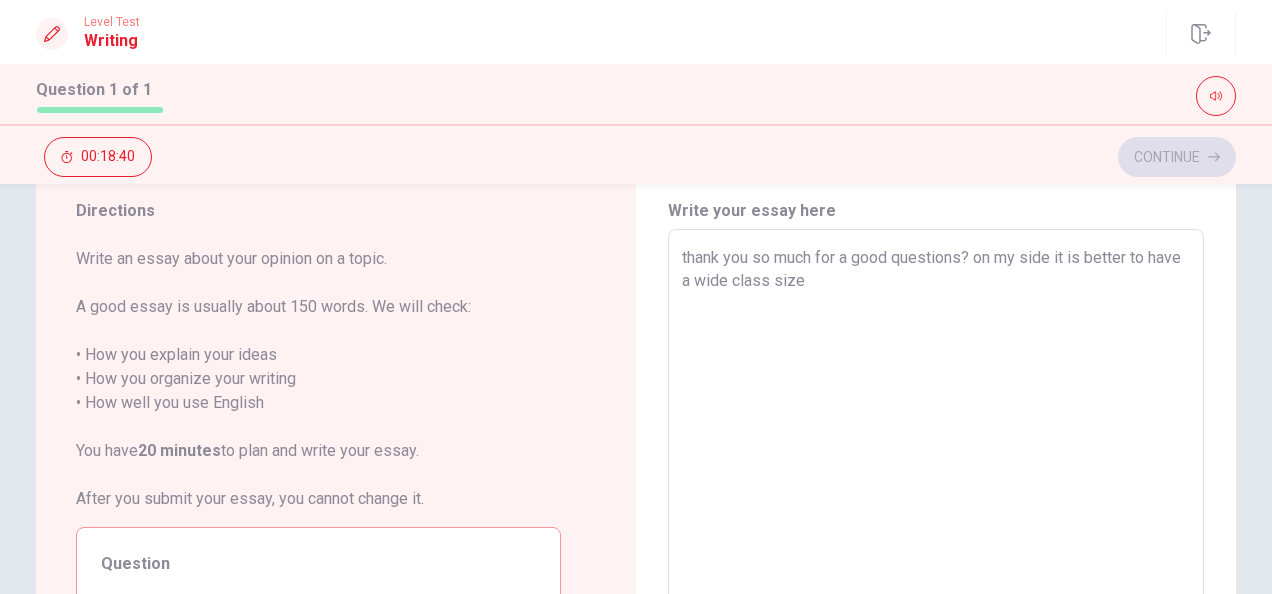type on "x" 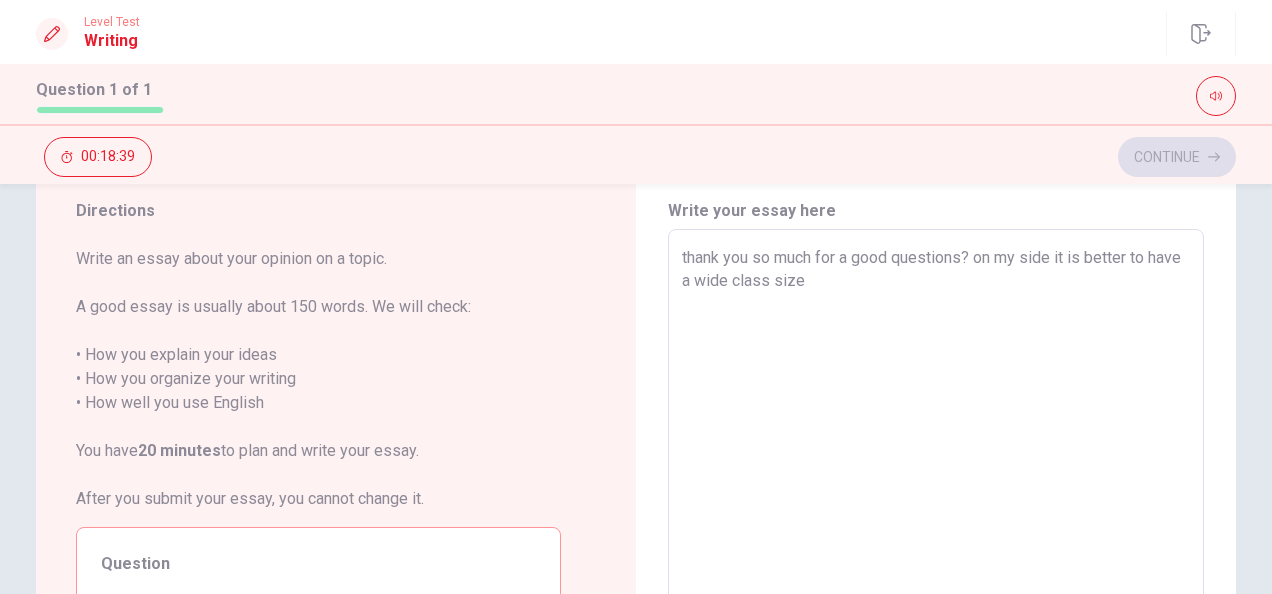 type on "x" 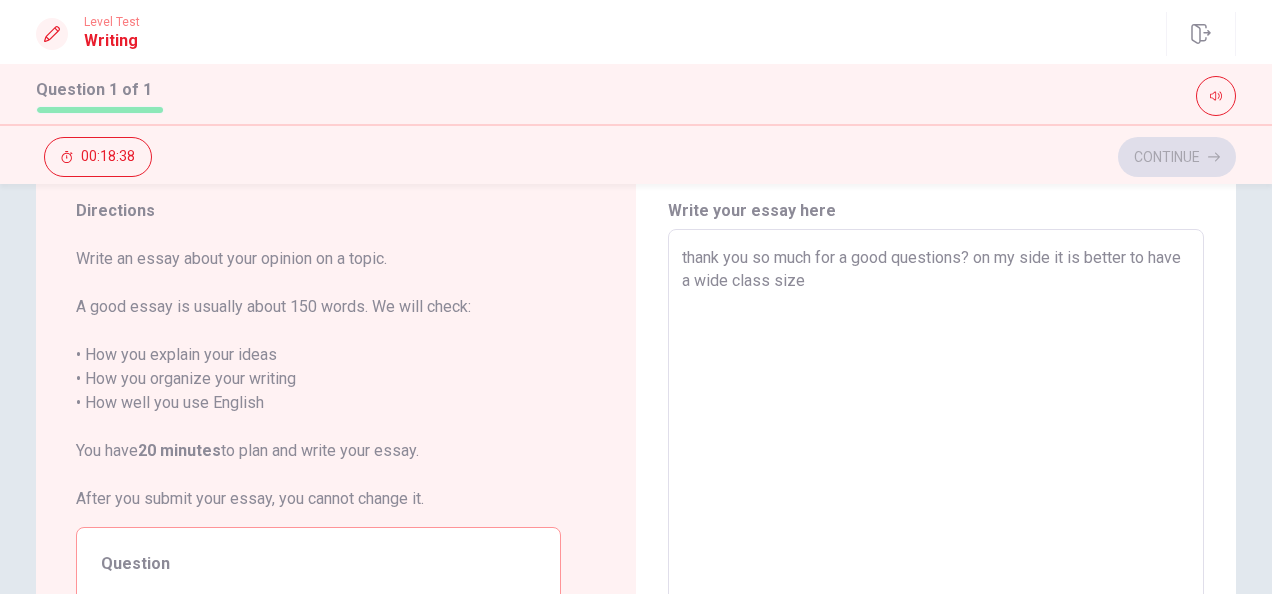 type on "thank you so much for a good questions? on my side it is better to have a wide class size t" 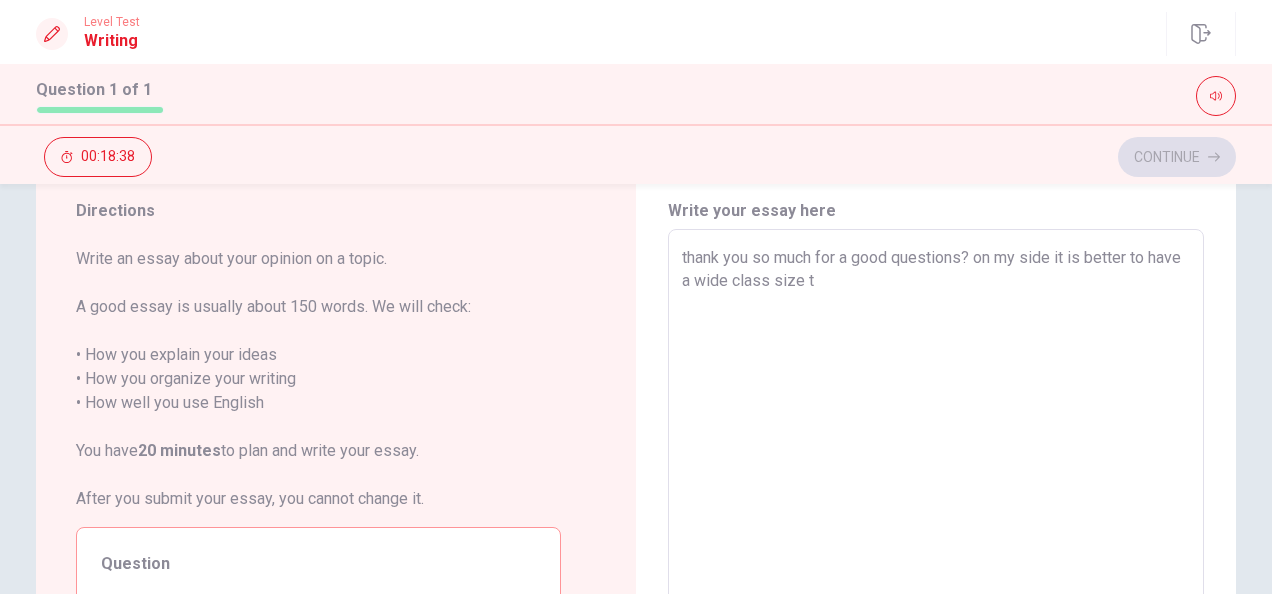 type on "x" 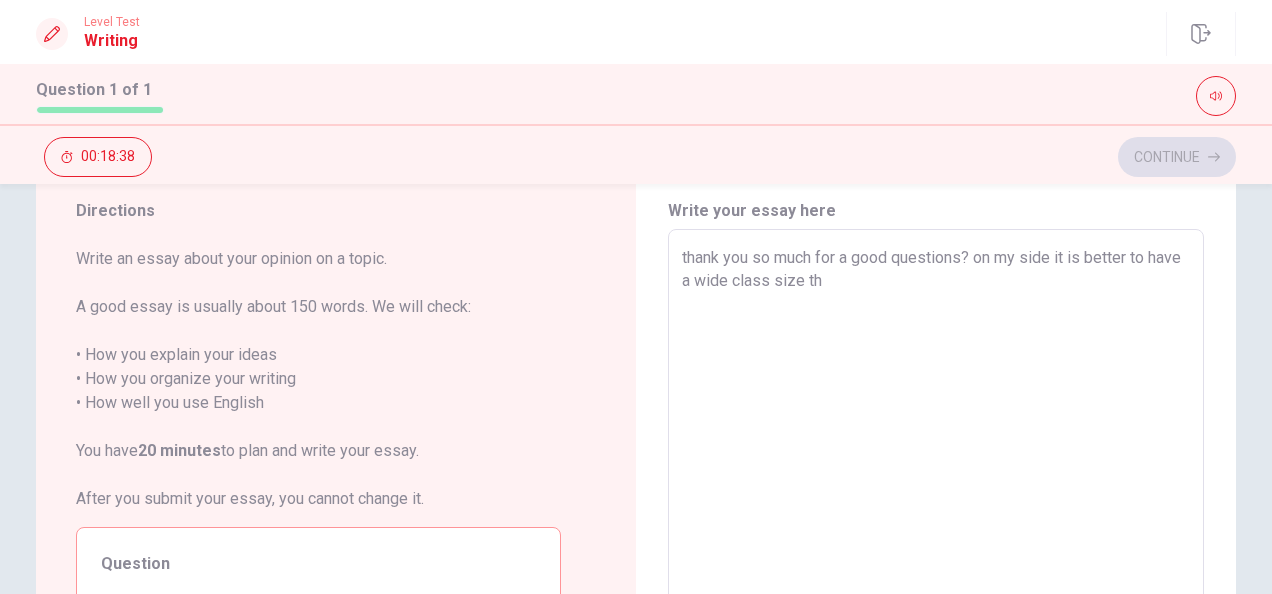 type on "x" 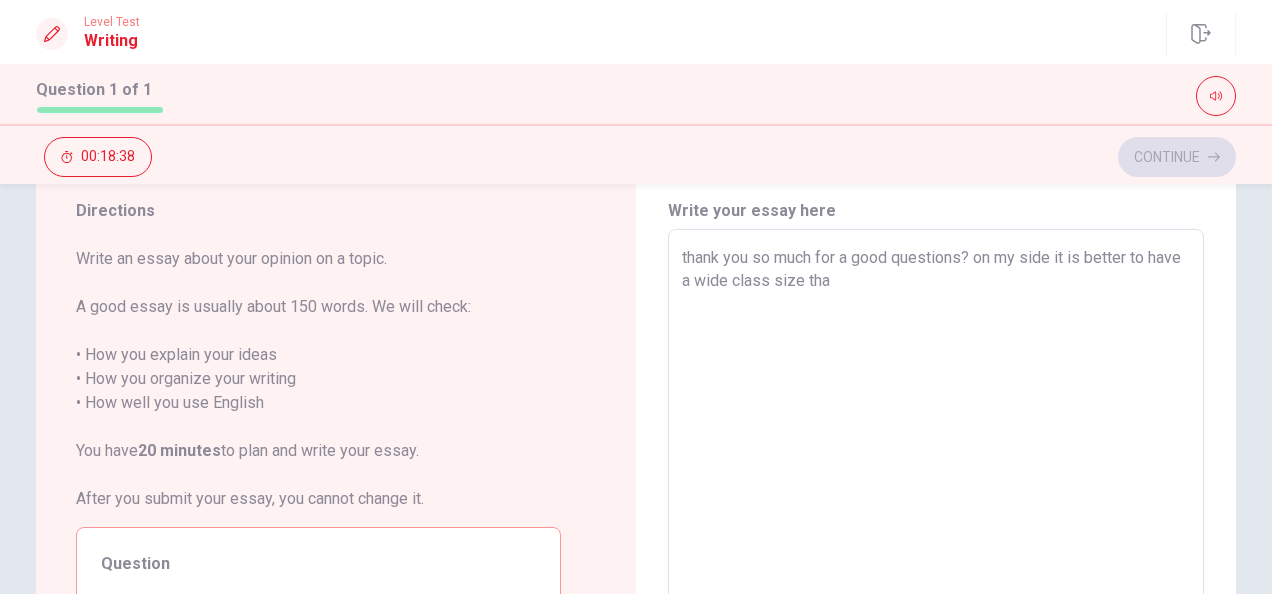 type on "x" 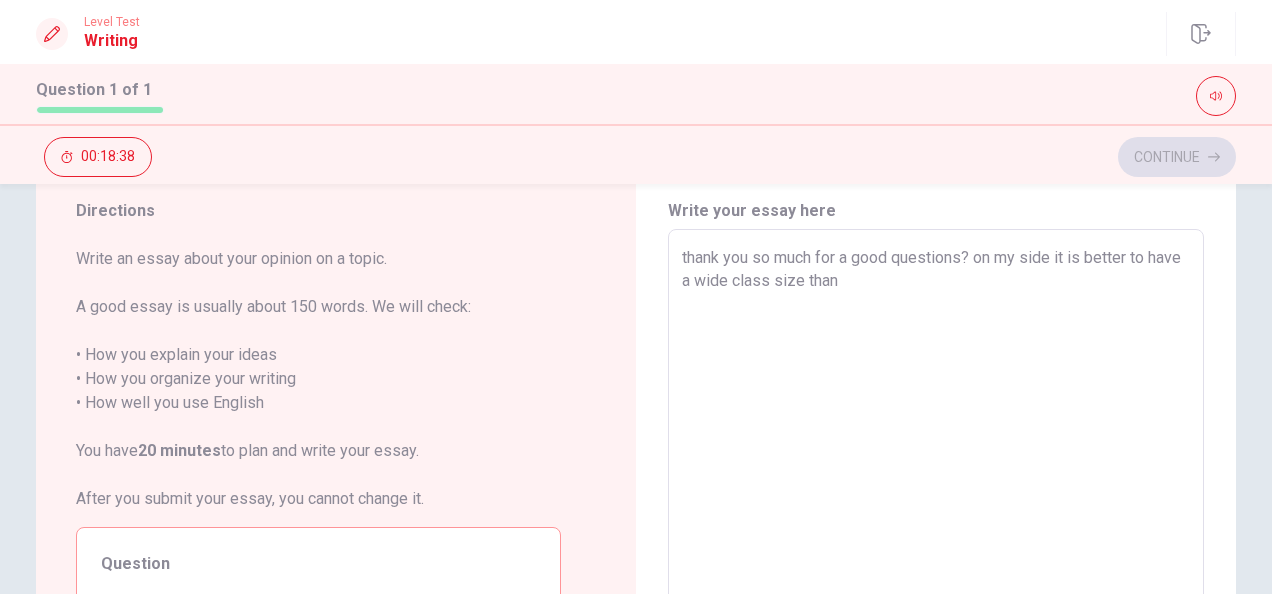 type on "x" 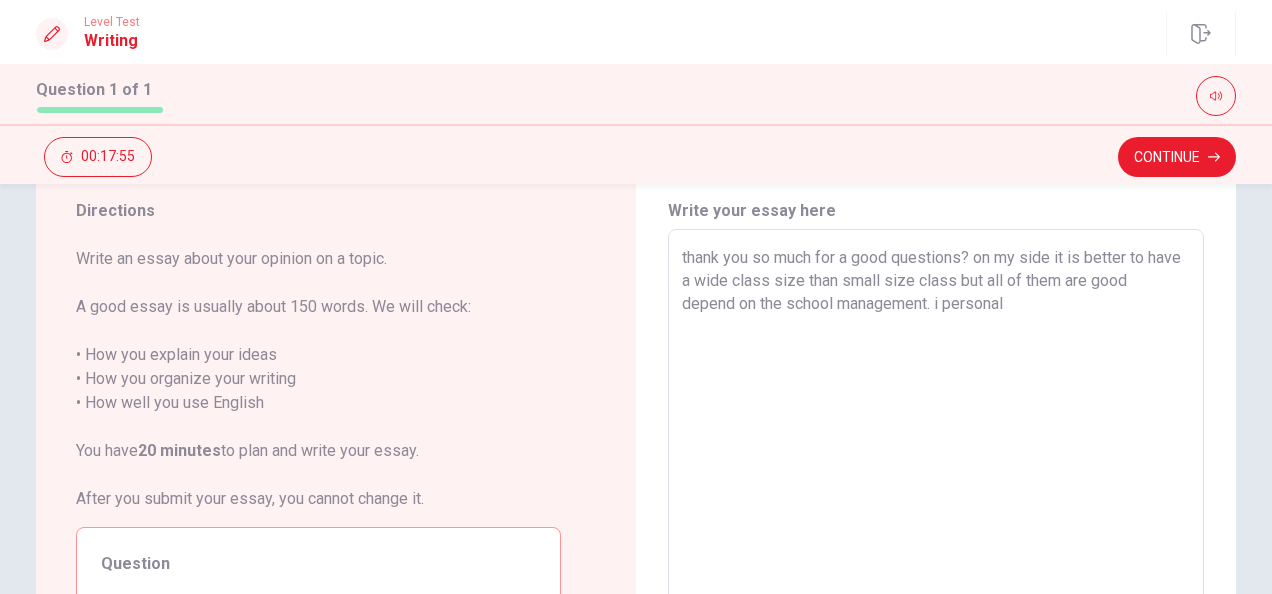 click on "thank you so much for a good questions? on my side it is better to have a wide class size than small size class but all of them are good depend on the school management. i personal" at bounding box center (936, 506) 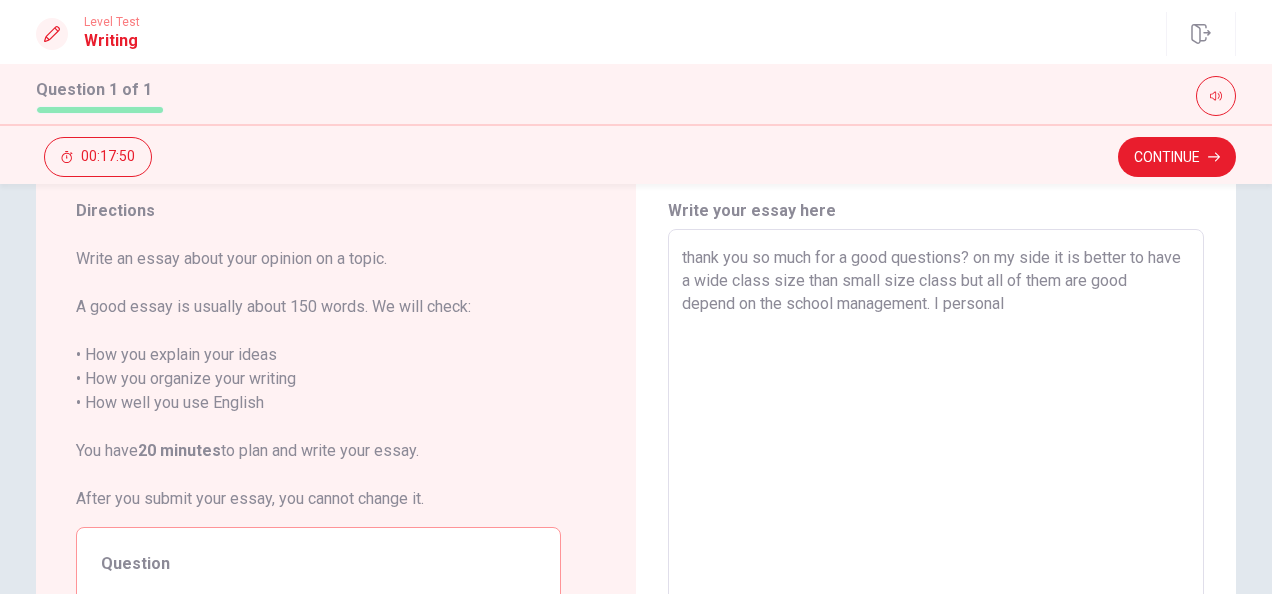 click on "thank you so much for a good questions? on my side it is better to have a wide class size than small size class but all of them are good depend on the school management. I personal" at bounding box center [936, 506] 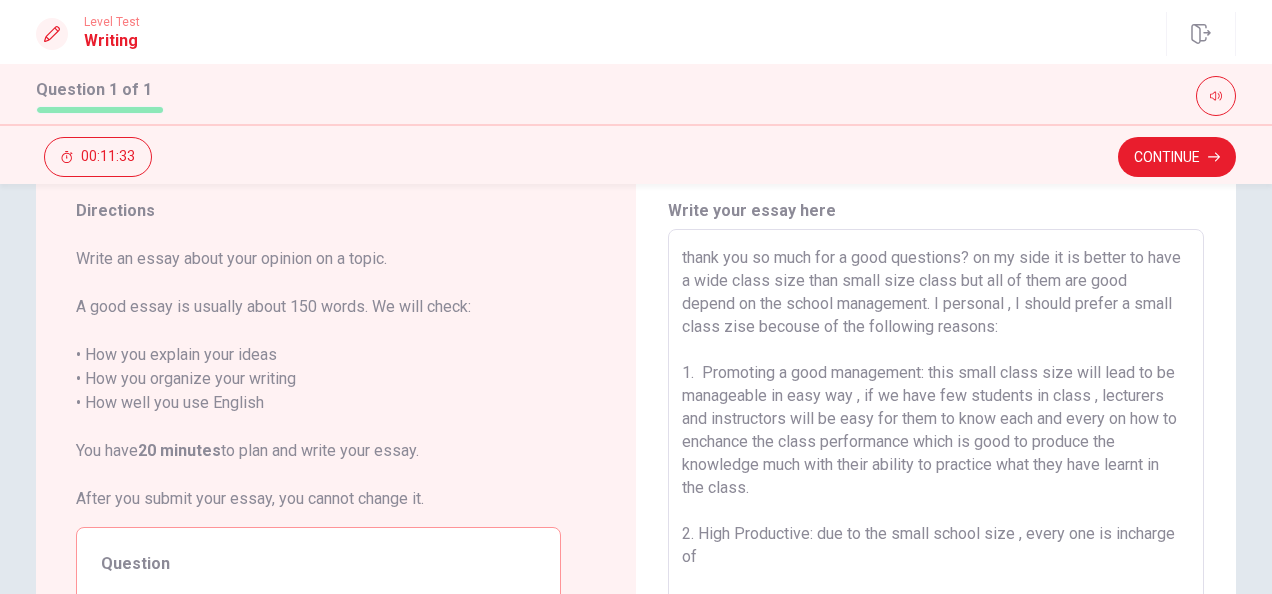 click on "thank you so much for a good questions? on my side it is better to have a wide class size than small size class but all of them are good depend on the school management. I personal , I should prefer a small class zise becouse of the following reasons:
1.  Promoting a good management: this small class size will lead to be manageable in easy way , if we have few students in class , lecturers and instructors will be easy for them to know each and every on how to enchance the class performance which is good to produce the knowledge much with their ability to practice what they have learnt in the class.
2. High Productive: due to the small school size , every one is incharge of" at bounding box center [936, 506] 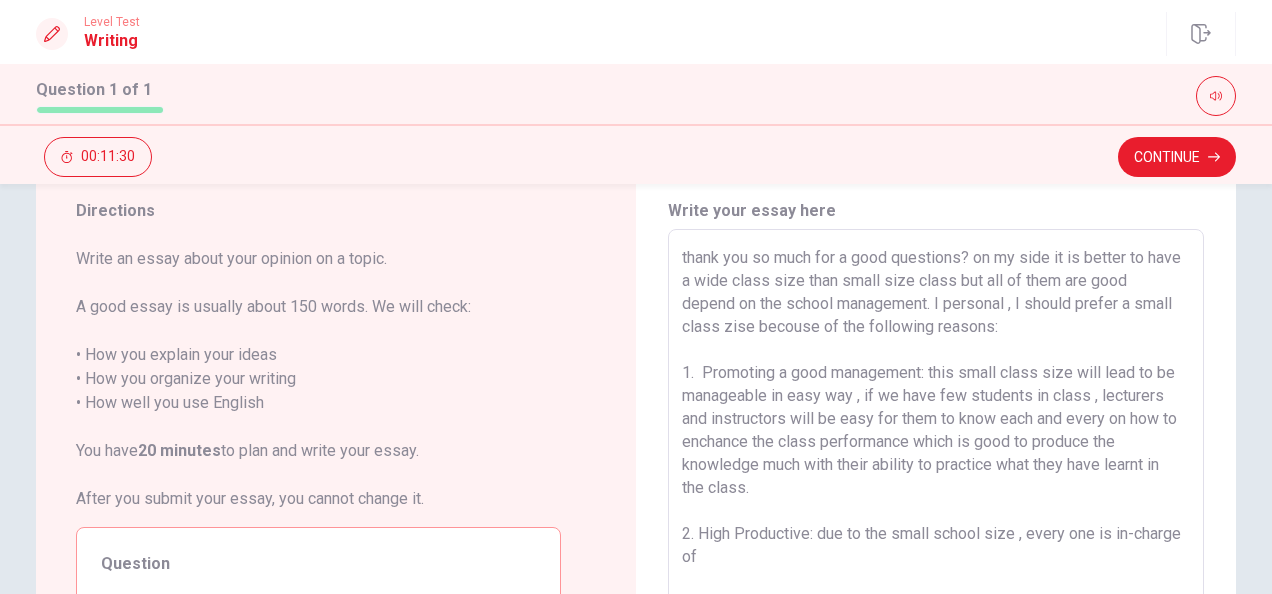 click on "thank you so much for a good questions? on my side it is better to have a wide class size than small size class but all of them are good depend on the school management. I personal , I should prefer a small class zise becouse of the following reasons:
1.  Promoting a good management: this small class size will lead to be manageable in easy way , if we have few students in class , lecturers and instructors will be easy for them to know each and every on how to enchance the class performance which is good to produce the knowledge much with their ability to practice what they have learnt in the class.
2. High Productive: due to the small school size , every one is in-charge of" at bounding box center (936, 506) 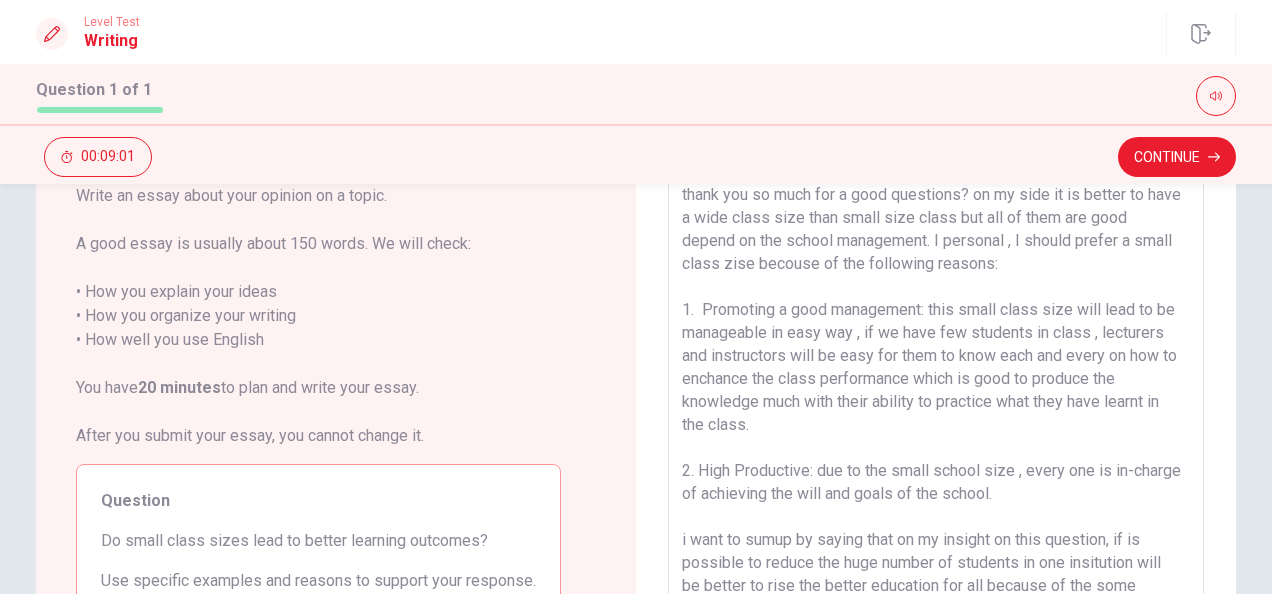 scroll, scrollTop: 152, scrollLeft: 0, axis: vertical 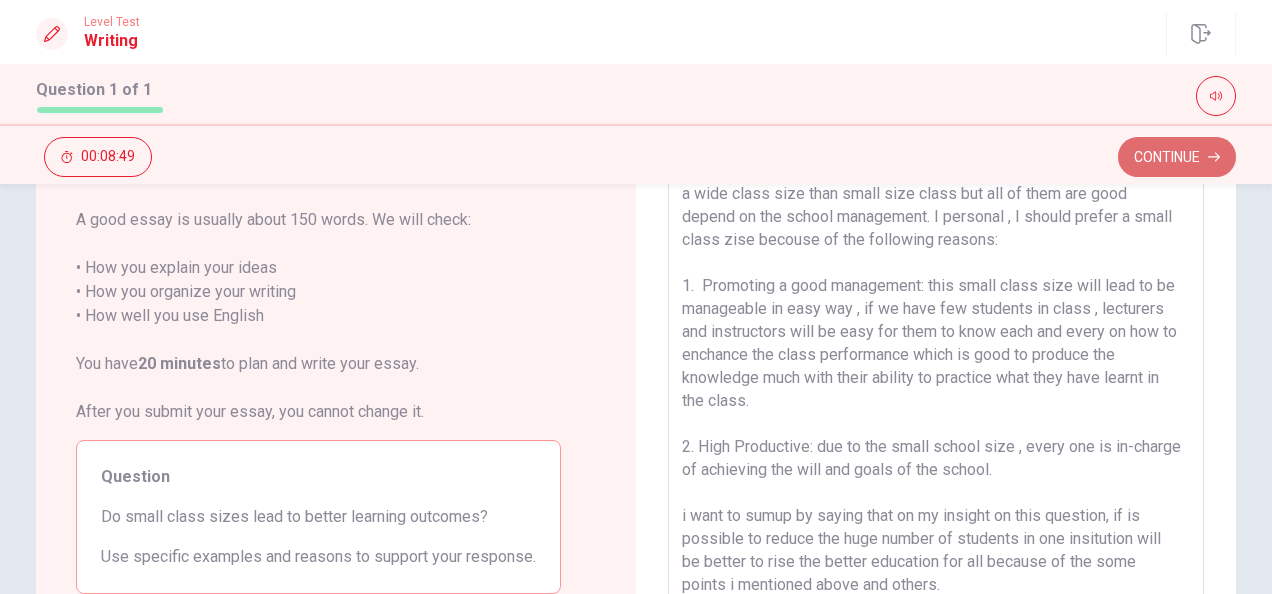 click on "Continue" at bounding box center [1177, 157] 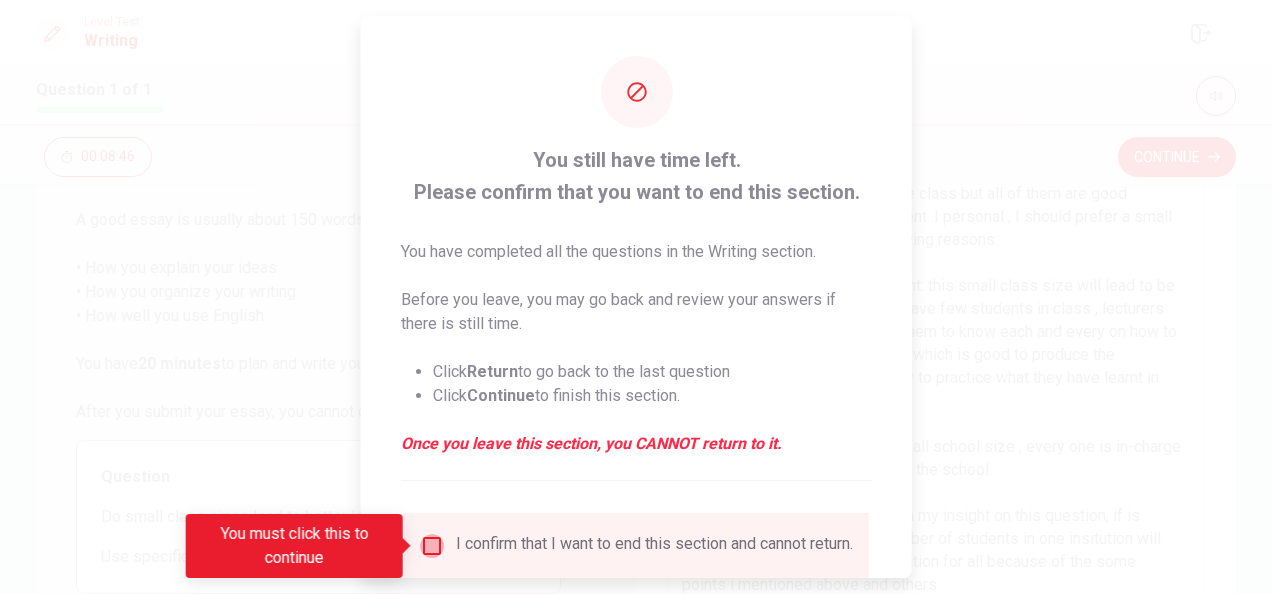 click at bounding box center [432, 546] 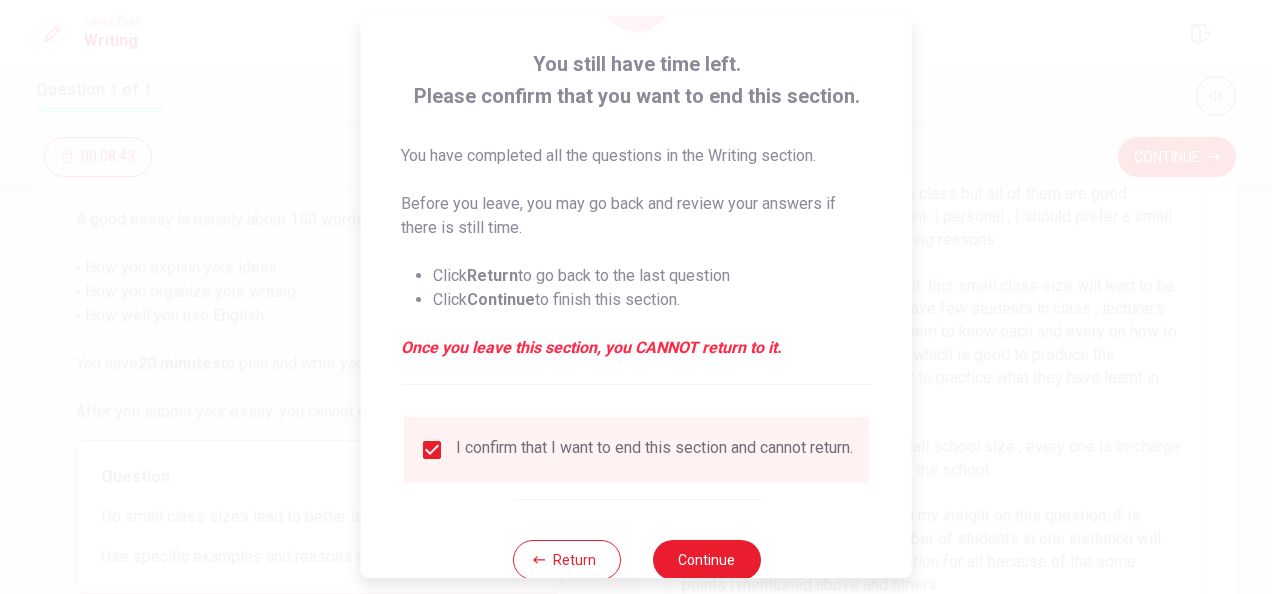 scroll, scrollTop: 152, scrollLeft: 0, axis: vertical 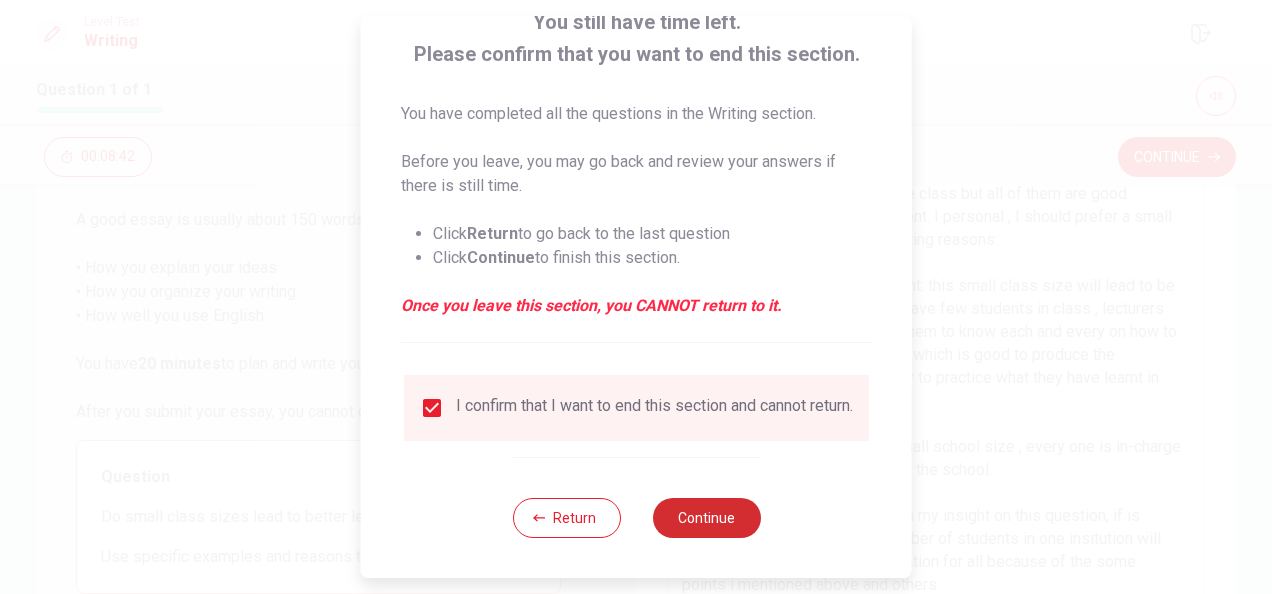 click on "Continue" at bounding box center (706, 518) 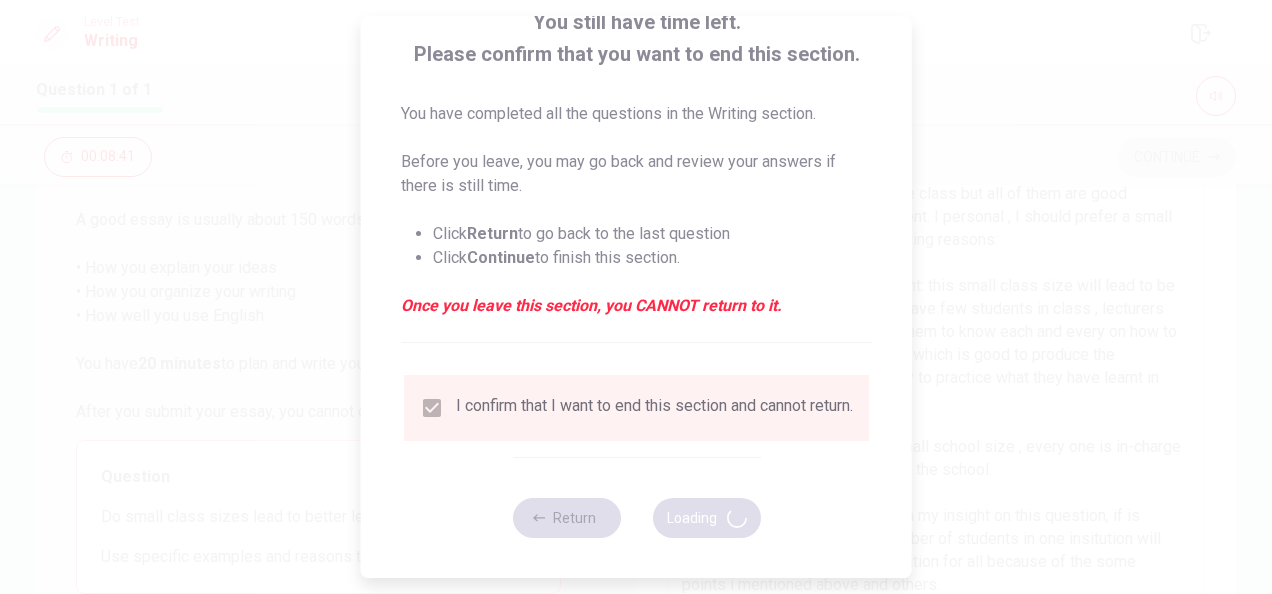 scroll, scrollTop: 134, scrollLeft: 0, axis: vertical 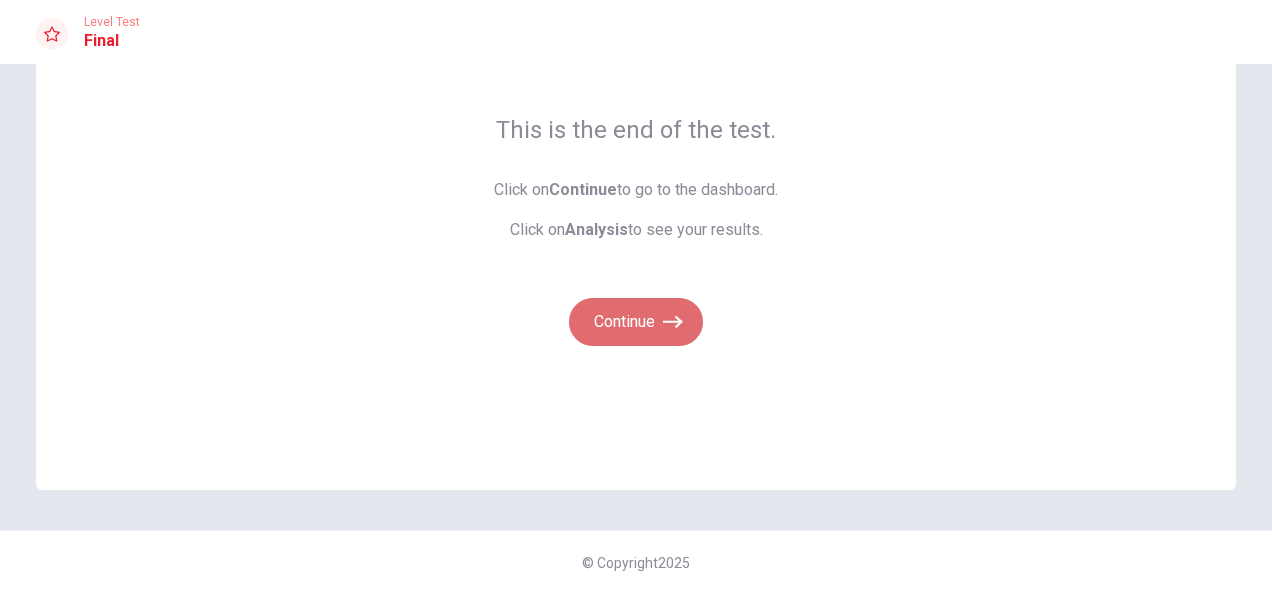 click on "Continue" at bounding box center [636, 322] 